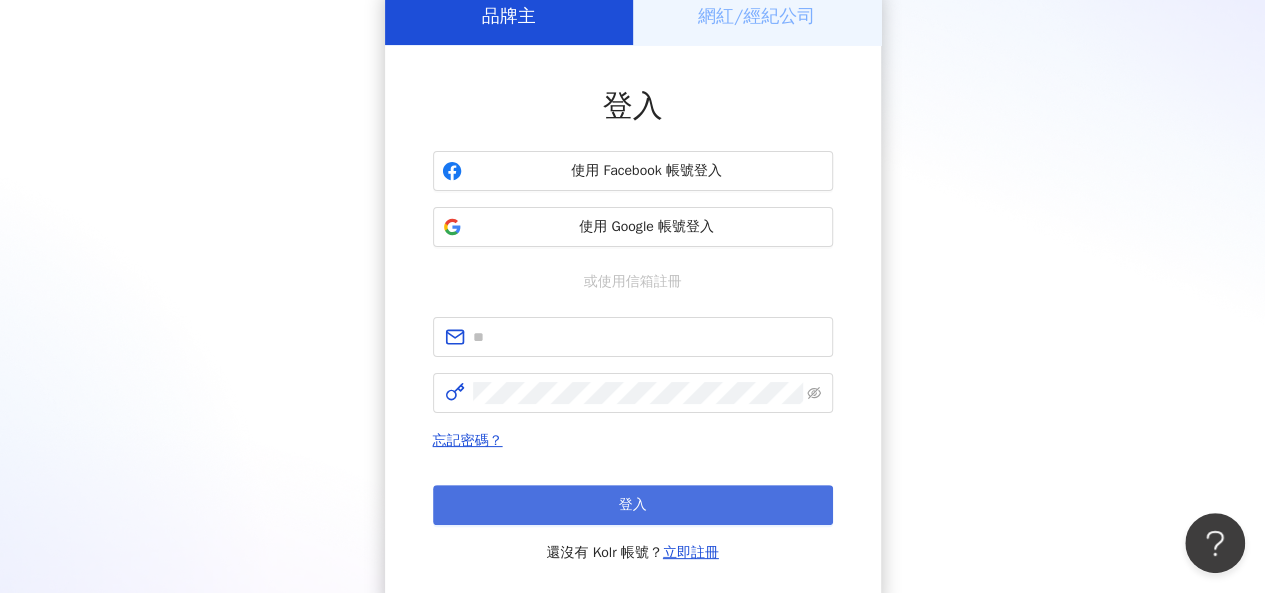 scroll, scrollTop: 100, scrollLeft: 0, axis: vertical 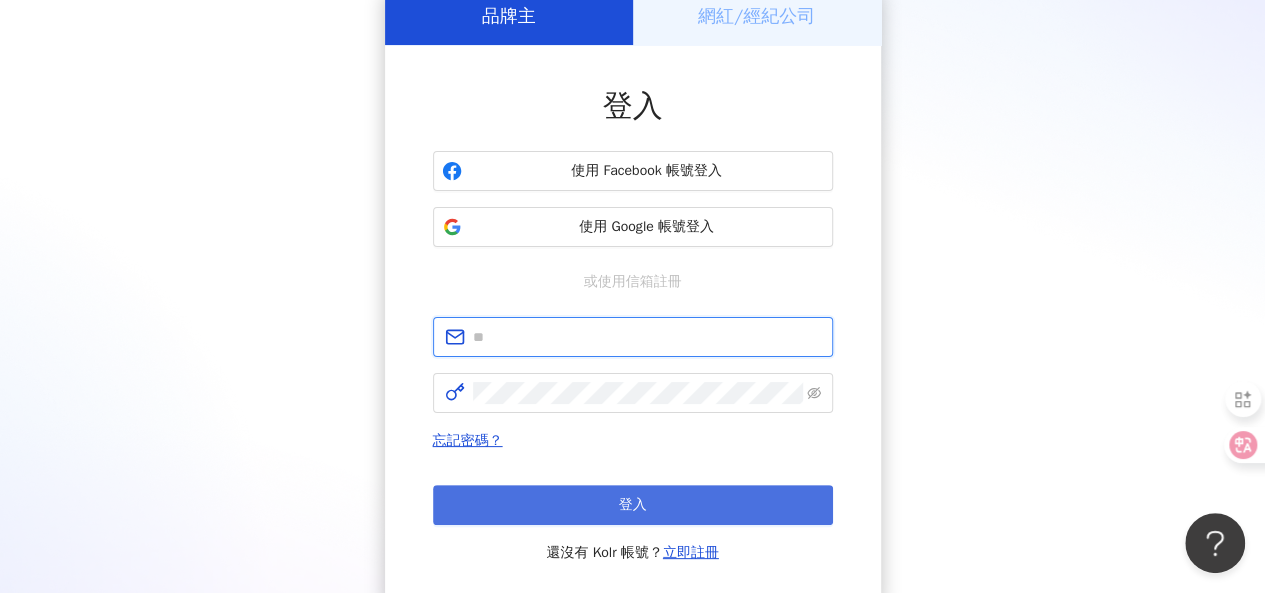 type on "**********" 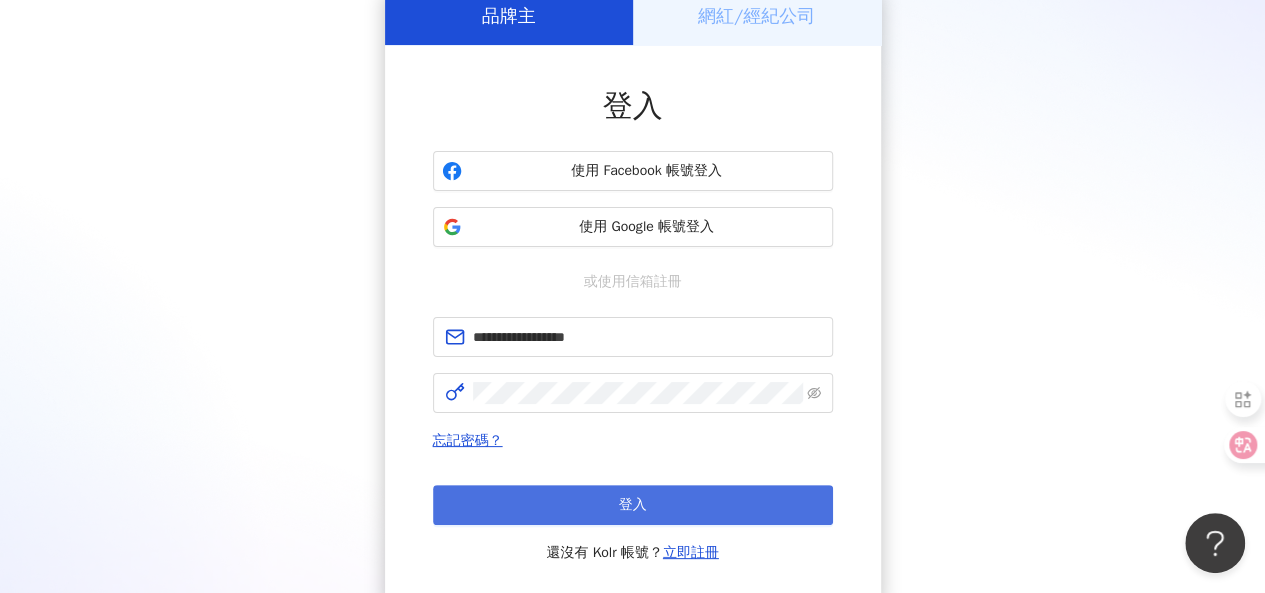 click on "登入" at bounding box center [633, 505] 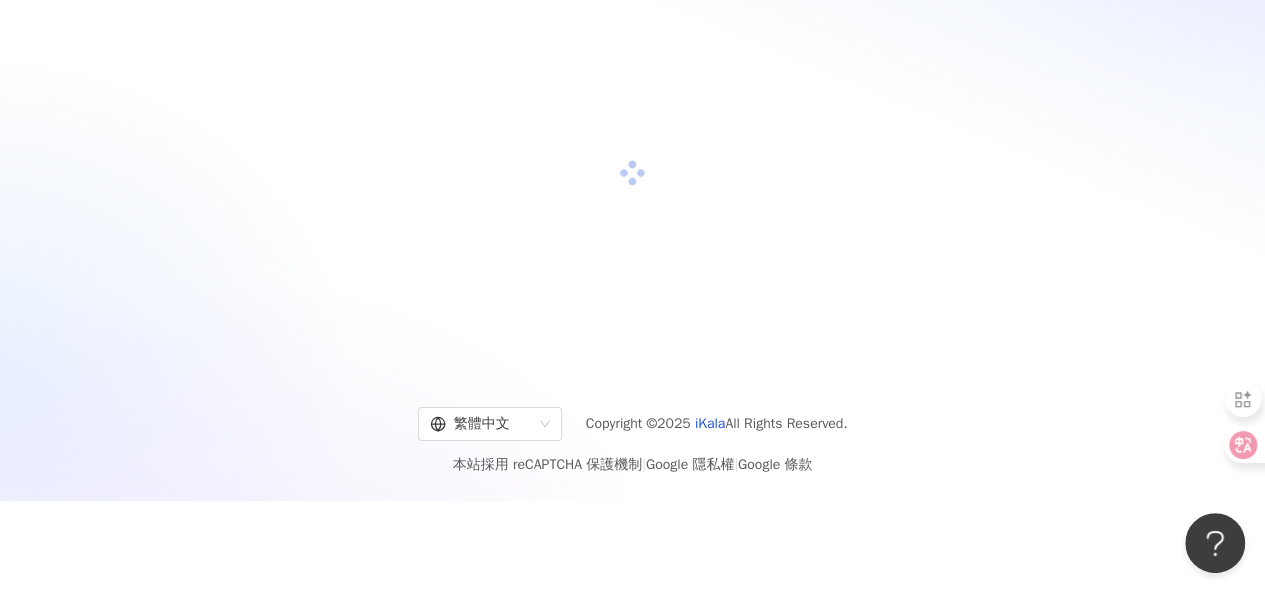 scroll, scrollTop: 100, scrollLeft: 0, axis: vertical 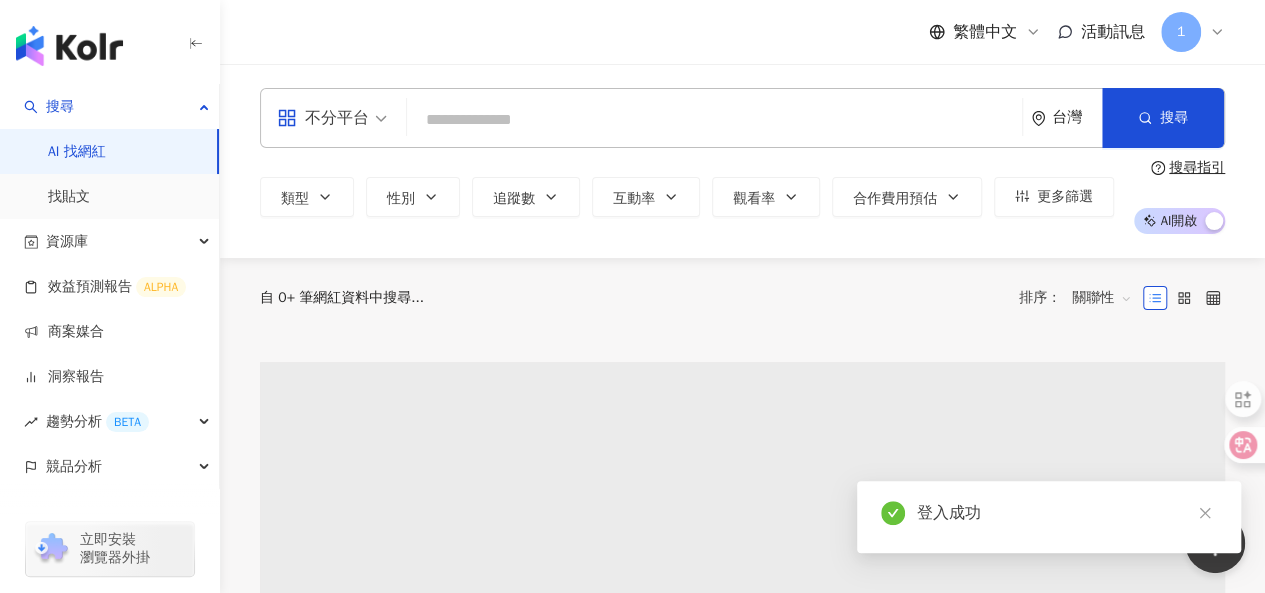 click at bounding box center (714, 120) 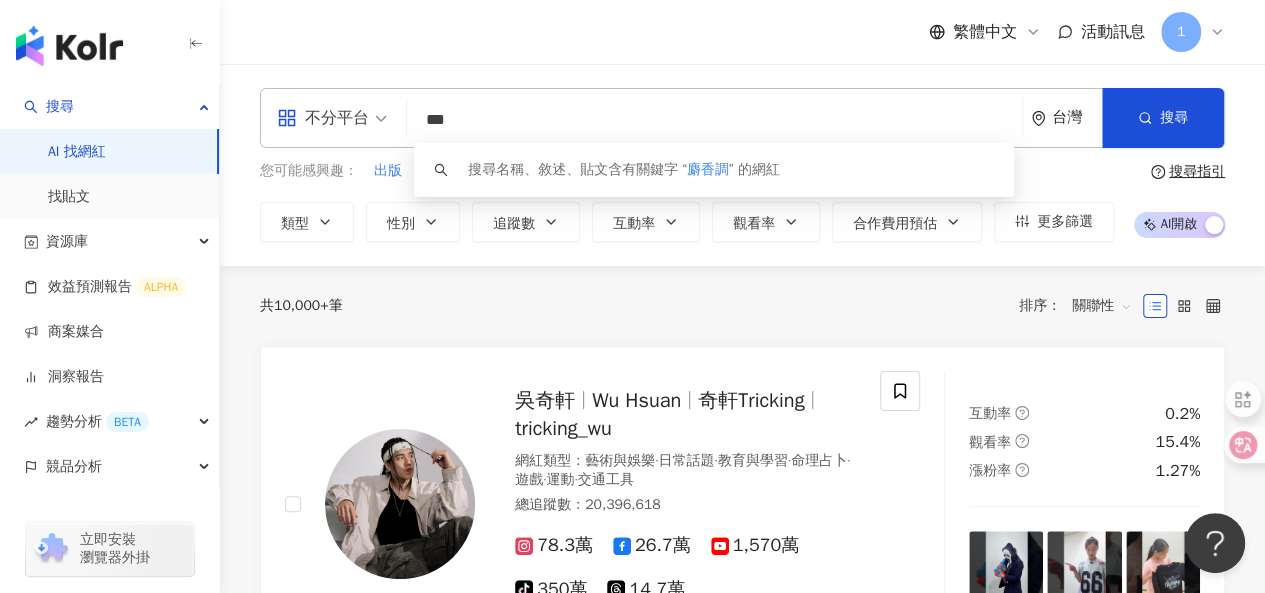 drag, startPoint x: 531, startPoint y: 123, endPoint x: 396, endPoint y: 125, distance: 135.01482 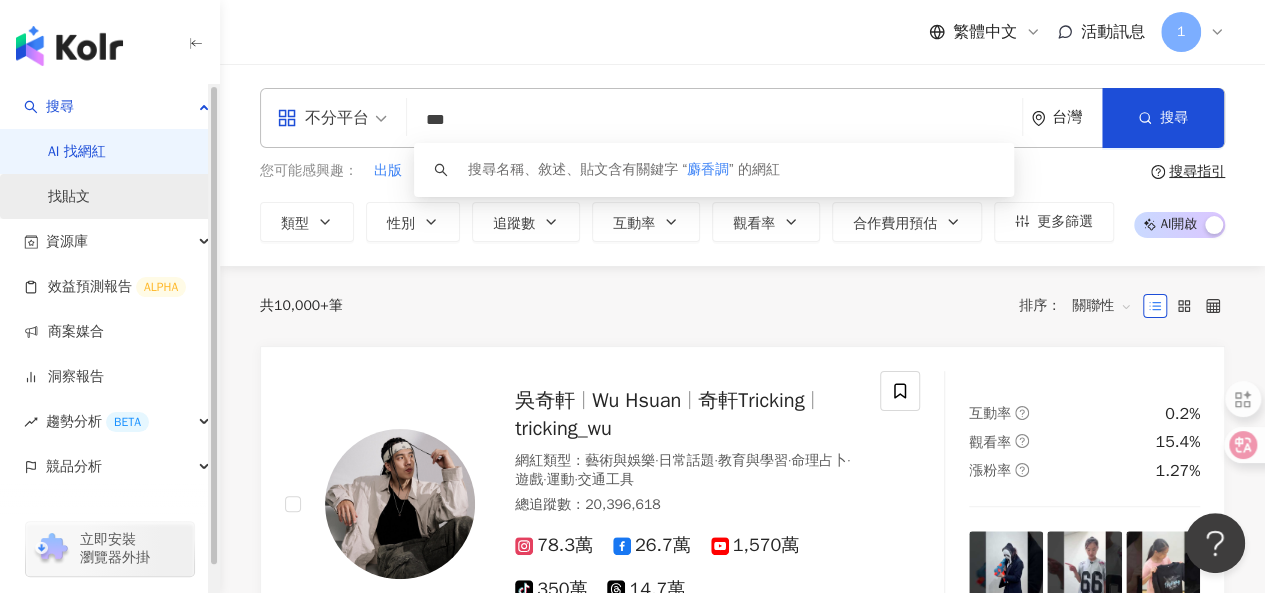 type on "***" 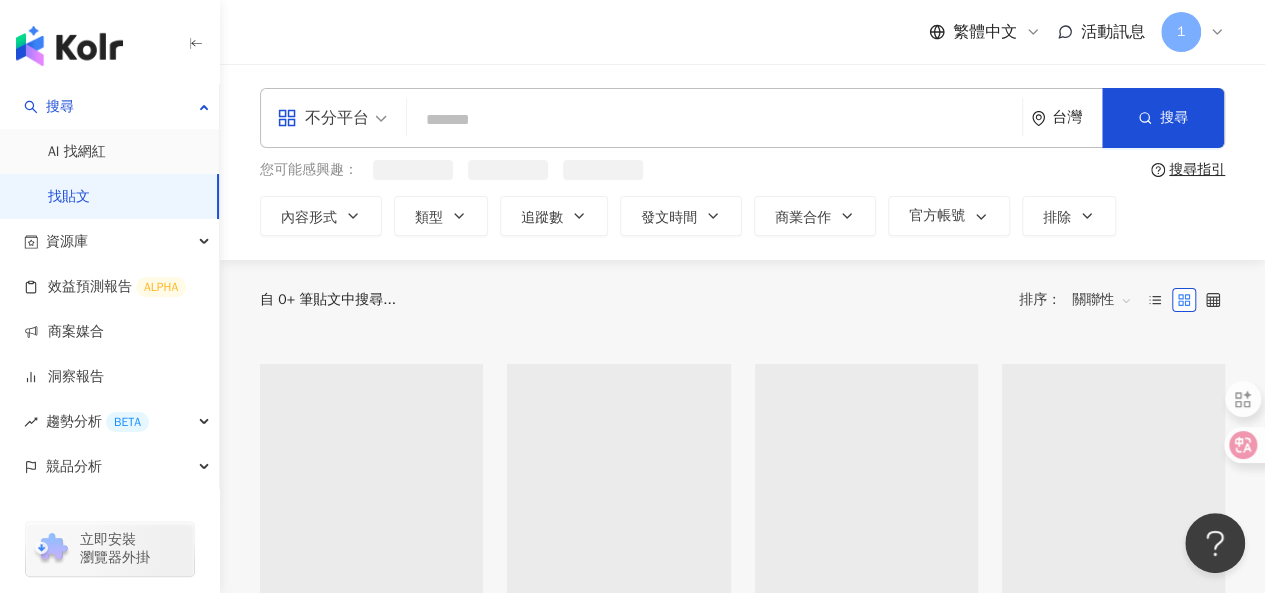 click at bounding box center [714, 119] 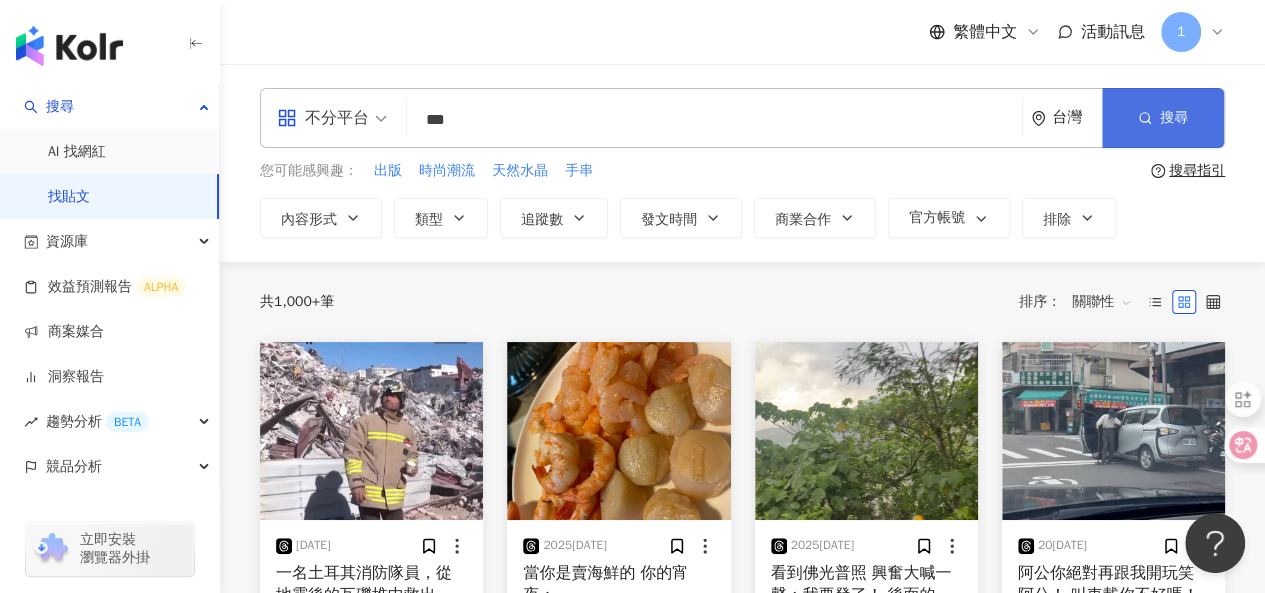 click on "搜尋" at bounding box center (1163, 118) 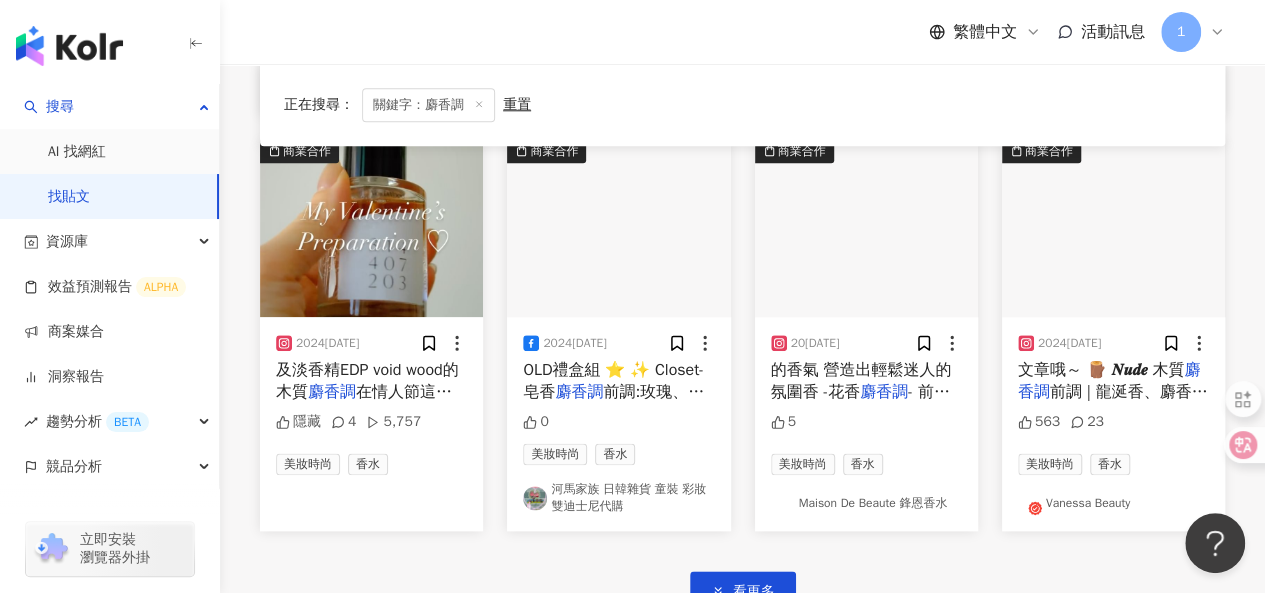 scroll, scrollTop: 1200, scrollLeft: 0, axis: vertical 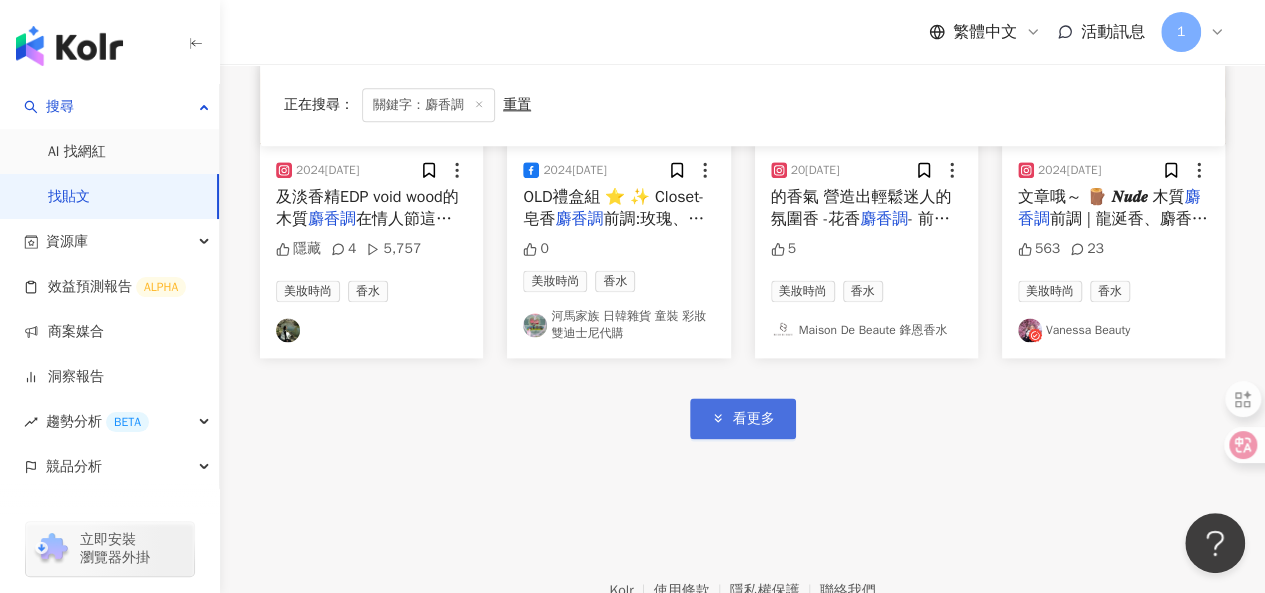 click on "看更多" at bounding box center (754, 419) 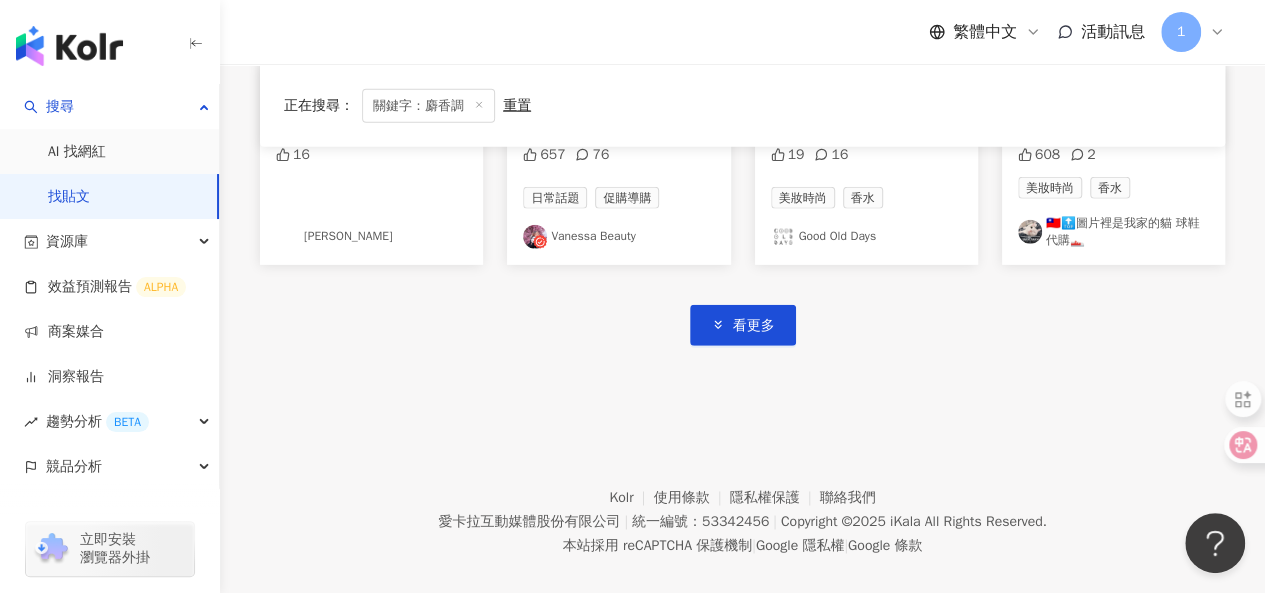 scroll, scrollTop: 2539, scrollLeft: 0, axis: vertical 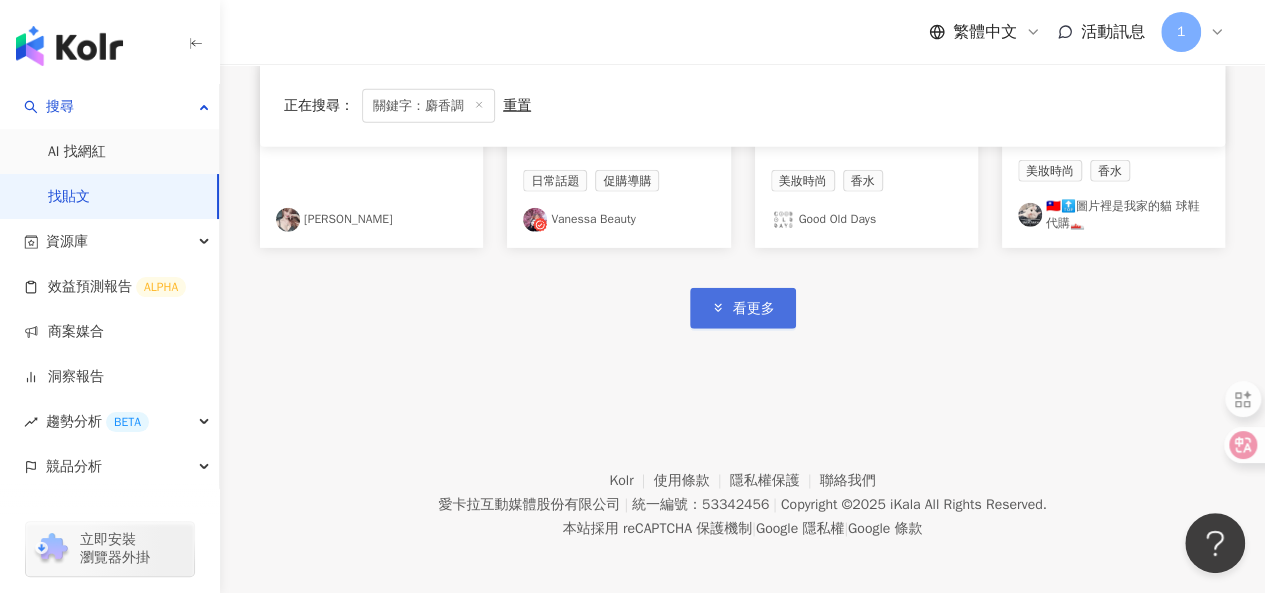 click on "看更多" at bounding box center (754, 309) 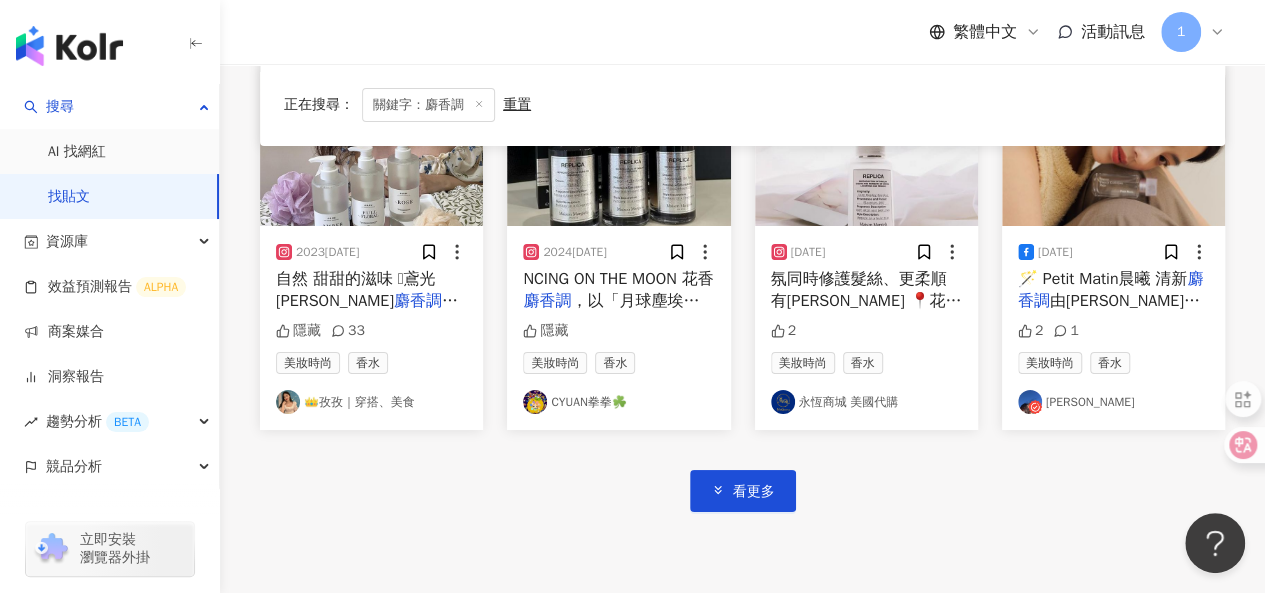 scroll, scrollTop: 3766, scrollLeft: 0, axis: vertical 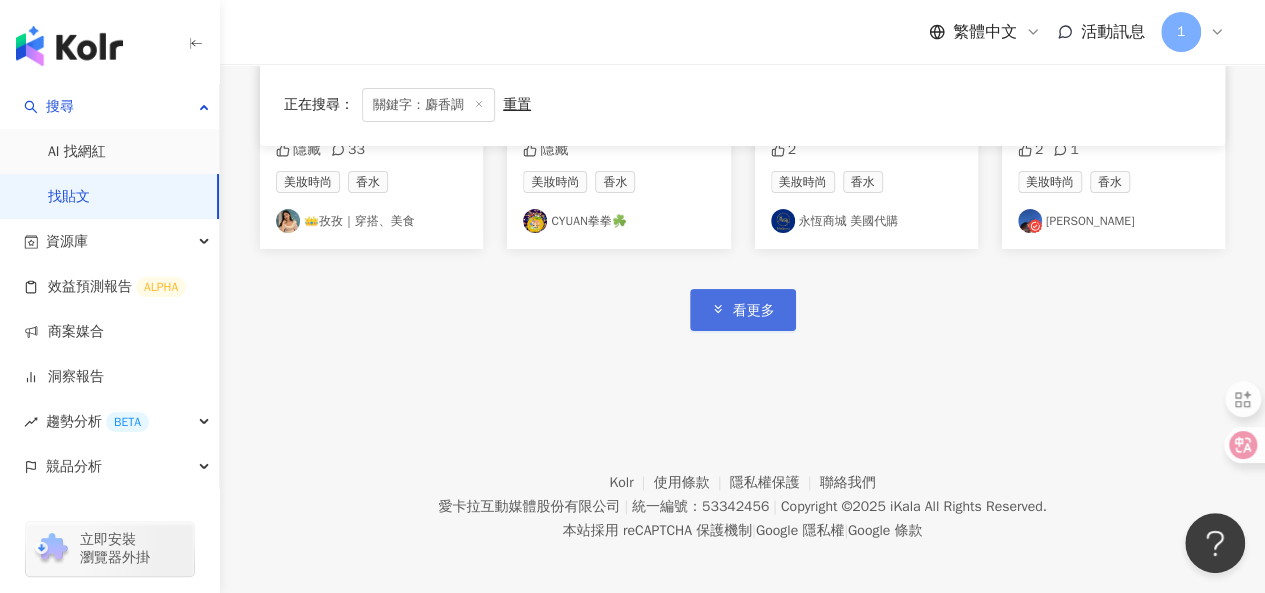 click on "看更多" at bounding box center [743, 309] 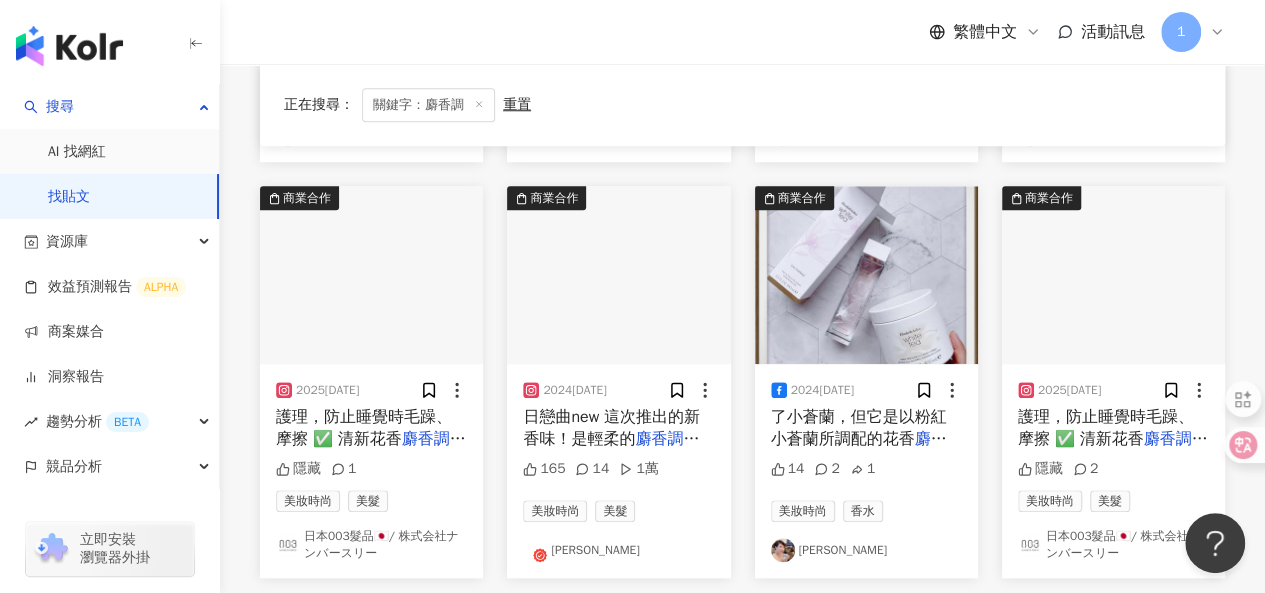 scroll, scrollTop: 4866, scrollLeft: 0, axis: vertical 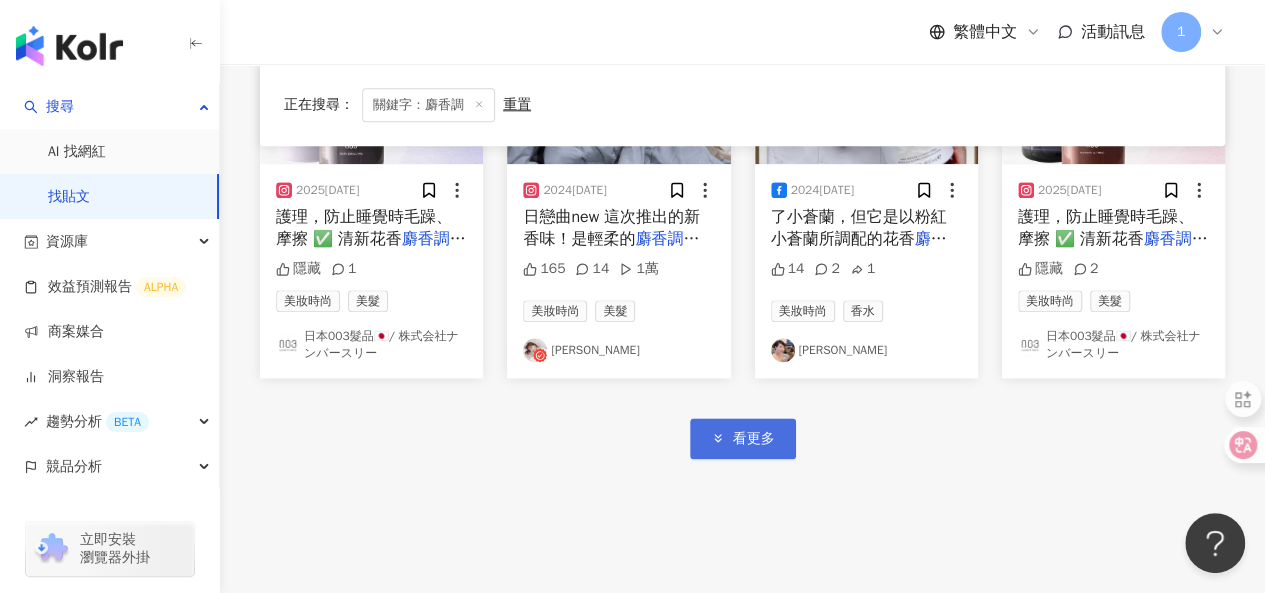 click on "看更多" at bounding box center (743, 438) 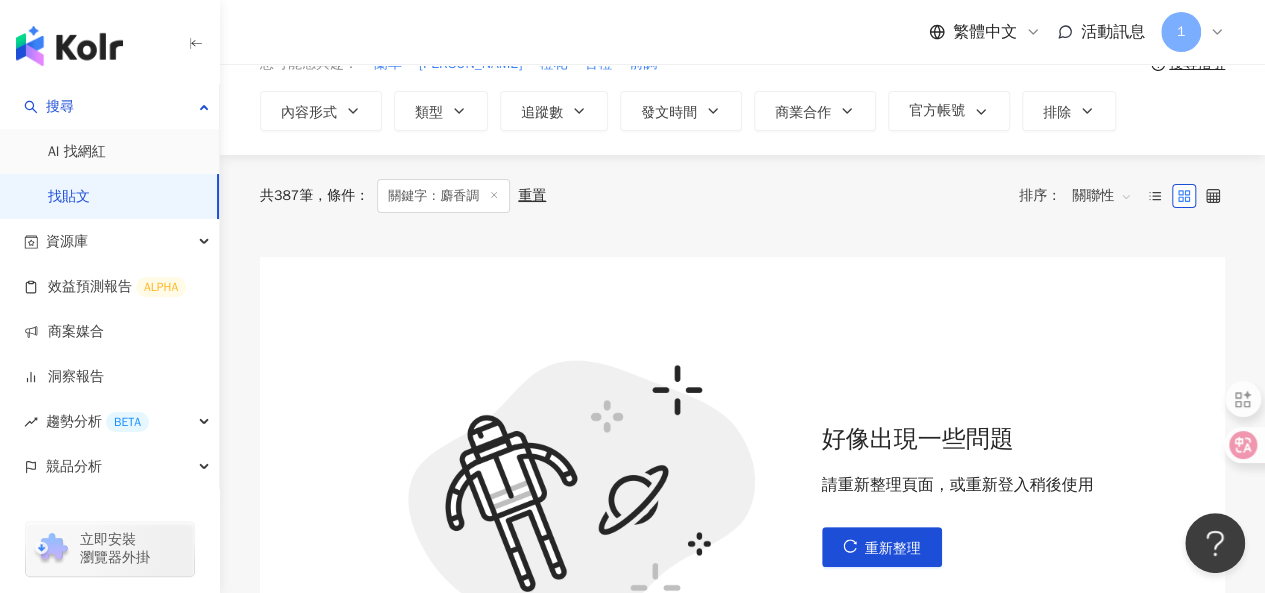 scroll, scrollTop: 0, scrollLeft: 0, axis: both 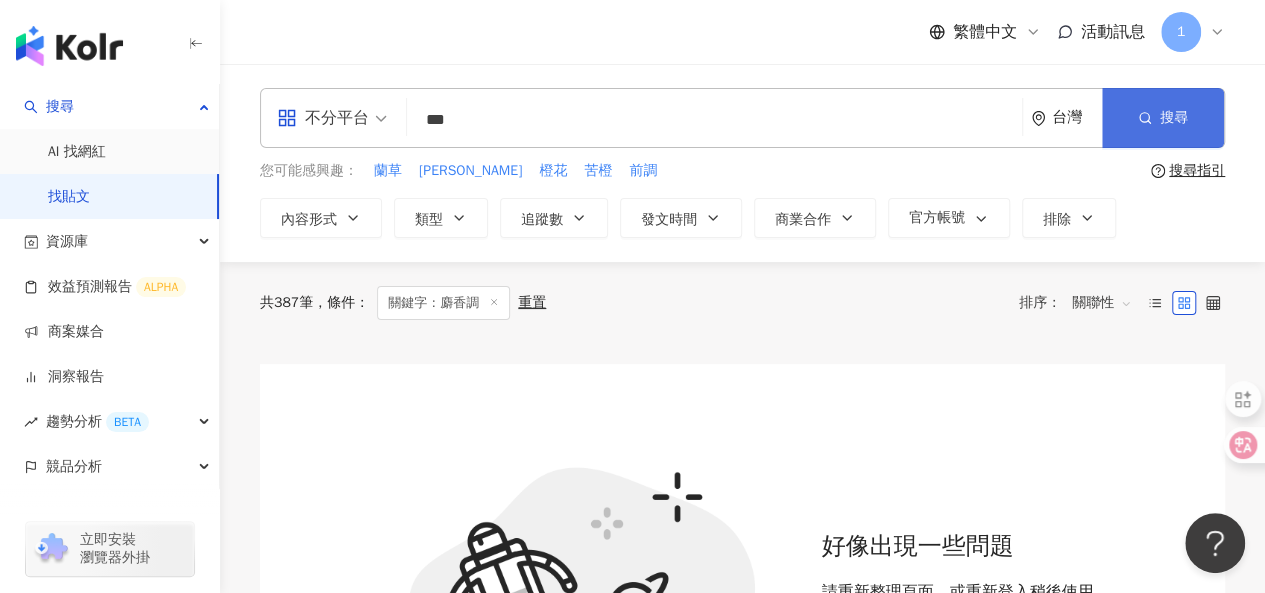 click on "搜尋" at bounding box center (1163, 118) 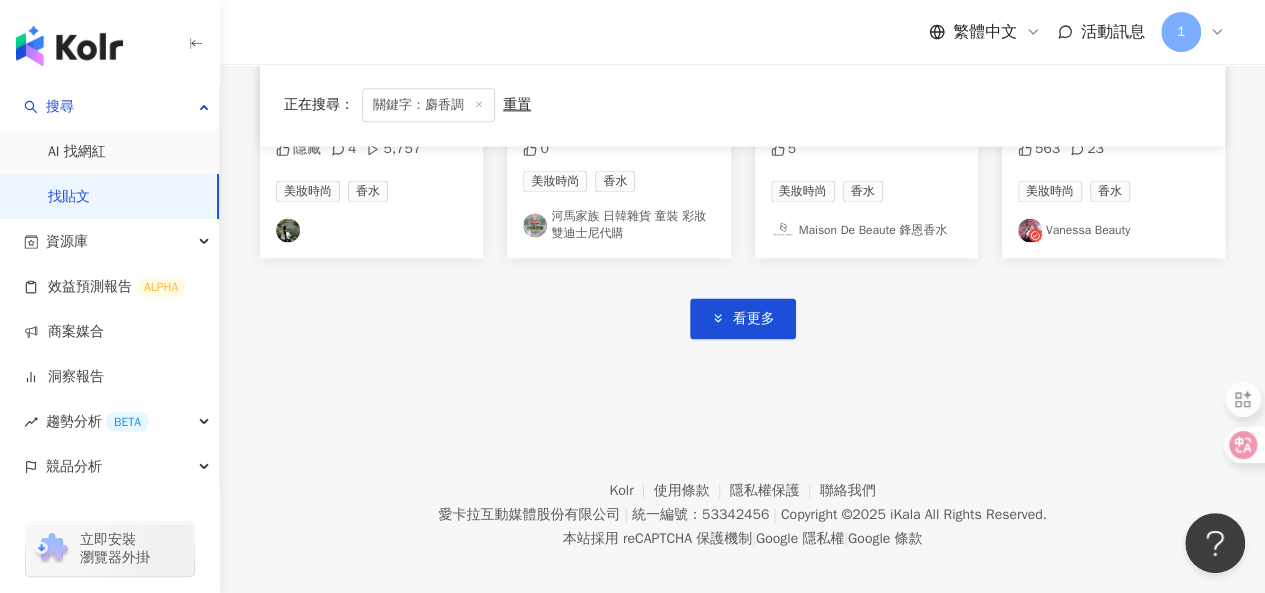 scroll, scrollTop: 1312, scrollLeft: 0, axis: vertical 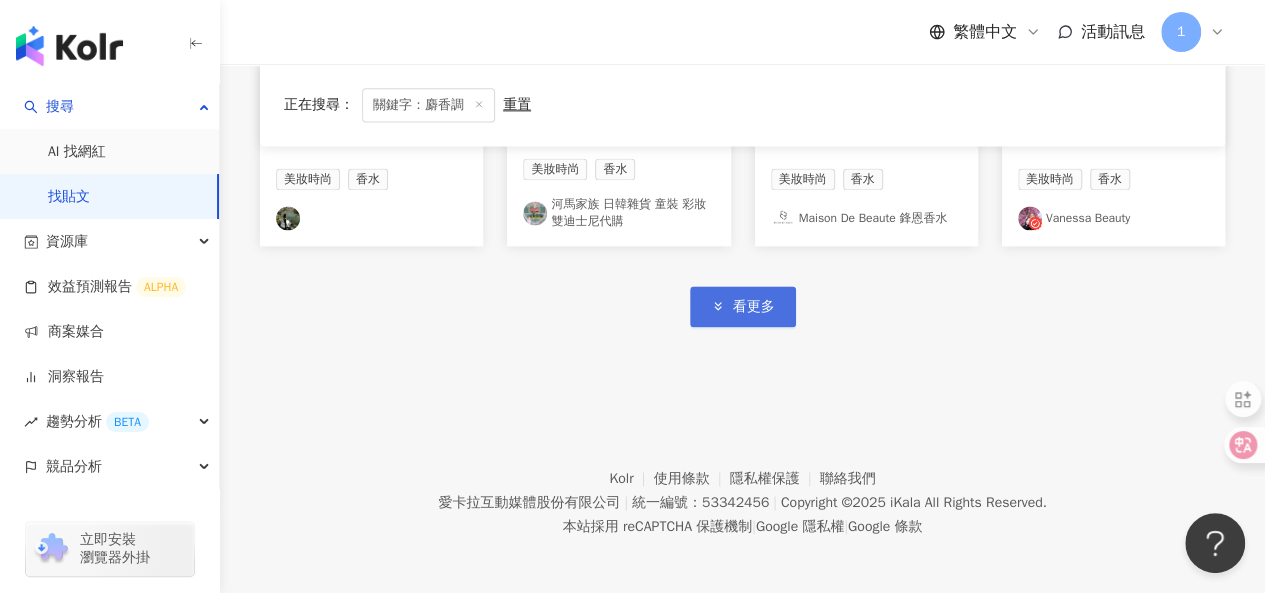 click on "看更多" at bounding box center (754, 307) 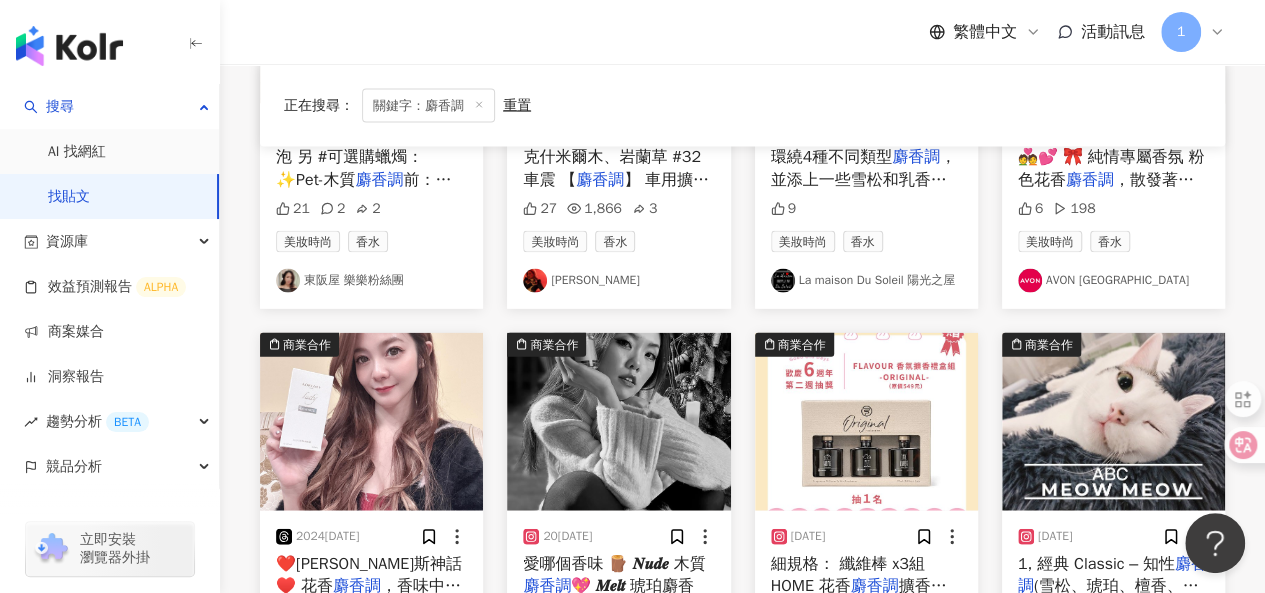 scroll, scrollTop: 2312, scrollLeft: 0, axis: vertical 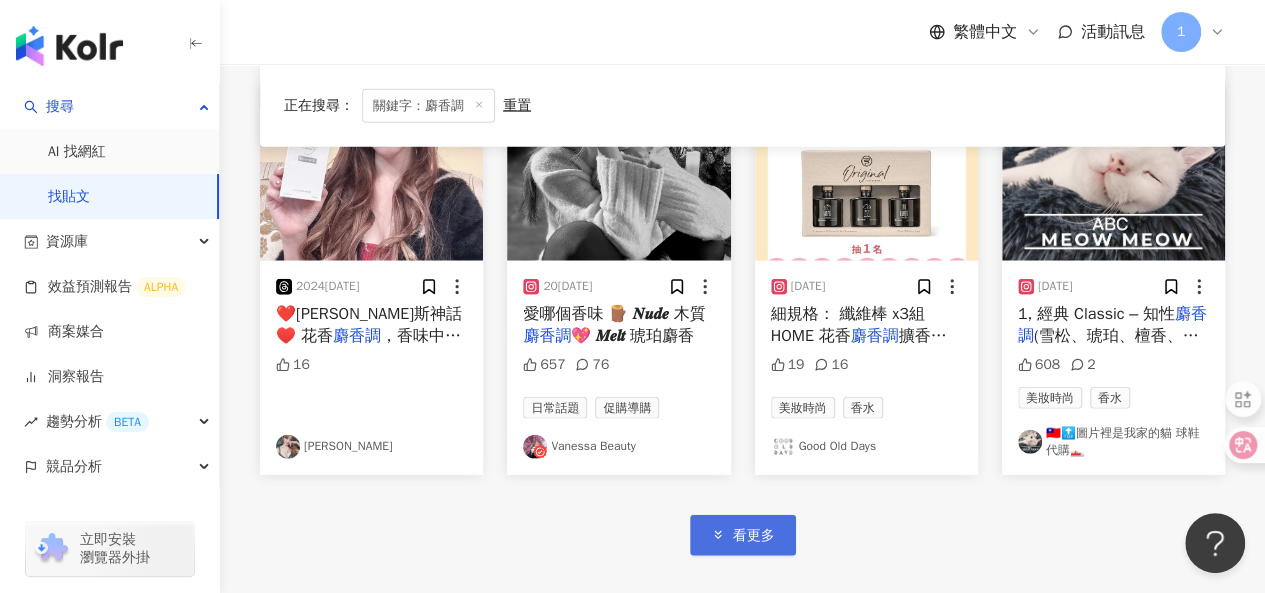click on "看更多" at bounding box center (754, 536) 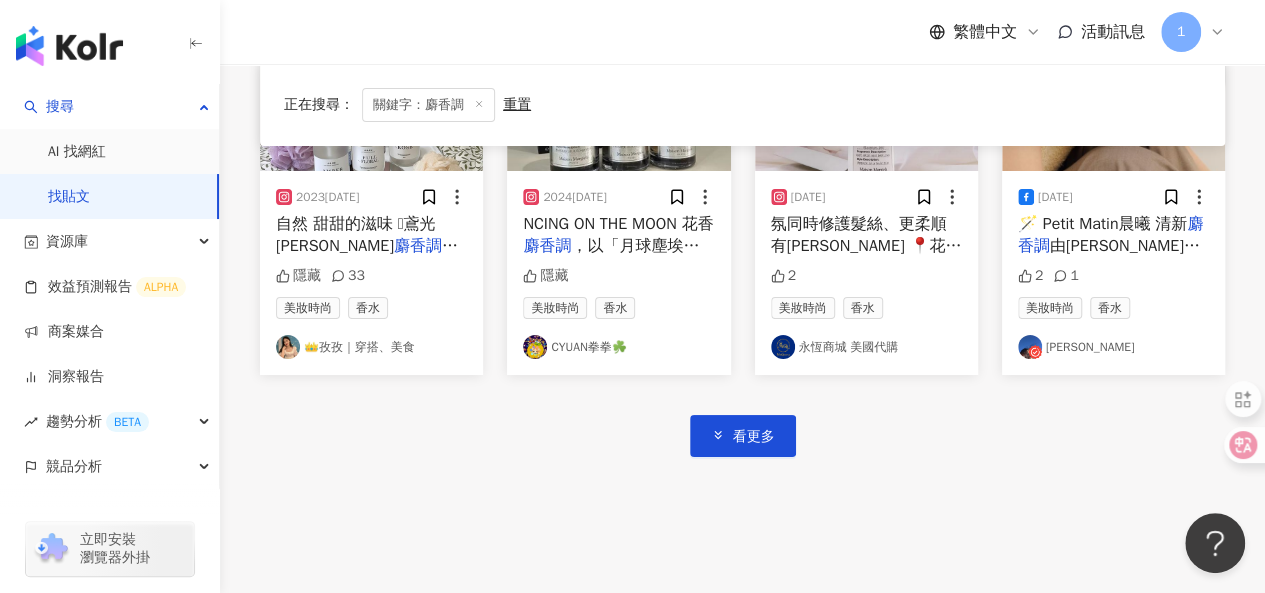scroll, scrollTop: 3766, scrollLeft: 0, axis: vertical 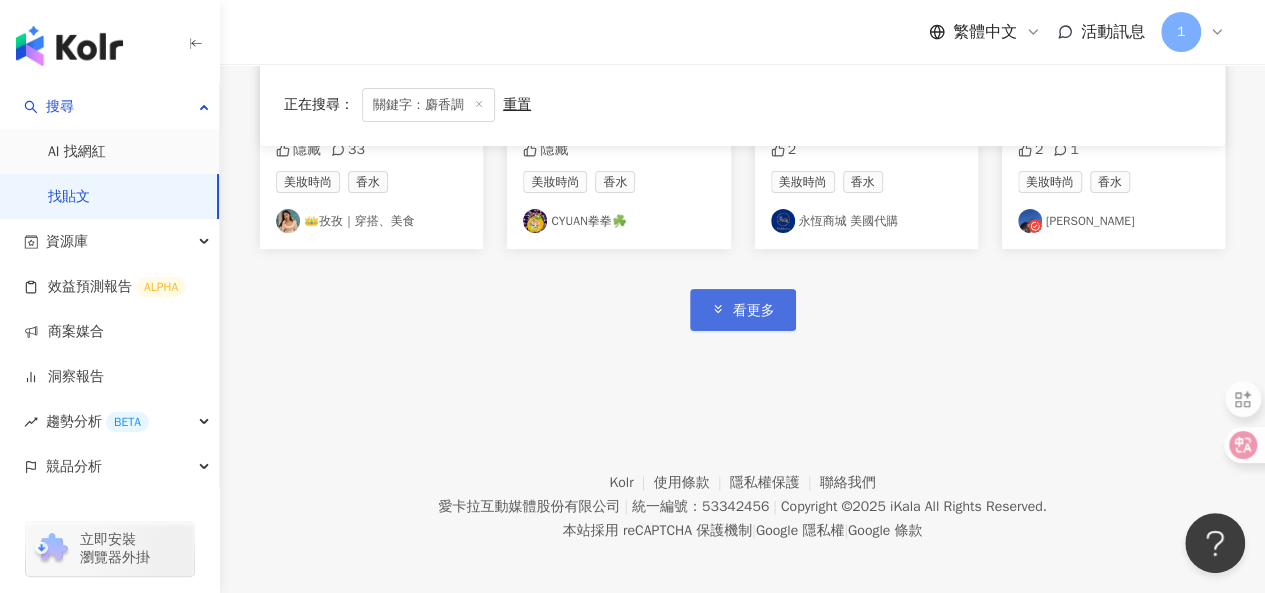 click on "看更多" at bounding box center [754, 311] 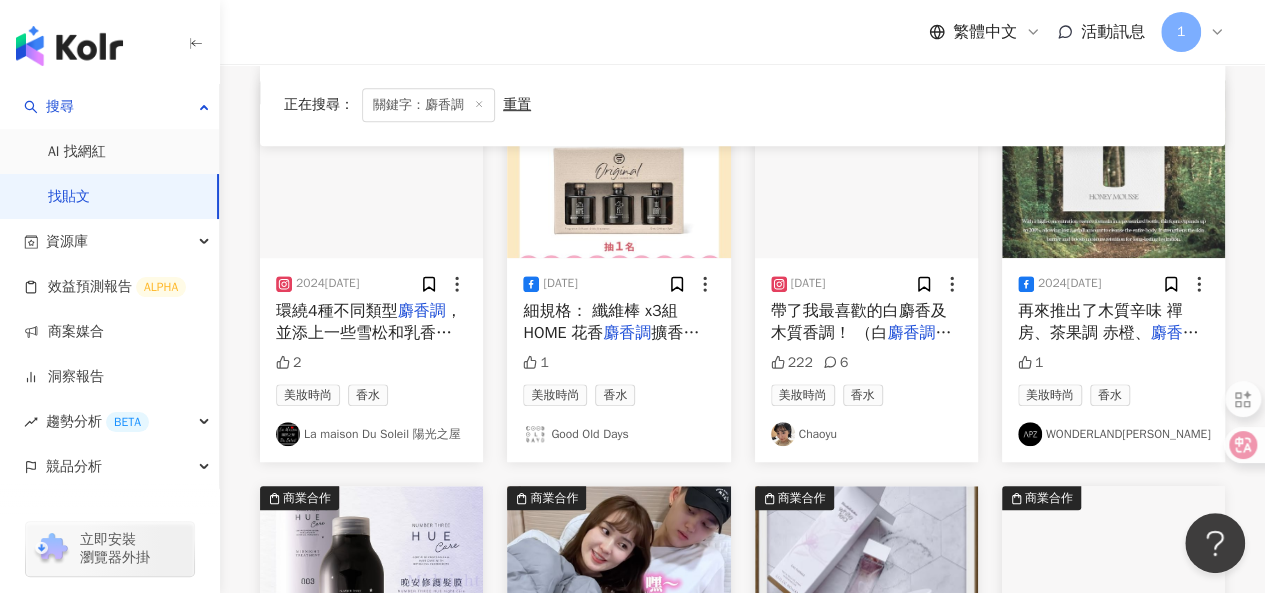 scroll, scrollTop: 4766, scrollLeft: 0, axis: vertical 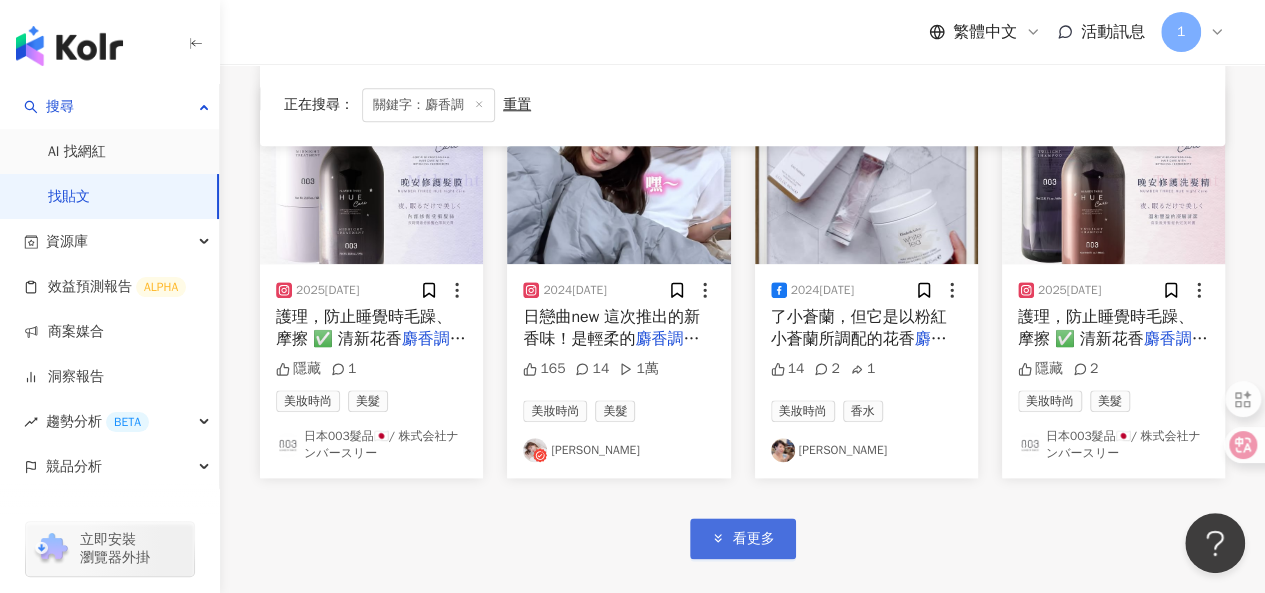 click on "看更多" at bounding box center [754, 539] 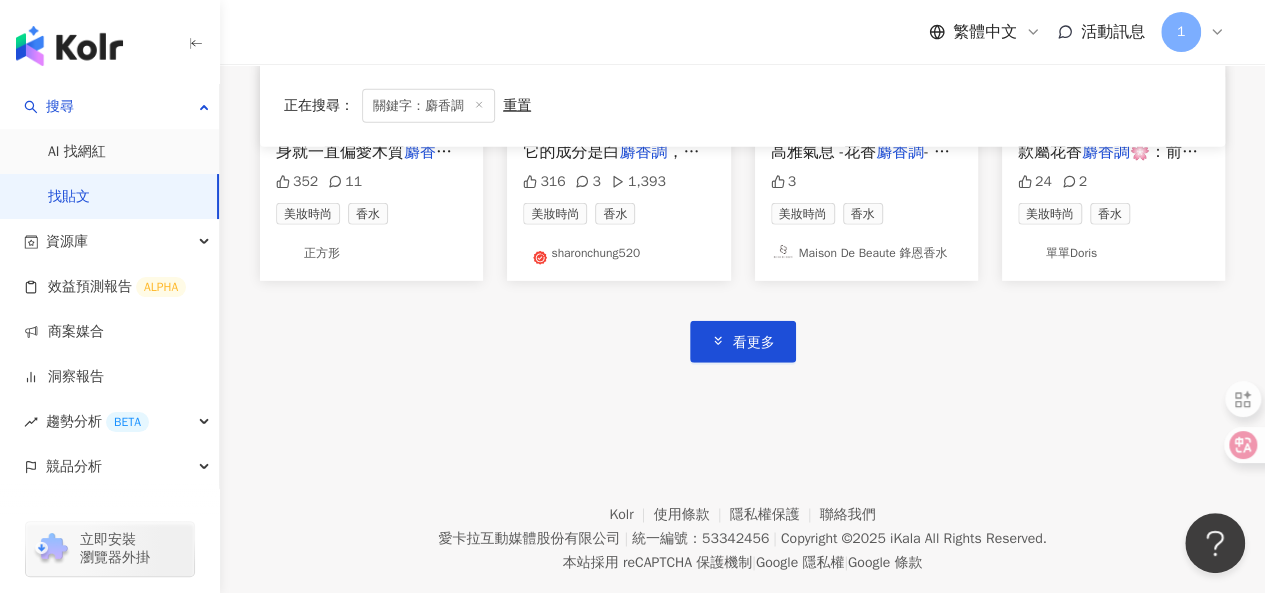 scroll, scrollTop: 6264, scrollLeft: 0, axis: vertical 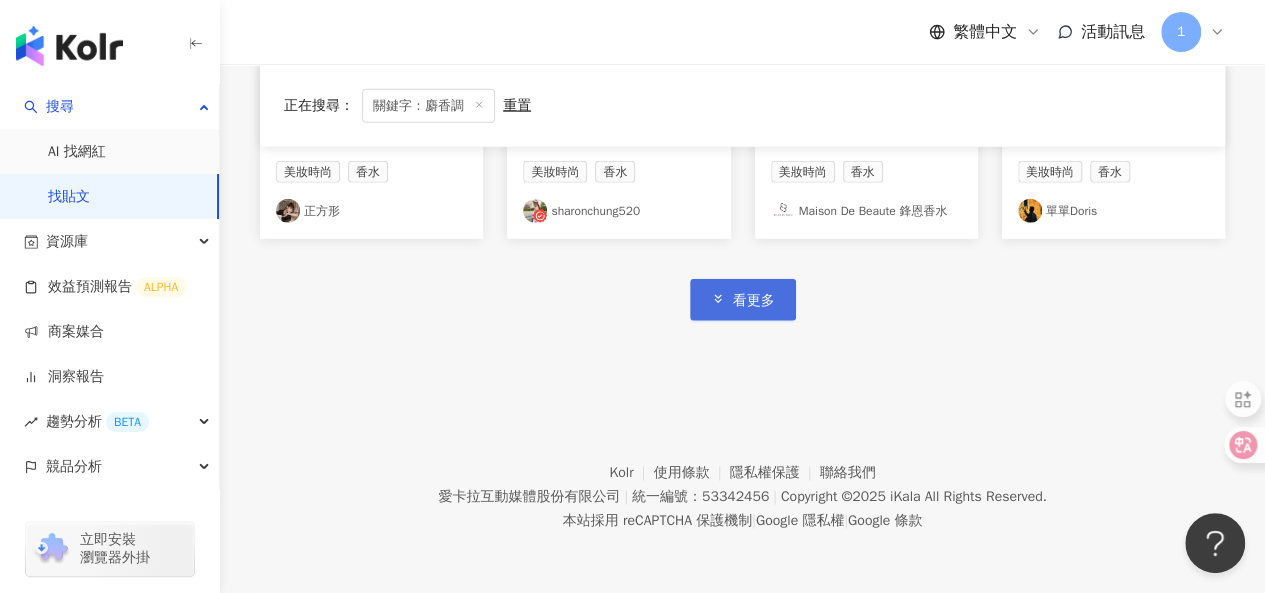 click on "看更多" at bounding box center (743, 299) 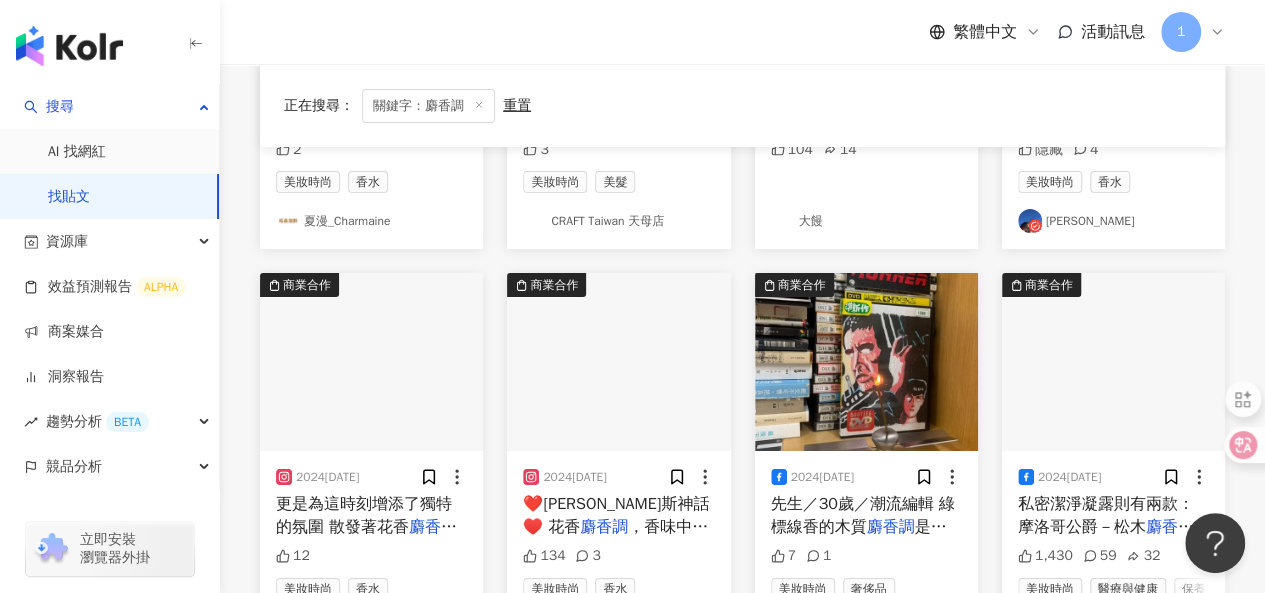scroll, scrollTop: 7364, scrollLeft: 0, axis: vertical 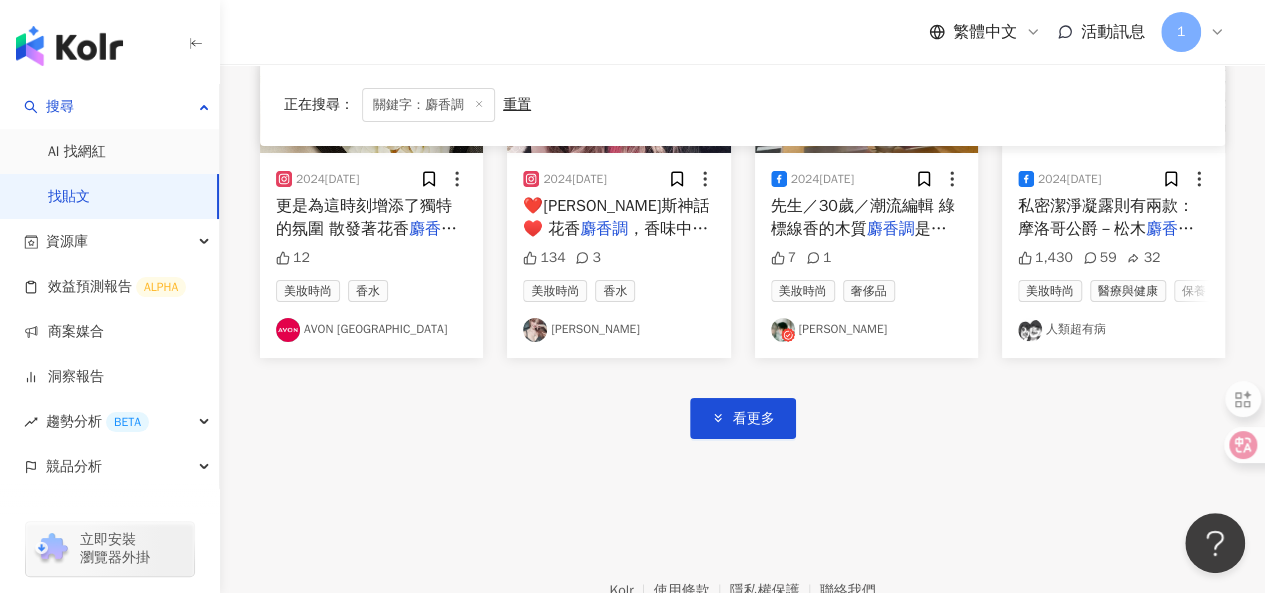 click on "看更多" at bounding box center [743, 418] 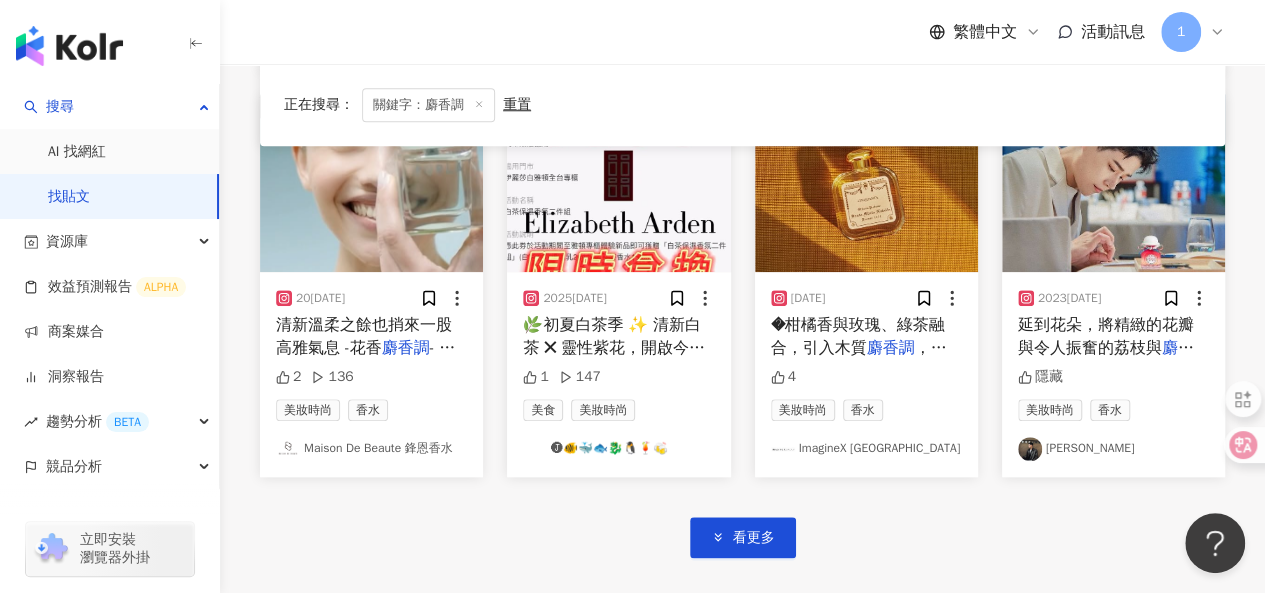 scroll, scrollTop: 8564, scrollLeft: 0, axis: vertical 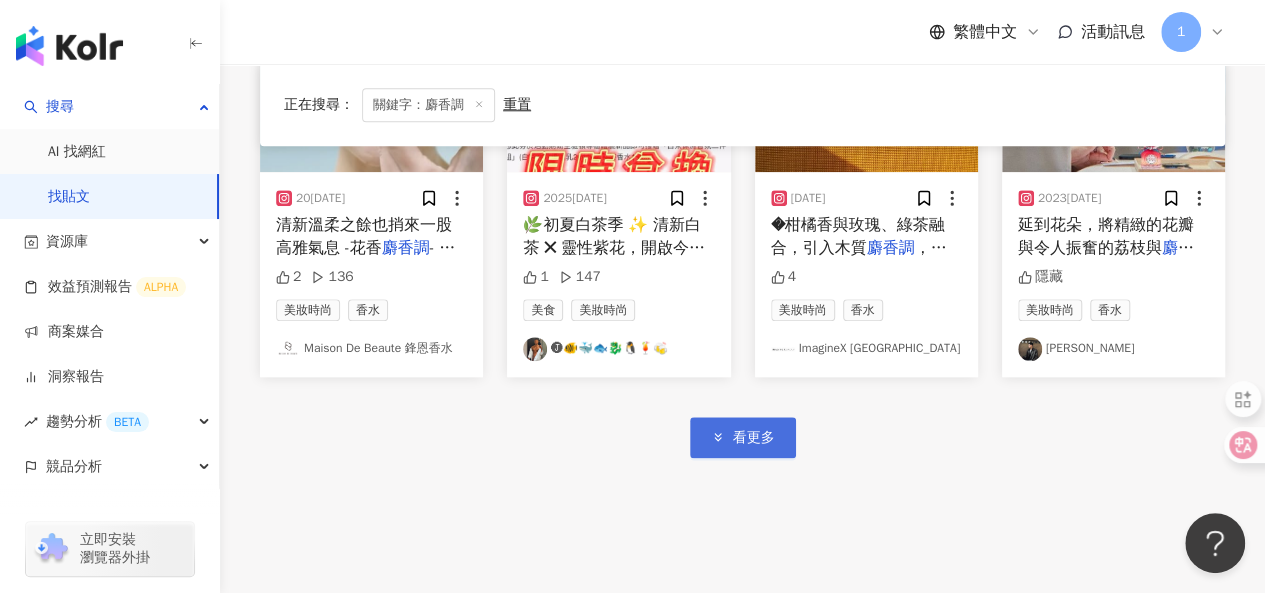 click on "看更多" at bounding box center [743, 437] 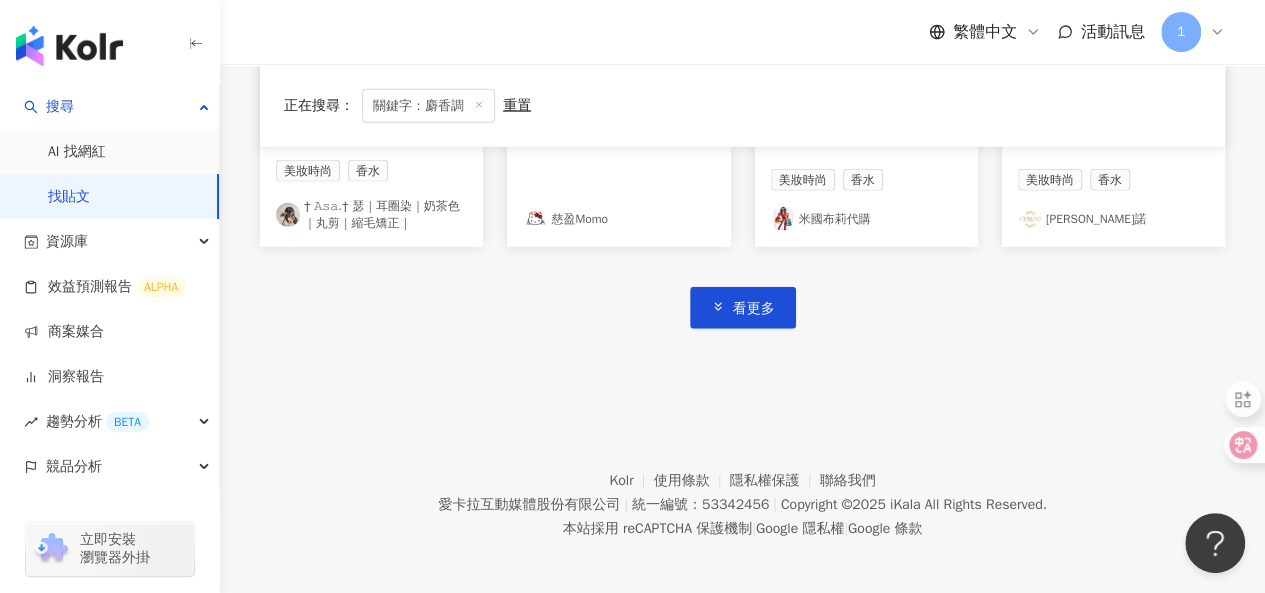 scroll, scrollTop: 9972, scrollLeft: 0, axis: vertical 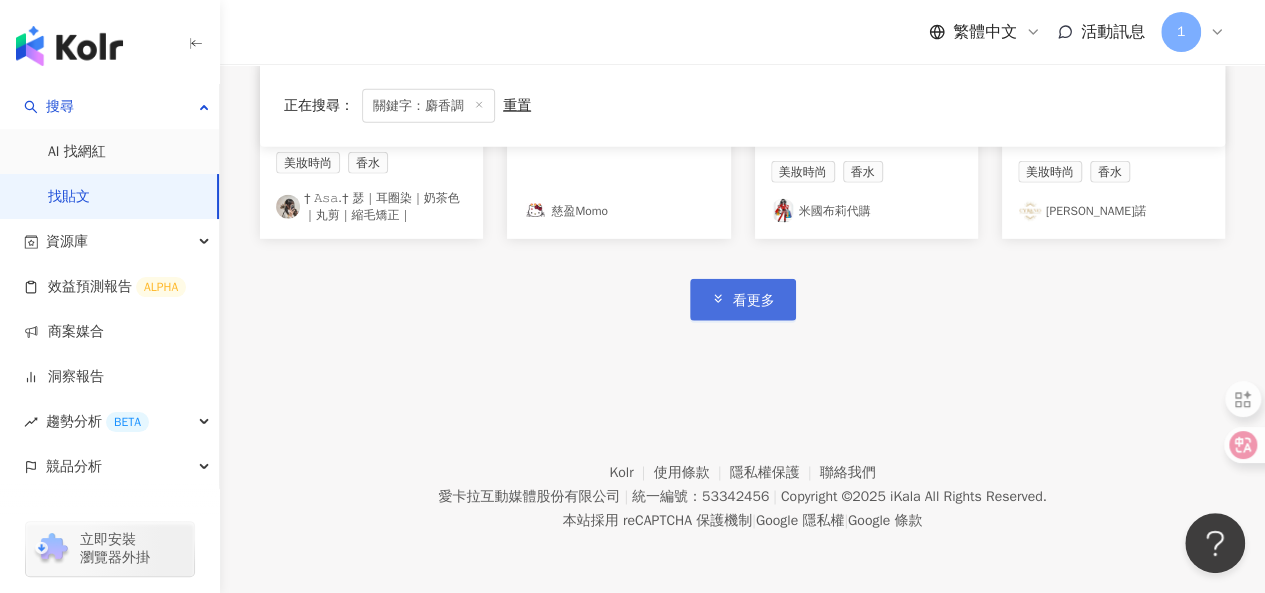 click on "看更多" at bounding box center [743, 299] 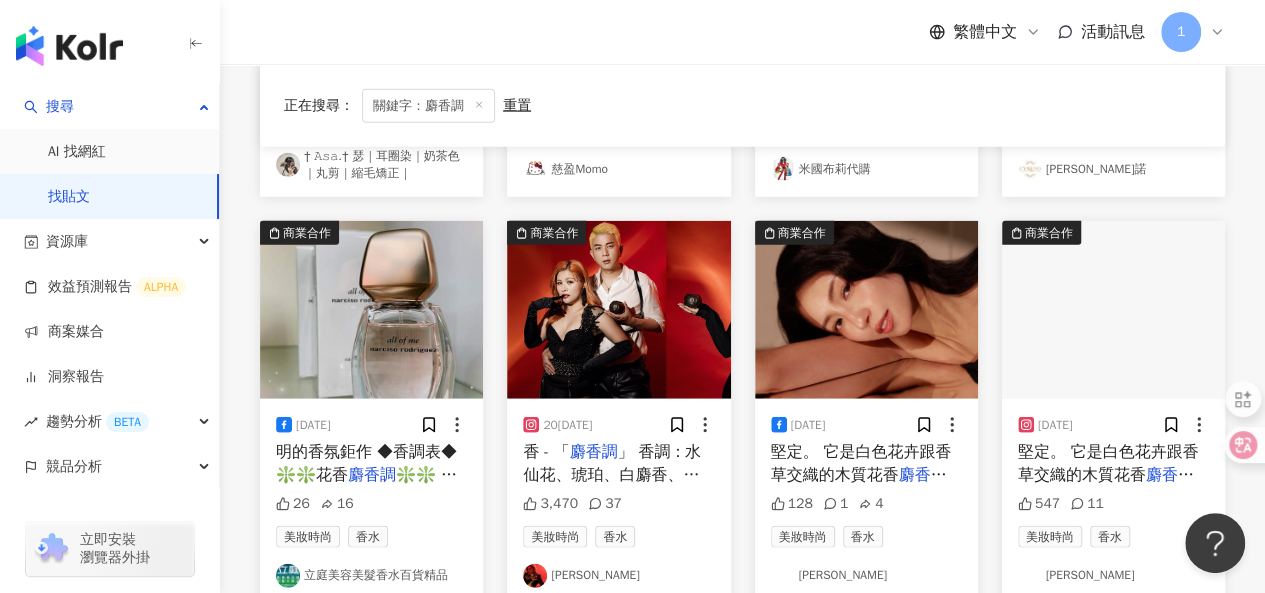 scroll, scrollTop: 10072, scrollLeft: 0, axis: vertical 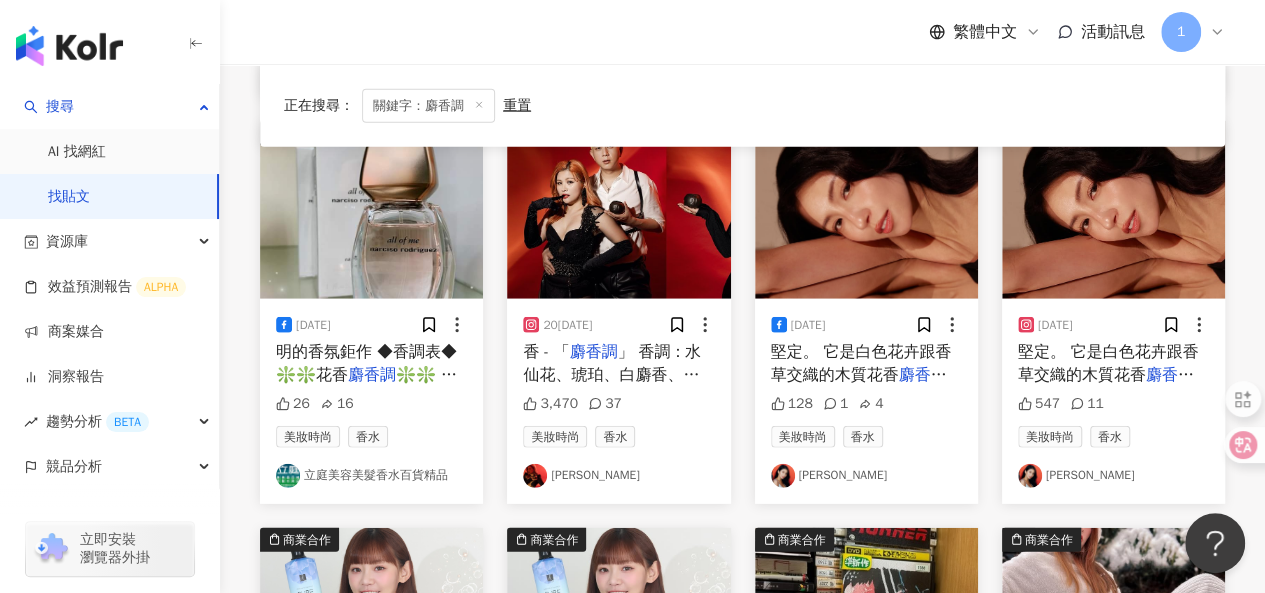 drag, startPoint x: 1077, startPoint y: 397, endPoint x: 1146, endPoint y: 413, distance: 70.83079 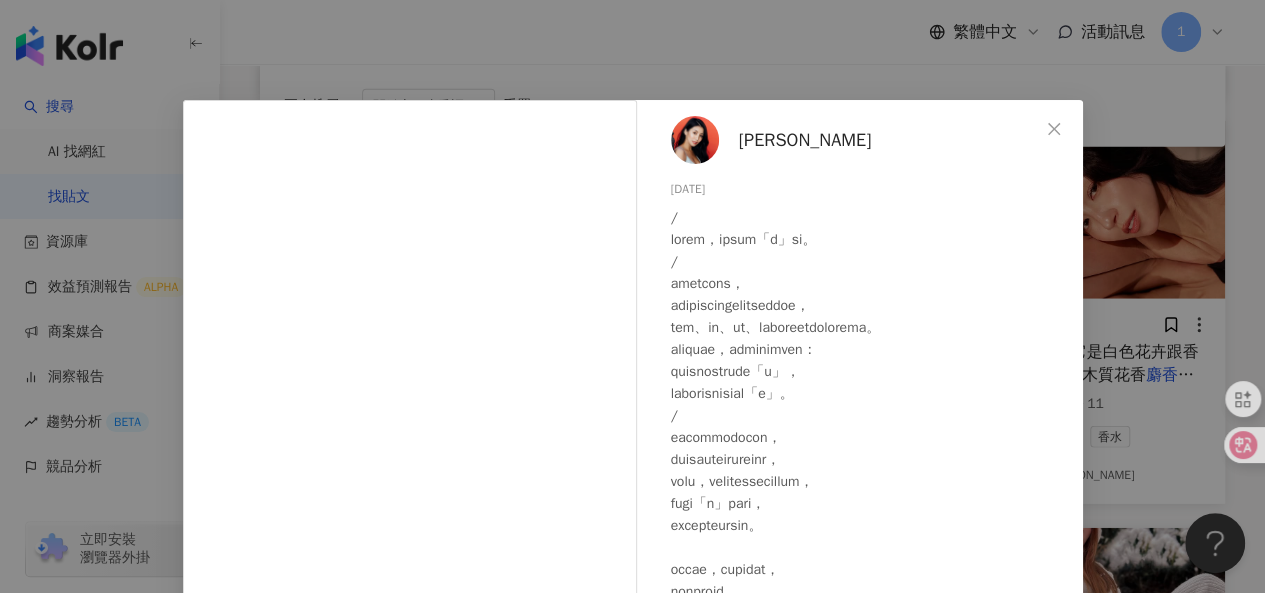 click on "[PERSON_NAME]" at bounding box center (805, 140) 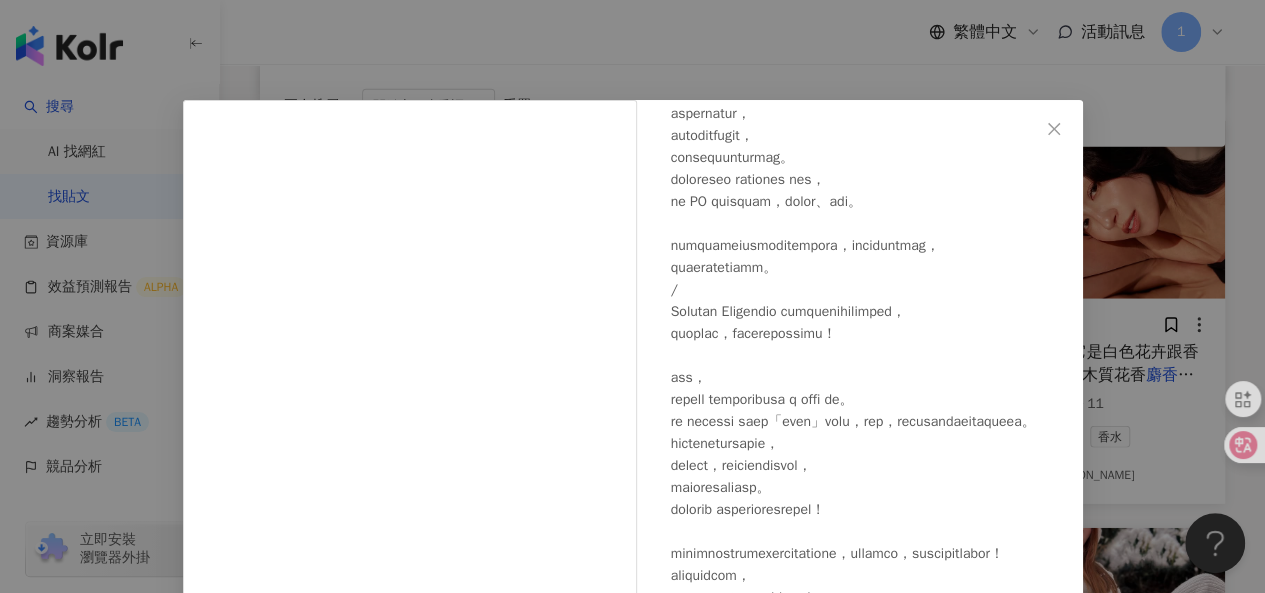 scroll, scrollTop: 896, scrollLeft: 0, axis: vertical 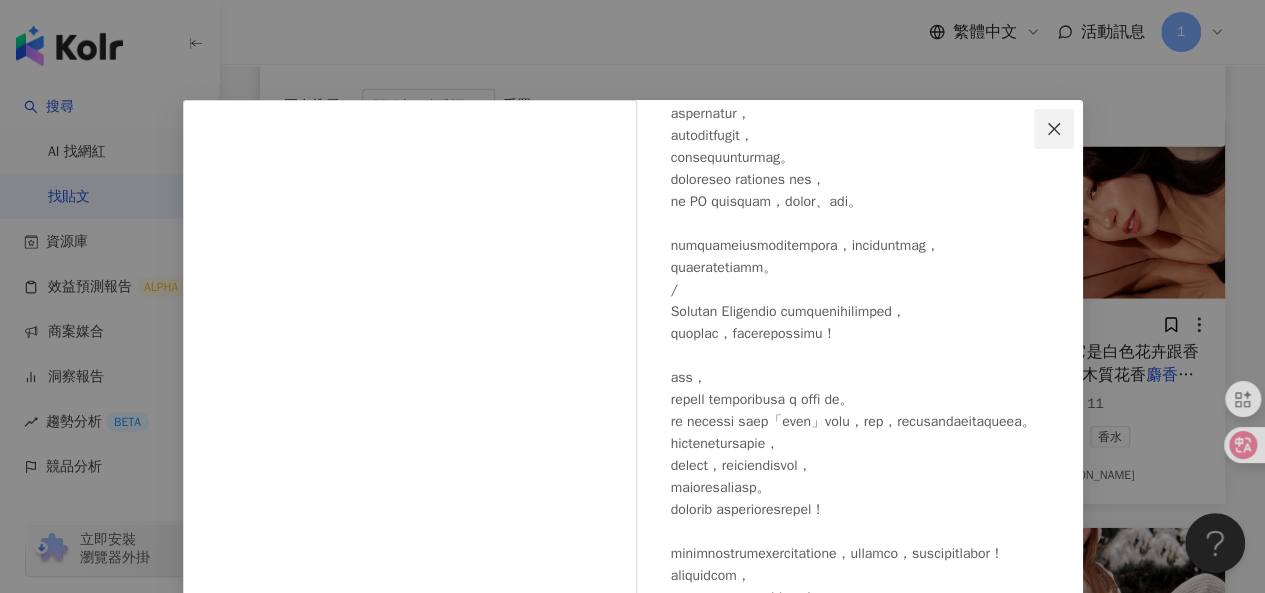 click at bounding box center [1054, 129] 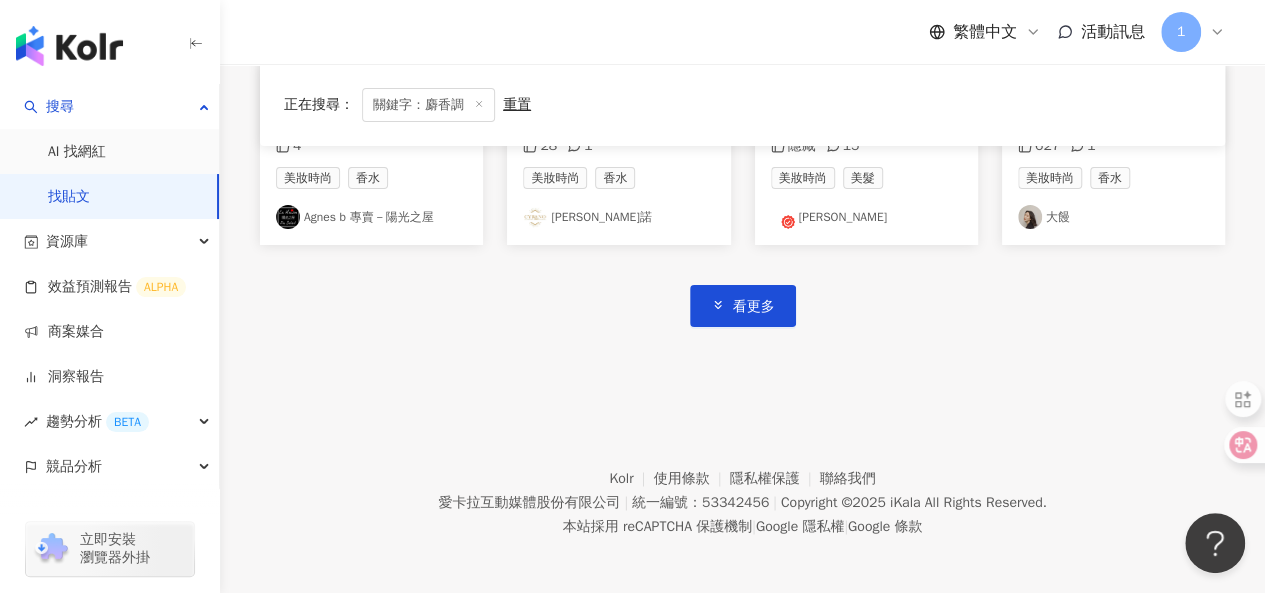 scroll, scrollTop: 11172, scrollLeft: 0, axis: vertical 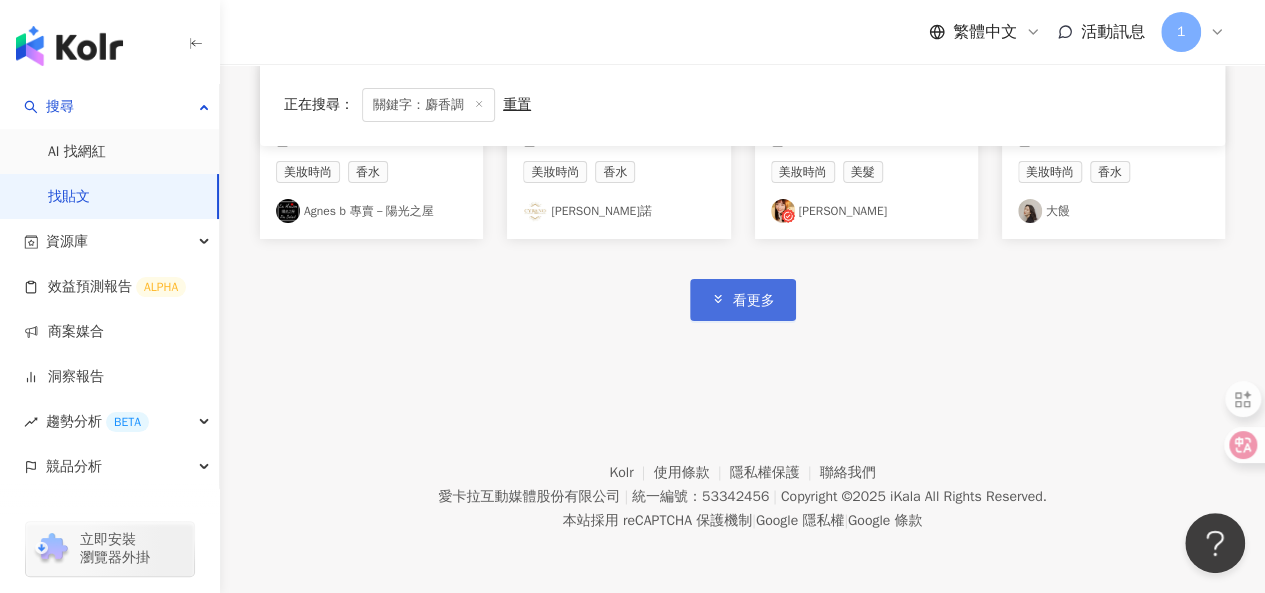 click on "看更多" at bounding box center [754, 301] 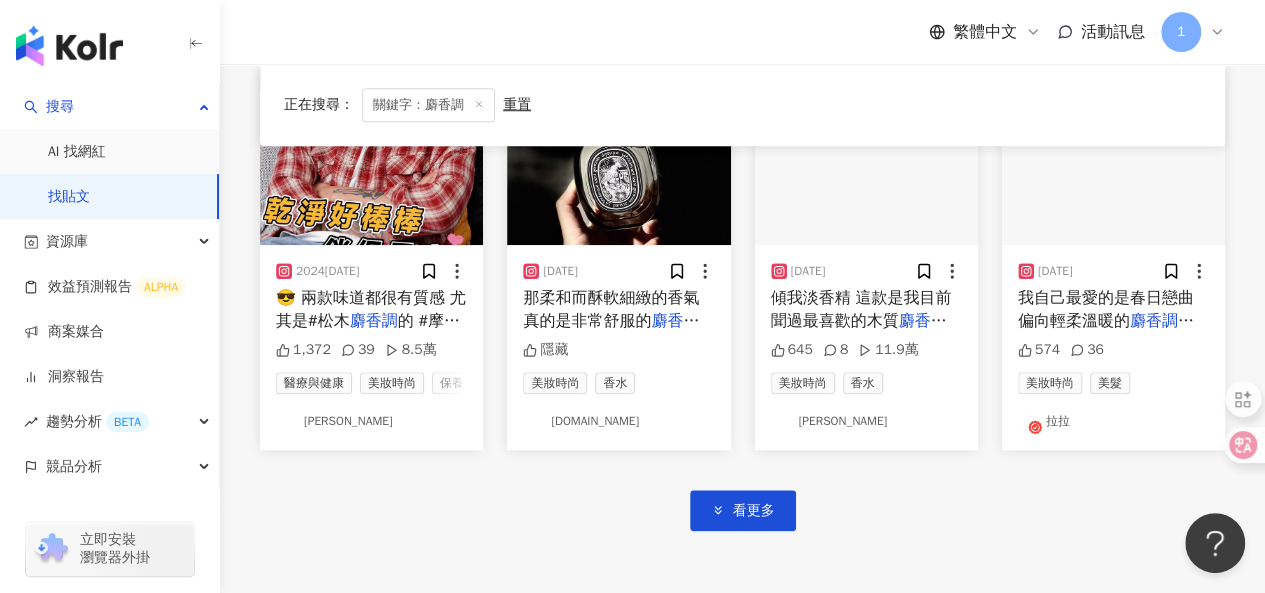 scroll, scrollTop: 12172, scrollLeft: 0, axis: vertical 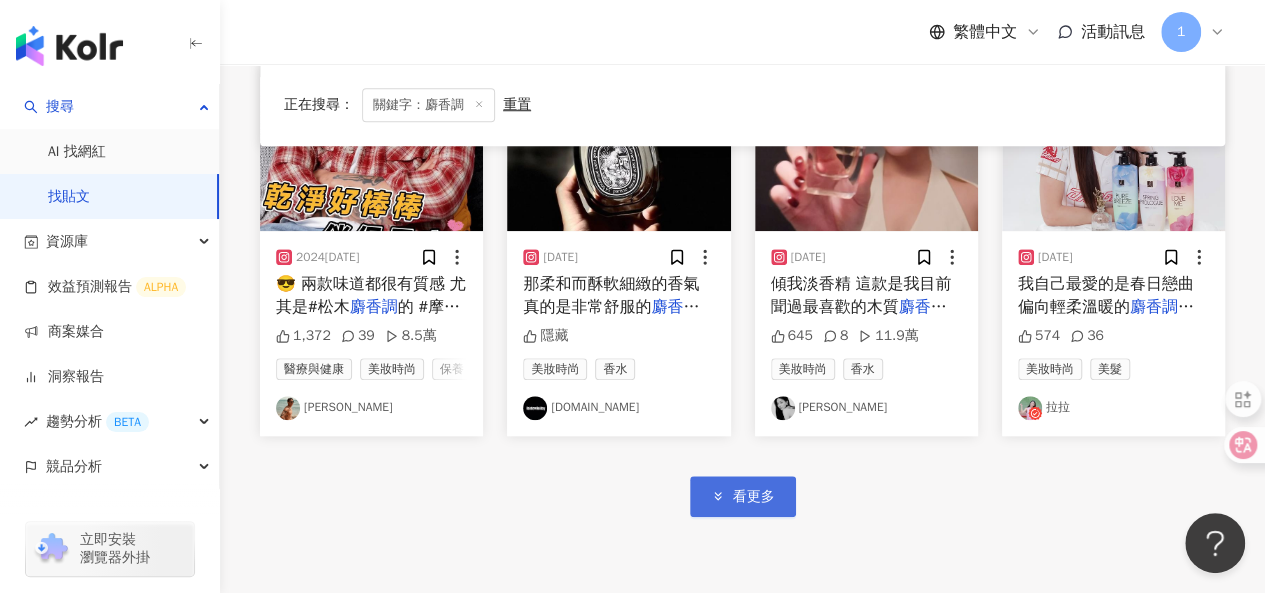 click on "看更多" at bounding box center [743, 496] 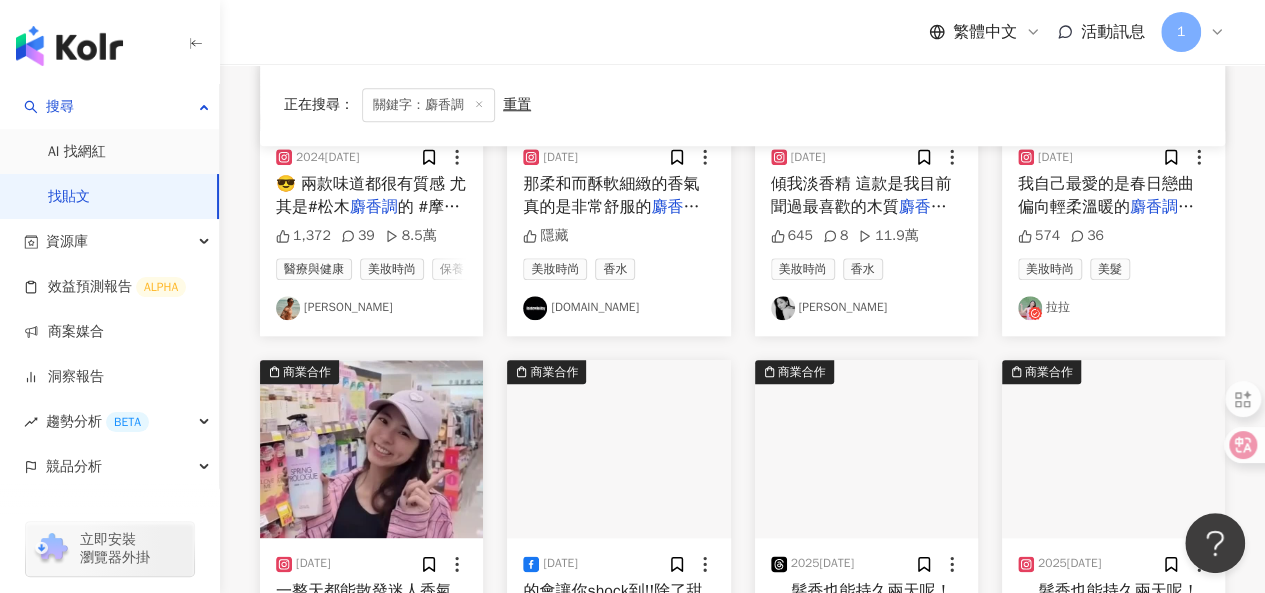 scroll, scrollTop: 12472, scrollLeft: 0, axis: vertical 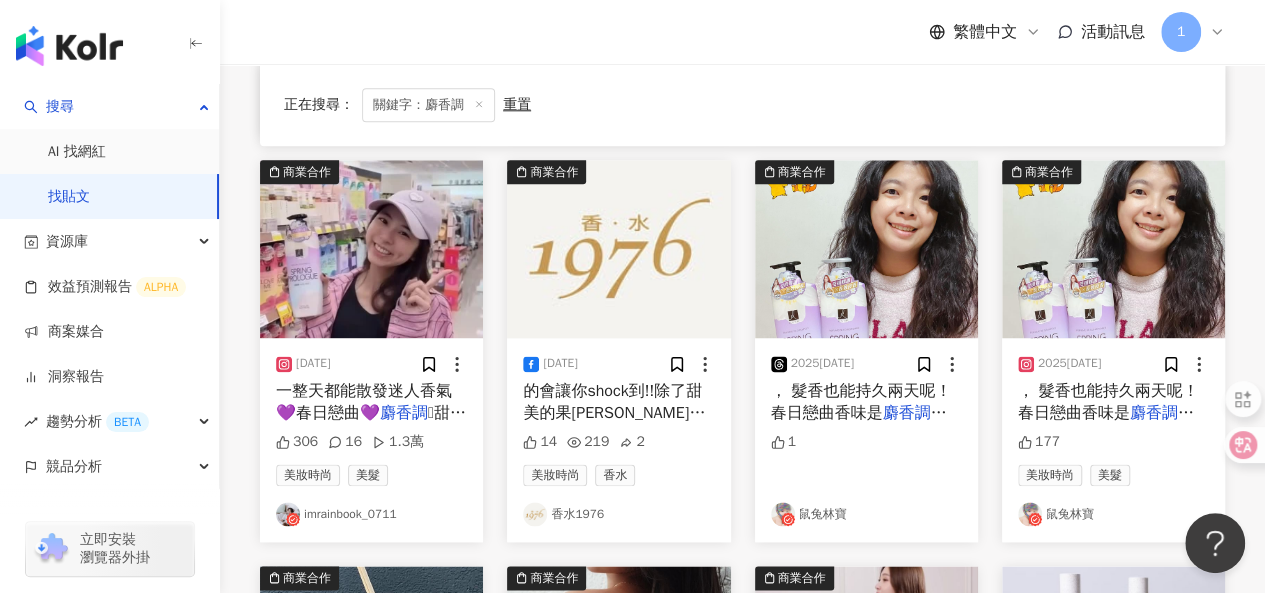 click on "正在搜尋 ： 關鍵字：麝香調 重置 排序： 關聯性 商業合作 2023/9/2 able
【味別介紹】
✨Home-花香 麝香調
前調：茴香、鼠尾草
中調：玫瑰、 0 美妝時尚 香水 日本代買代購-阿卡將/婦嬰用品/包包/雜貨 商業合作 2023/11/14 �HOUSEHOLD
CLOSET｜皂香 麝香調
SOFA｜清新淡花調
BED｜花 2 美妝時尚 香水 WUZ屋子 商業合作 2024/11/17 克什米爾木、岩蘭草
#32 車震 【 麝香調 】 車用擴香
香調：水仙花、琥珀、 807 7 美妝時尚 香水 董仔 商業合作 2023/9/12
✔️Pet-Woody Musk 木質 麝香調
前調：青蘋果、天竺葵
中調：茉莉 1 美妝時尚 香水 日本代買代購-阿卡將/婦嬰用品/包包/雜貨 商業合作 2024/7/23 n
Petit Matin晨曦
柑橘－ 麝香調
Grand Soir深宵
琥珀－ 152 2 美妝時尚 香水 Chiang's channel 商業合作 2024/11/12 CLOSET｜Sabon Musk 皂香 麝香調
SOFA｜Floral Blos 隱藏 4 香水 美妝時尚 爆Q｜白柴 商業合作 2025/3/1 13" at bounding box center (742, -5336) 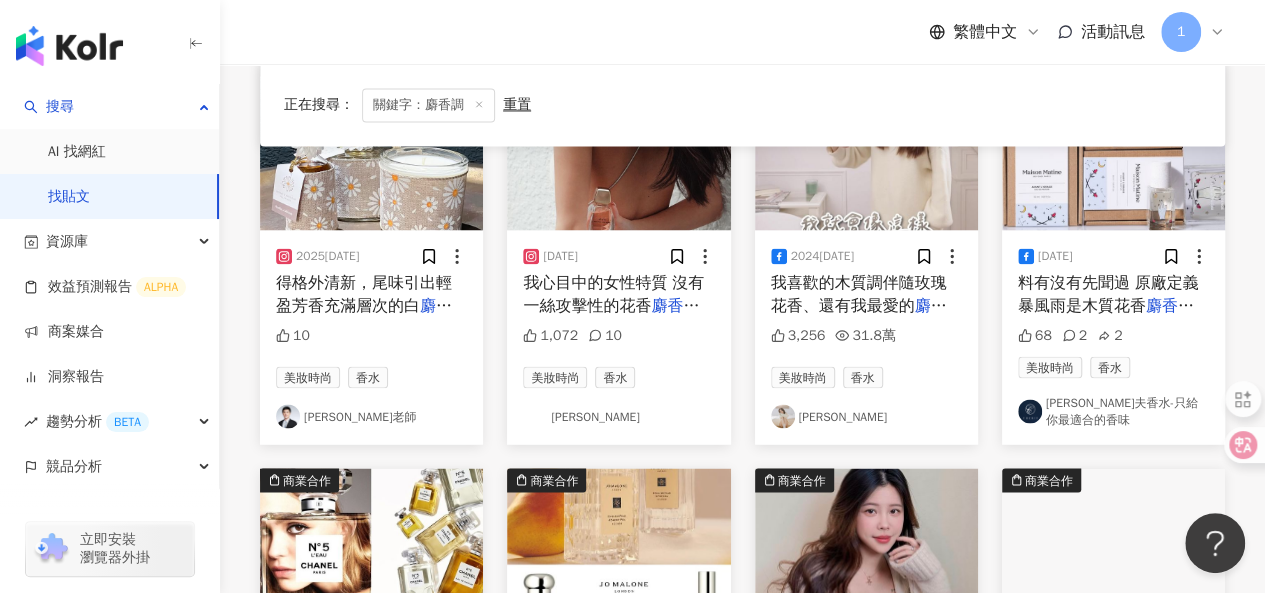 scroll, scrollTop: 12972, scrollLeft: 0, axis: vertical 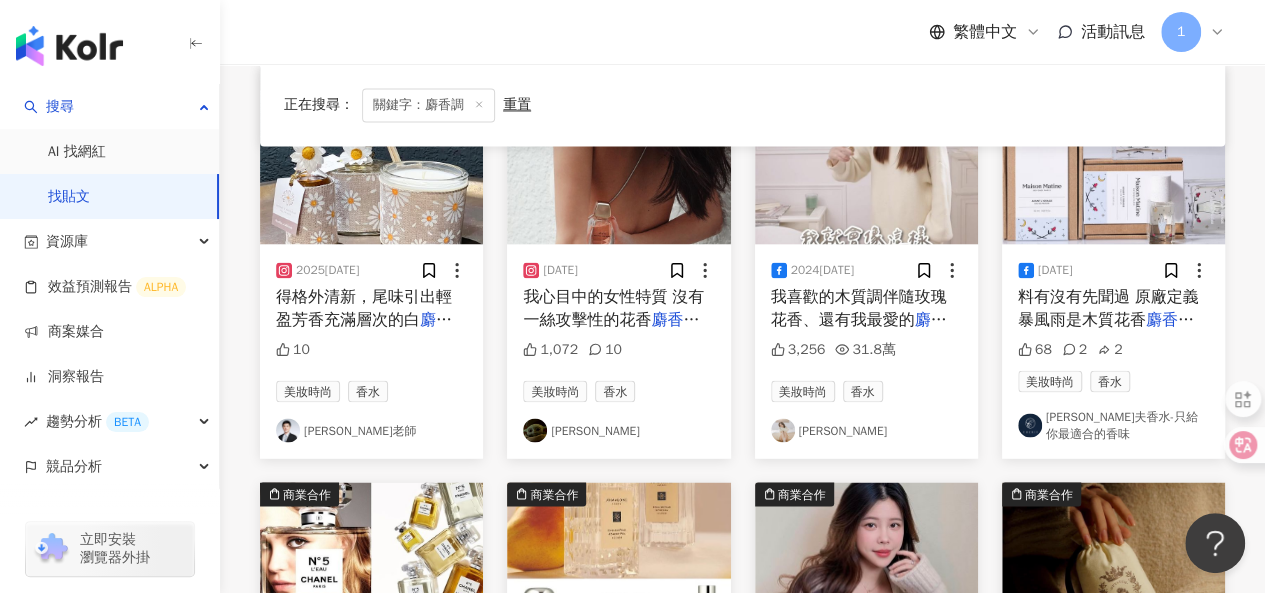 click on "我心目中的女性特質
沒有一絲攻擊性的花香" at bounding box center (613, 308) 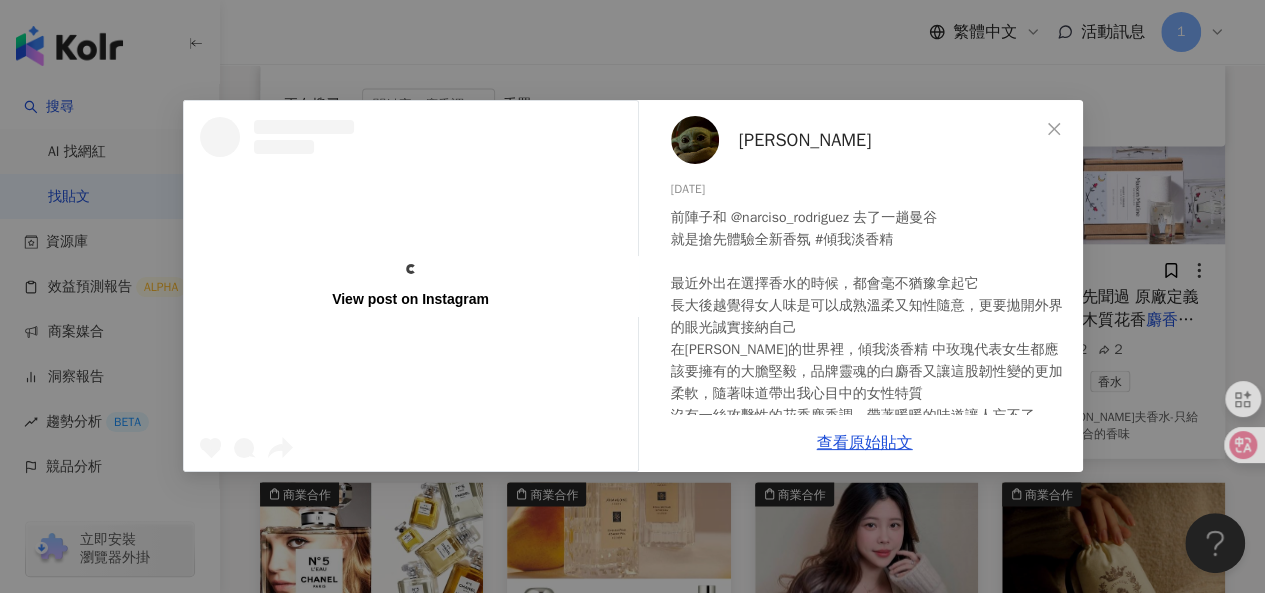 click on "Celine Linn" at bounding box center (805, 140) 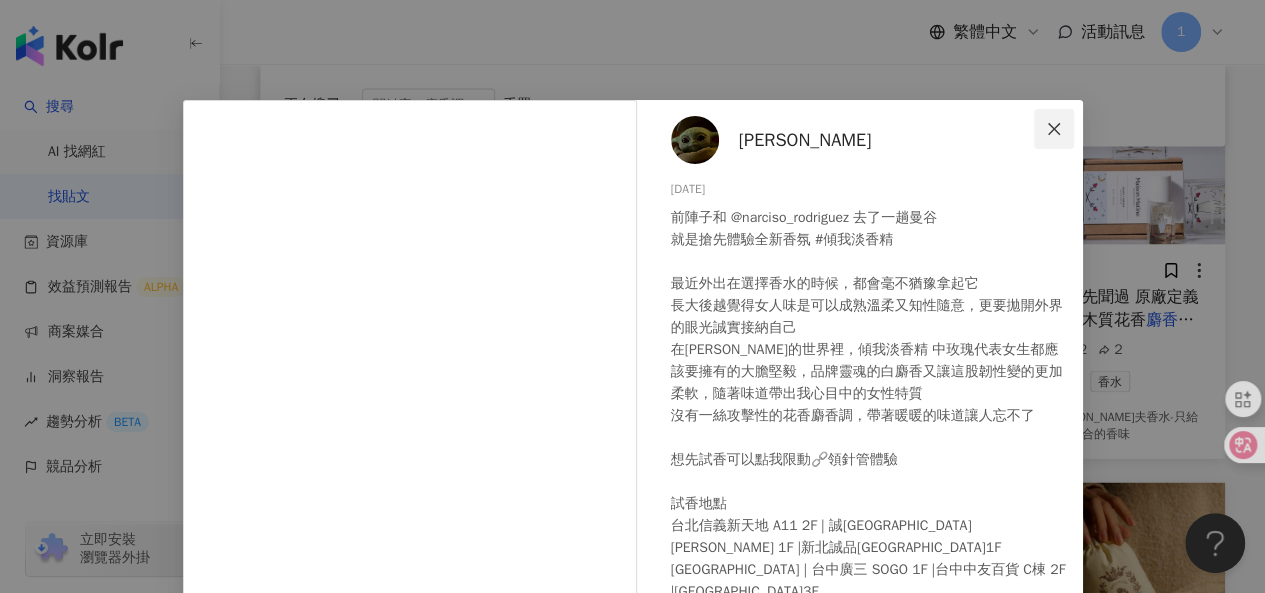 click 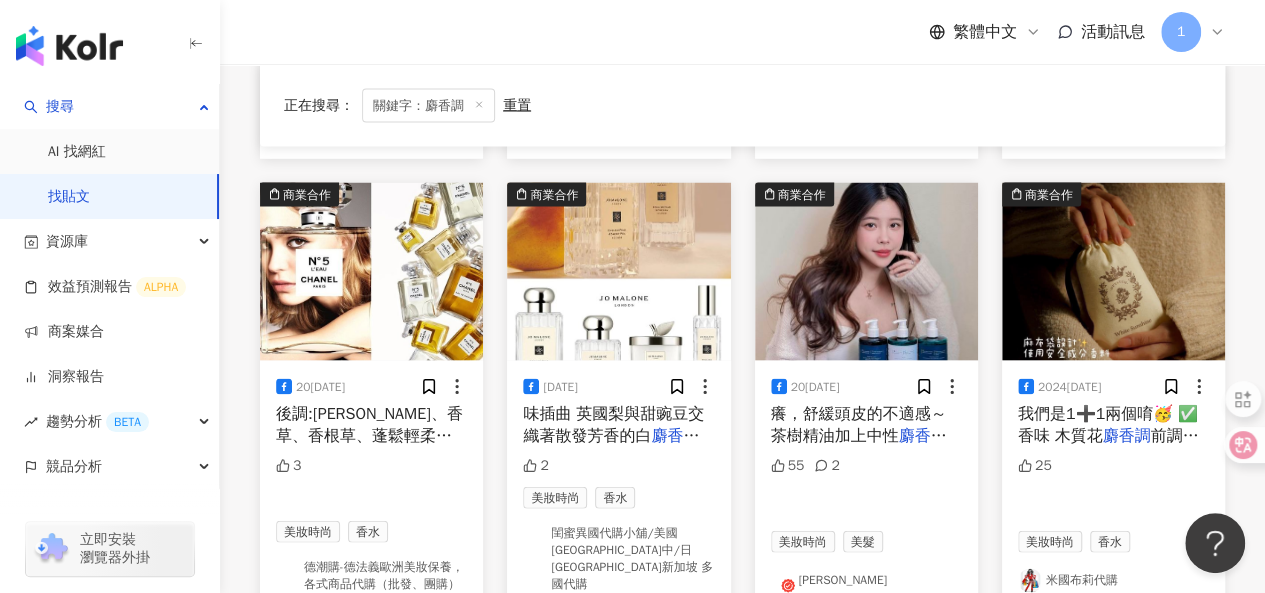 scroll, scrollTop: 13674, scrollLeft: 0, axis: vertical 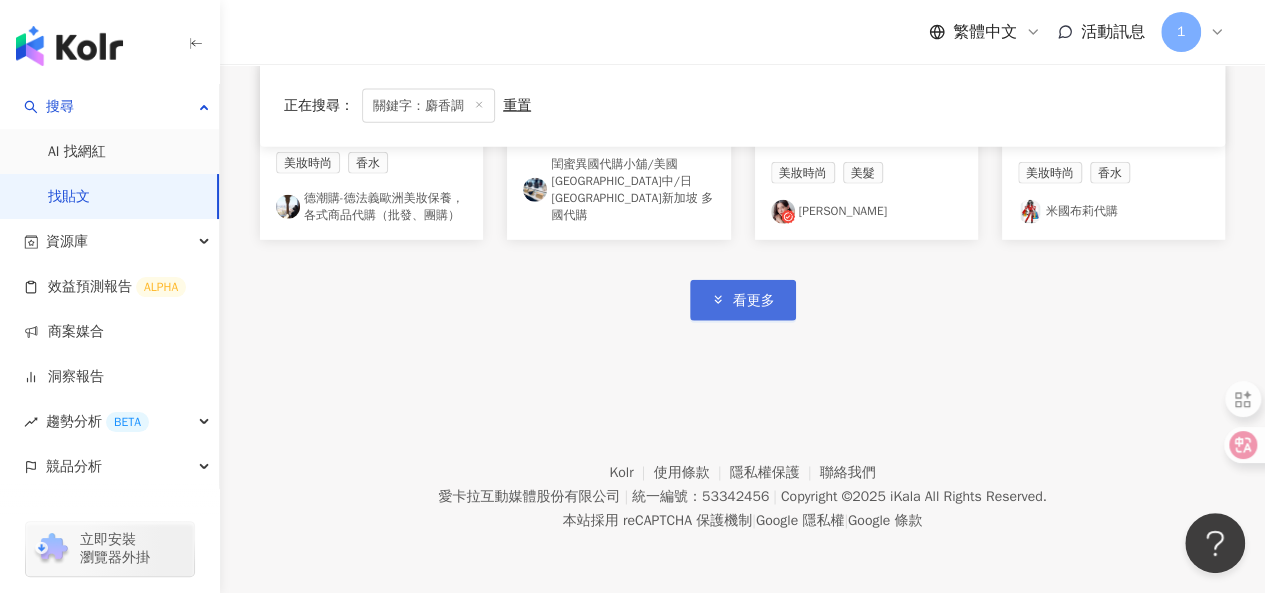 click on "看更多" at bounding box center (743, 300) 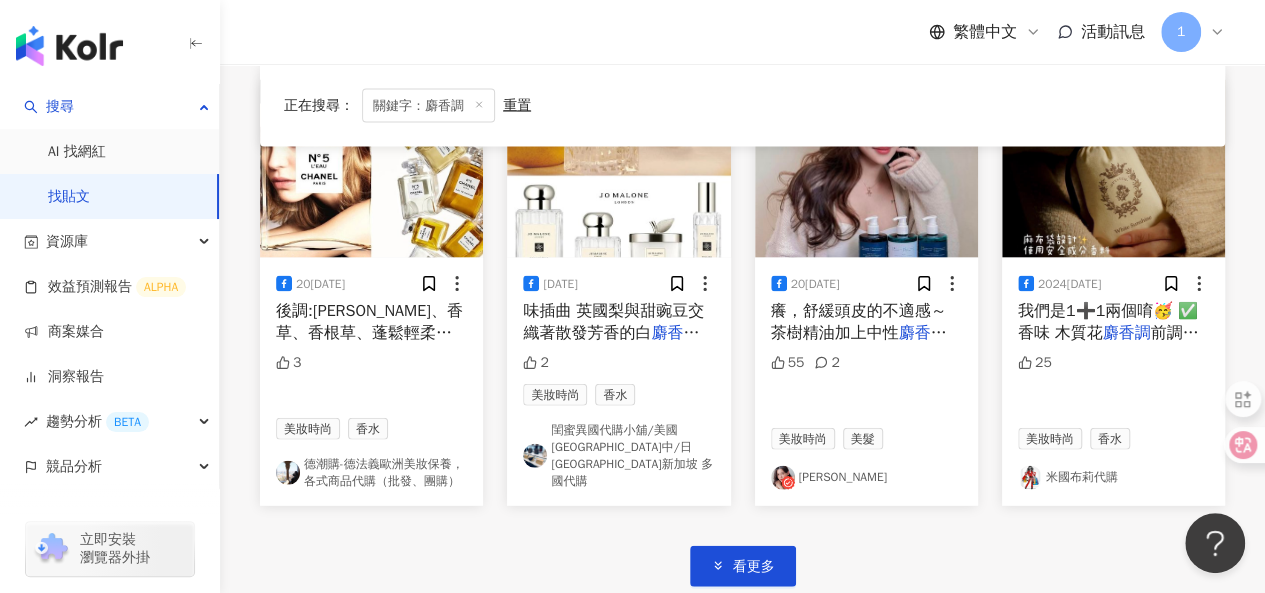 scroll, scrollTop: 13674, scrollLeft: 0, axis: vertical 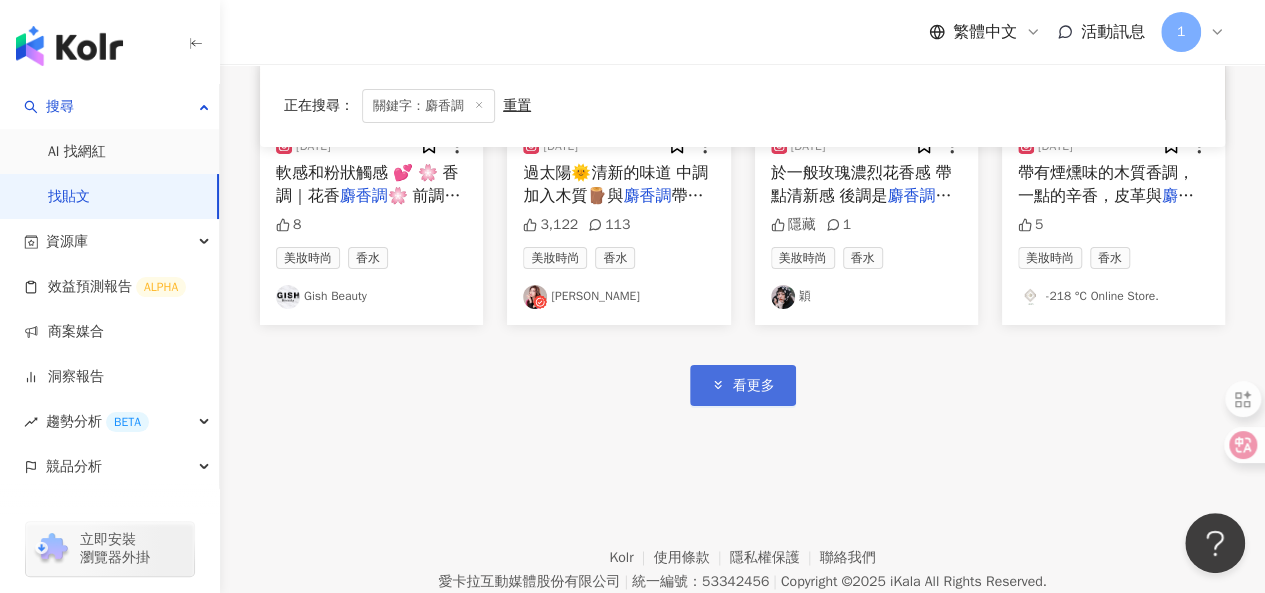 click on "看更多" at bounding box center [754, 386] 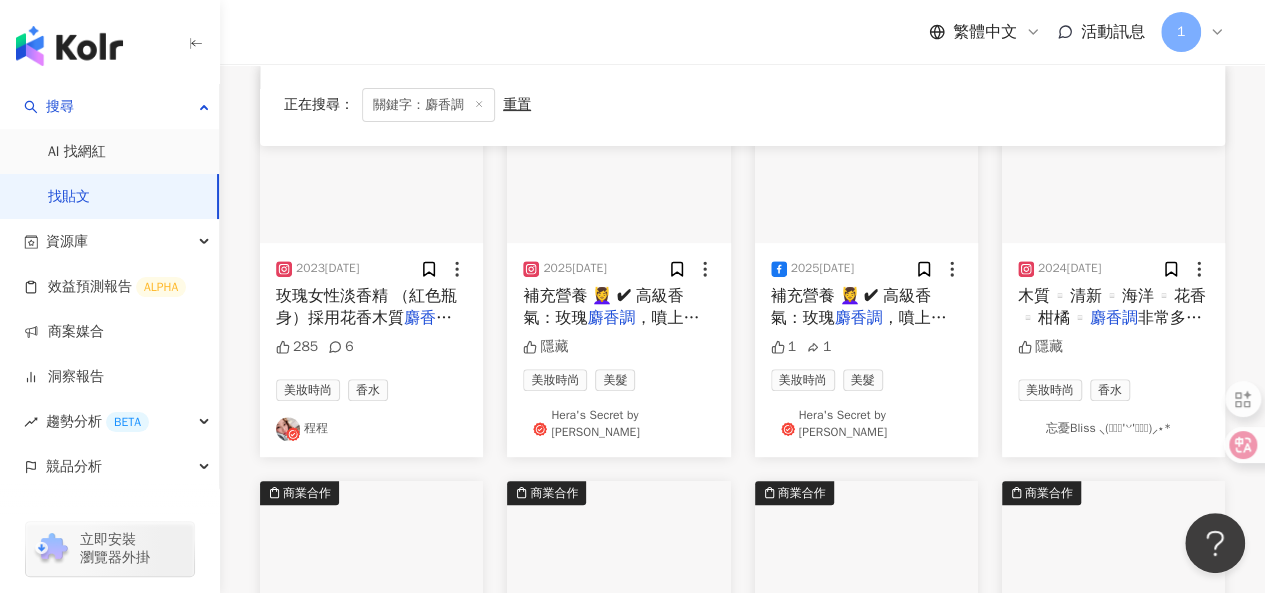 scroll, scrollTop: 15874, scrollLeft: 0, axis: vertical 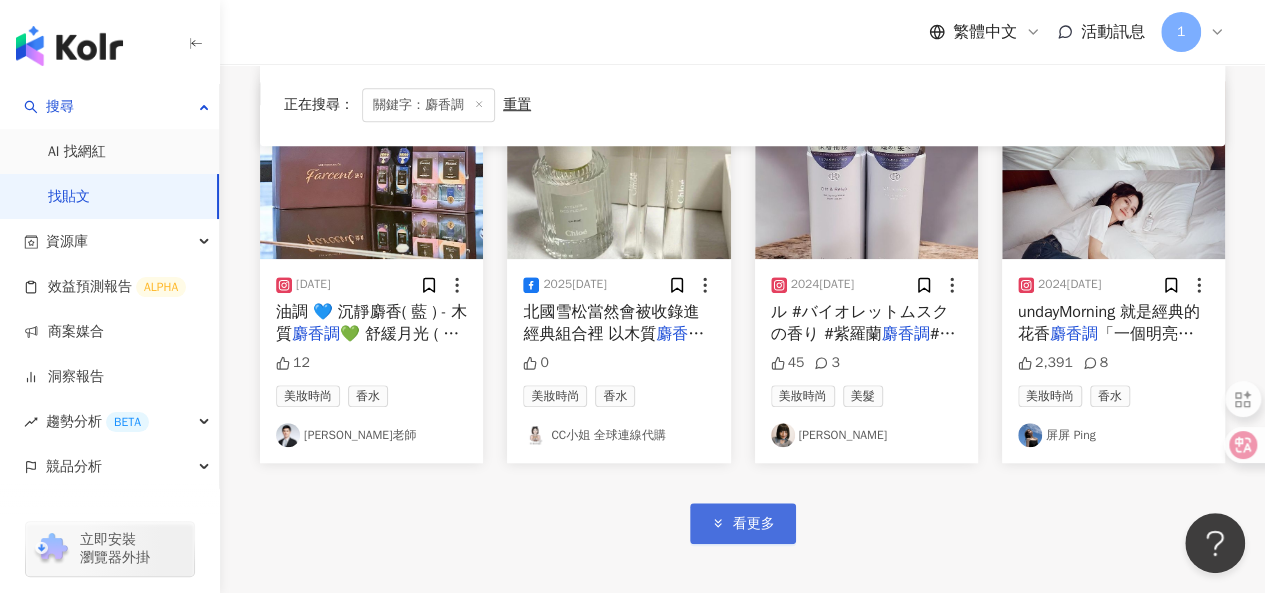 click on "看更多" at bounding box center [743, 523] 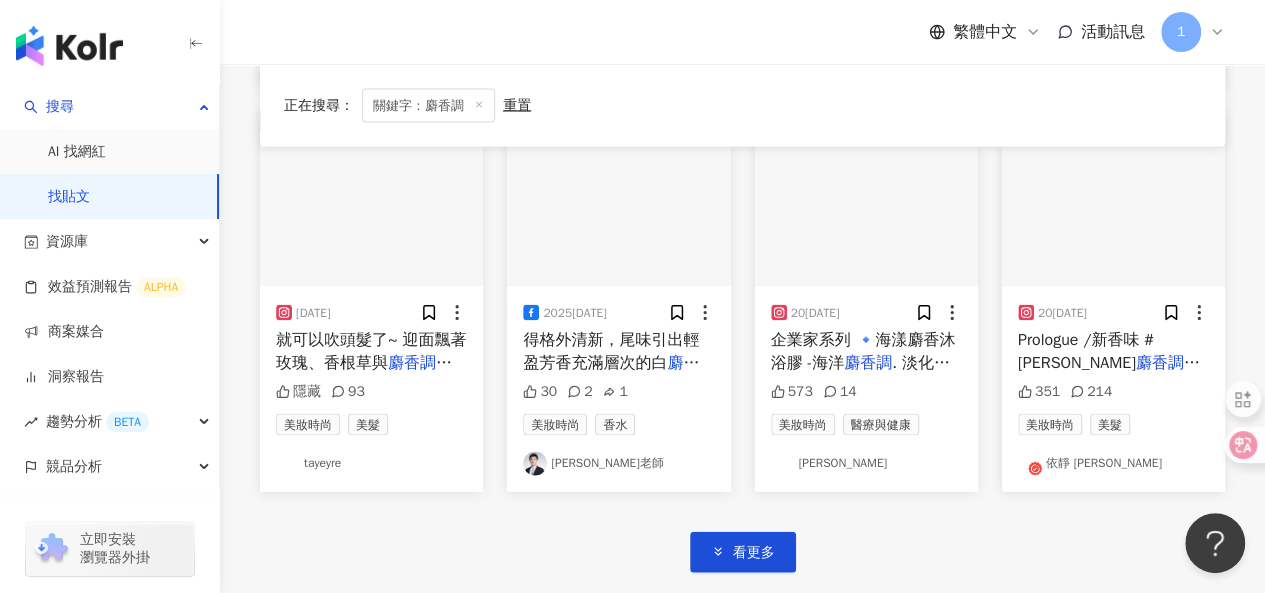 scroll, scrollTop: 17174, scrollLeft: 0, axis: vertical 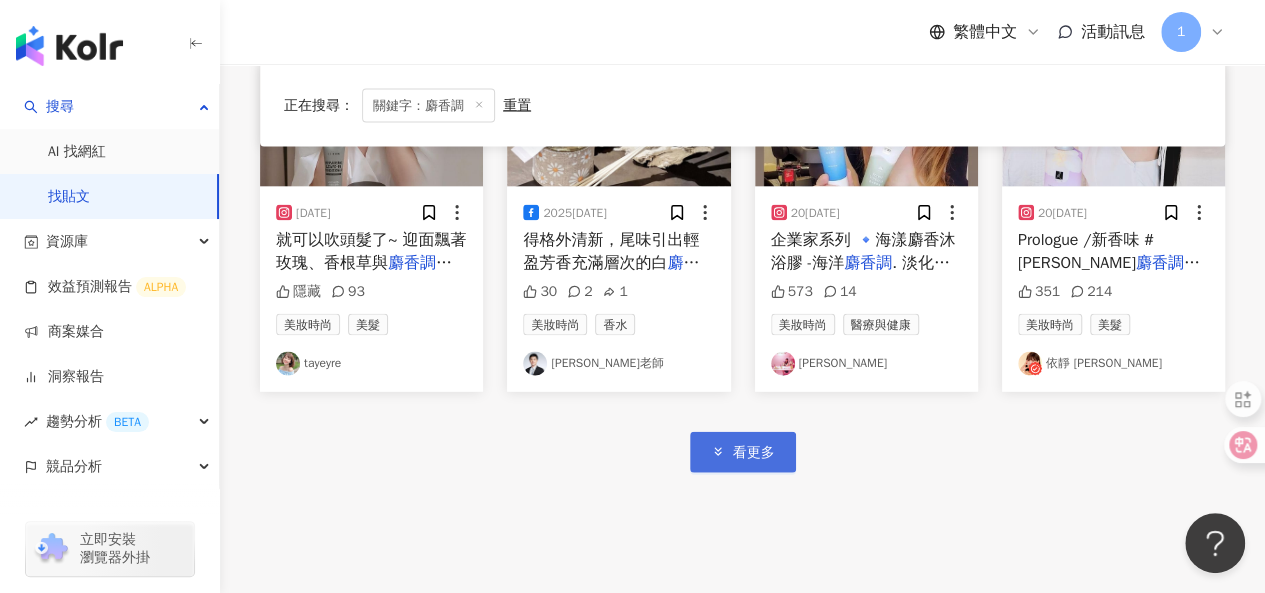 click on "看更多" at bounding box center [754, 453] 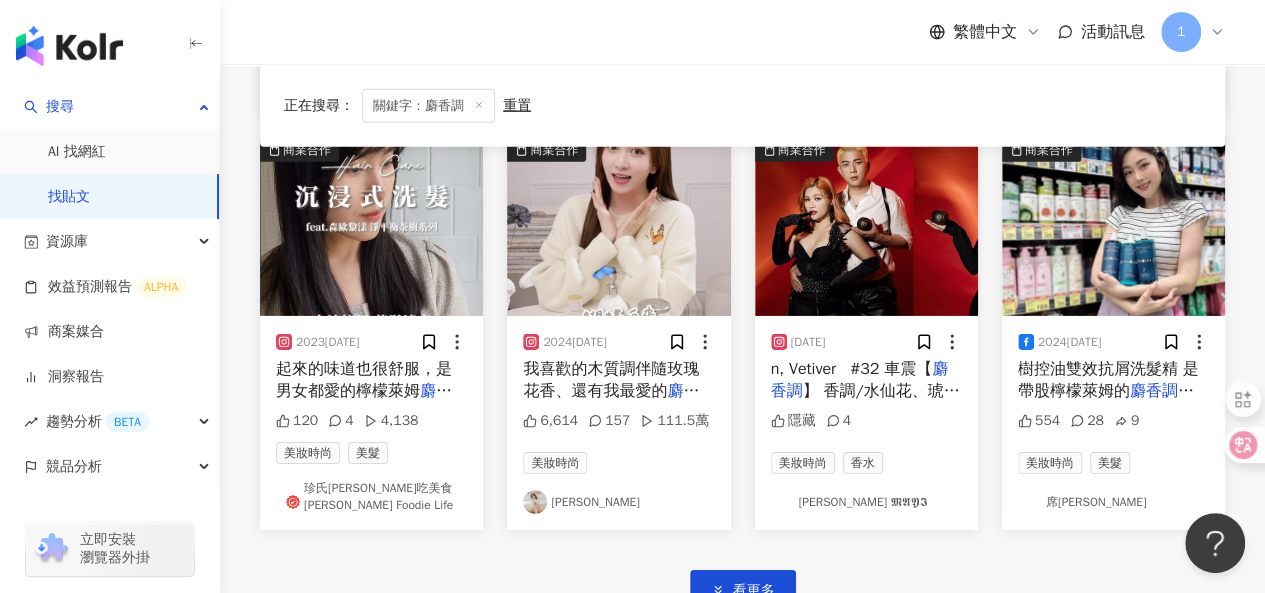 scroll, scrollTop: 18474, scrollLeft: 0, axis: vertical 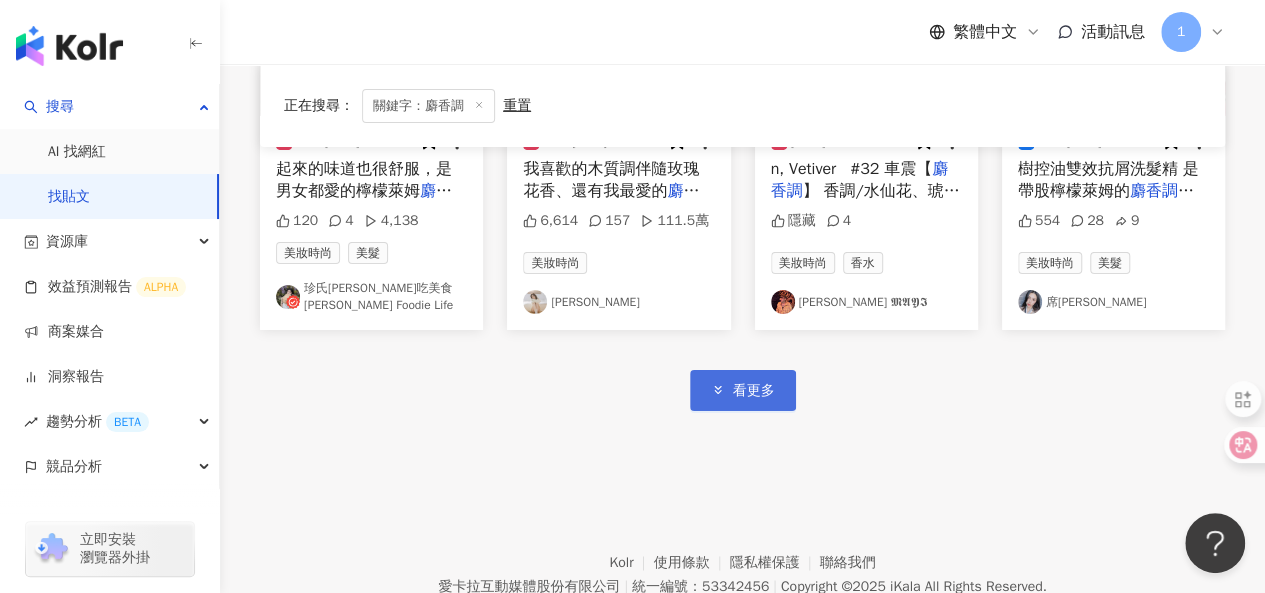 click on "看更多" at bounding box center (754, 391) 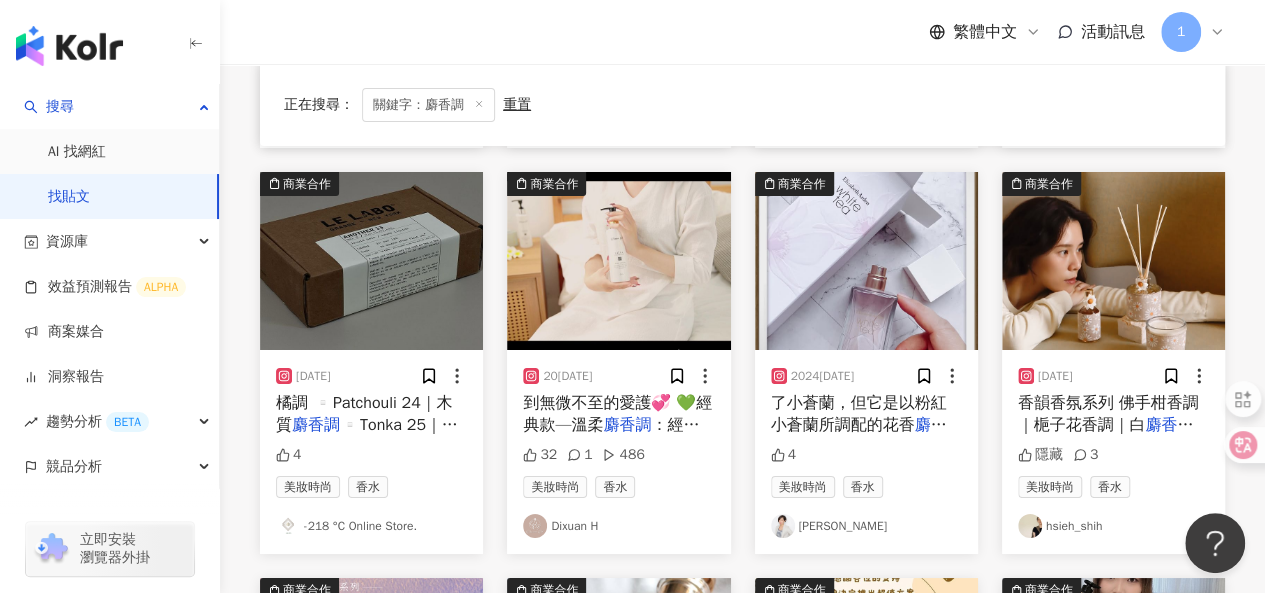 scroll, scrollTop: 18674, scrollLeft: 0, axis: vertical 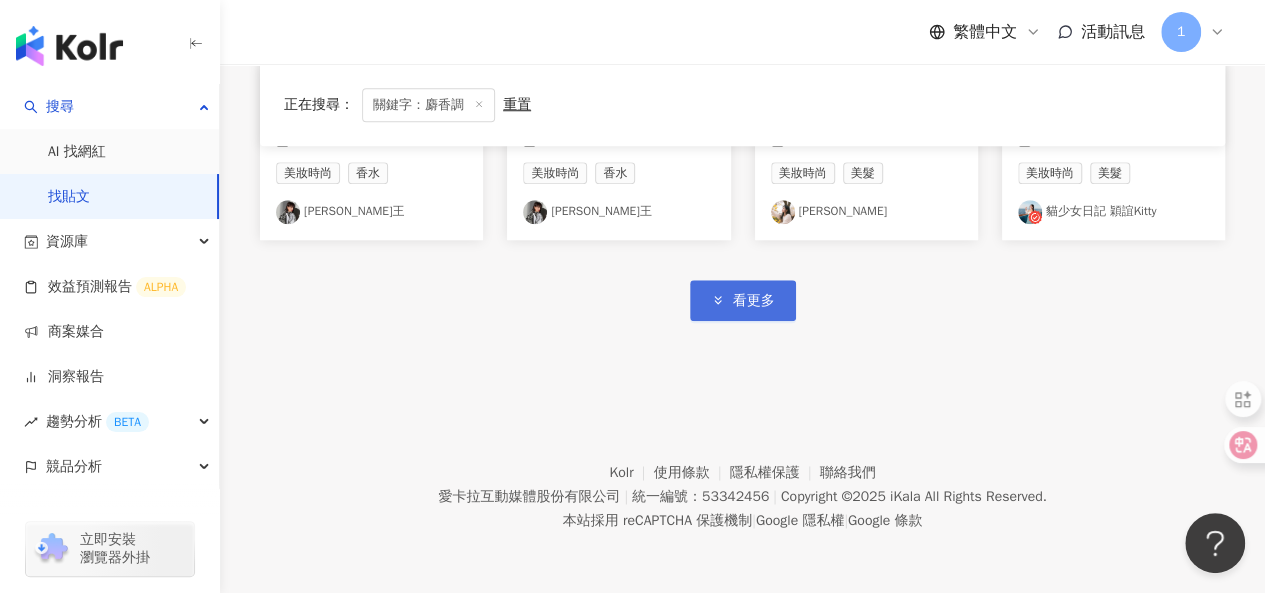 click on "看更多" at bounding box center (754, 301) 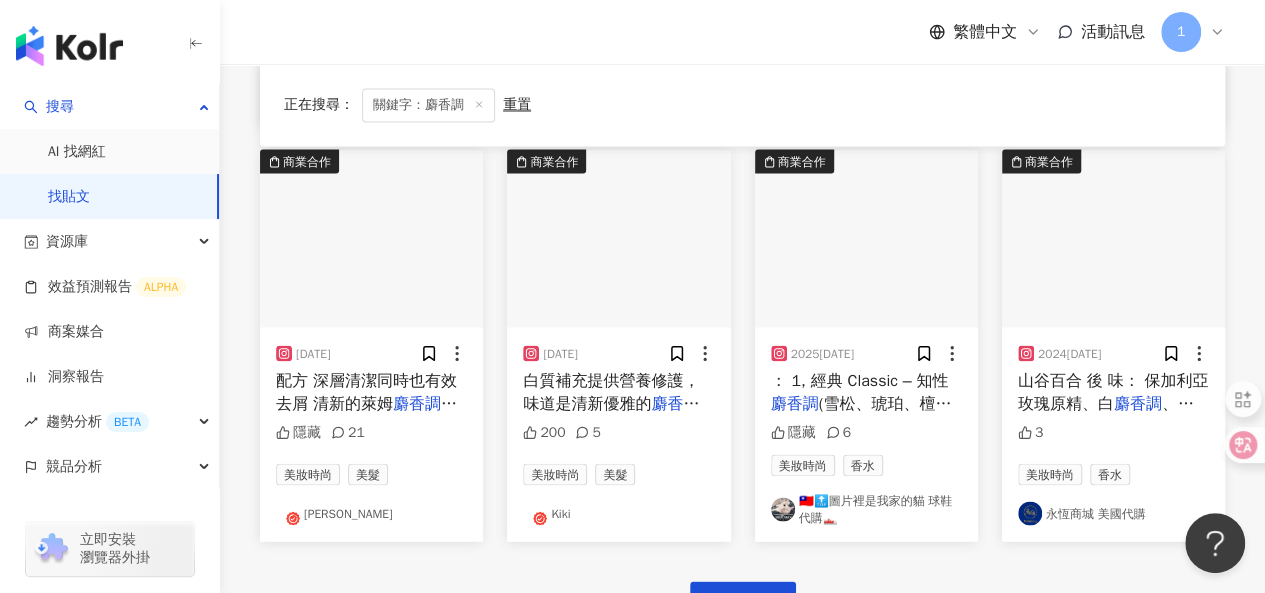 scroll, scrollTop: 20920, scrollLeft: 0, axis: vertical 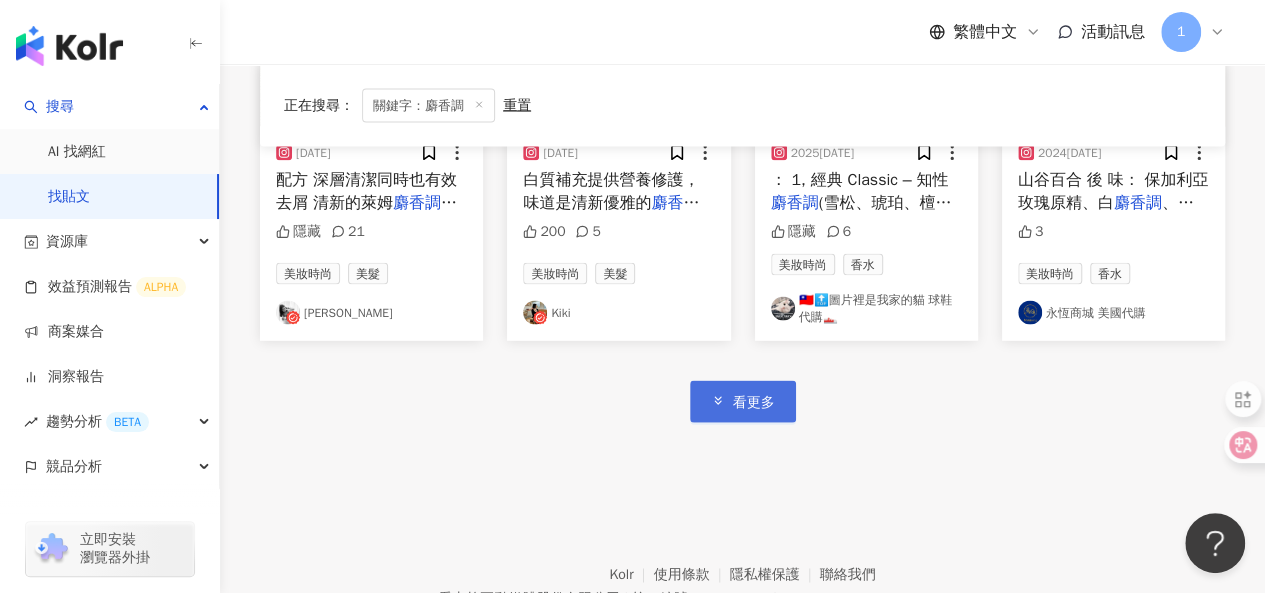 click on "看更多" at bounding box center [743, 401] 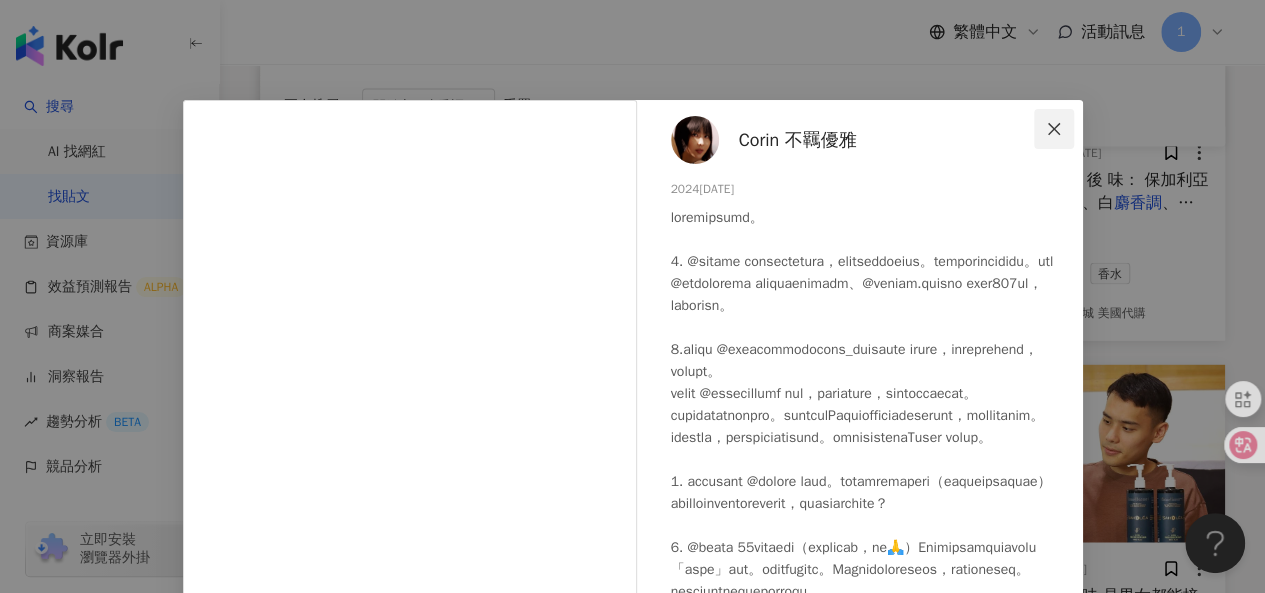click 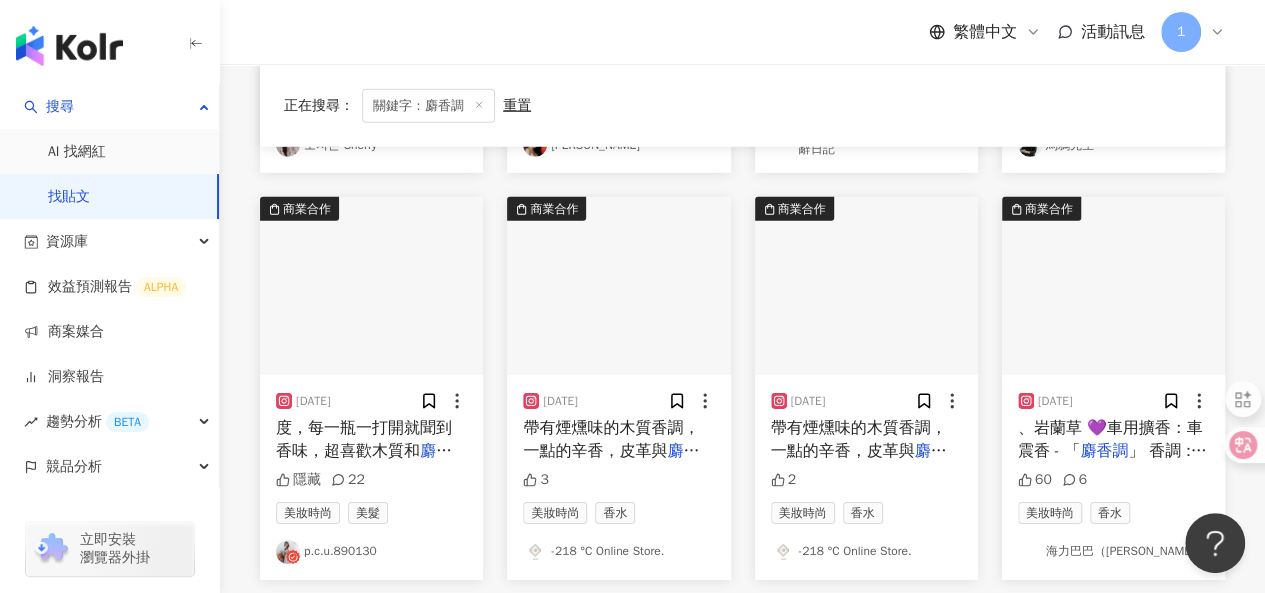 scroll, scrollTop: 22304, scrollLeft: 0, axis: vertical 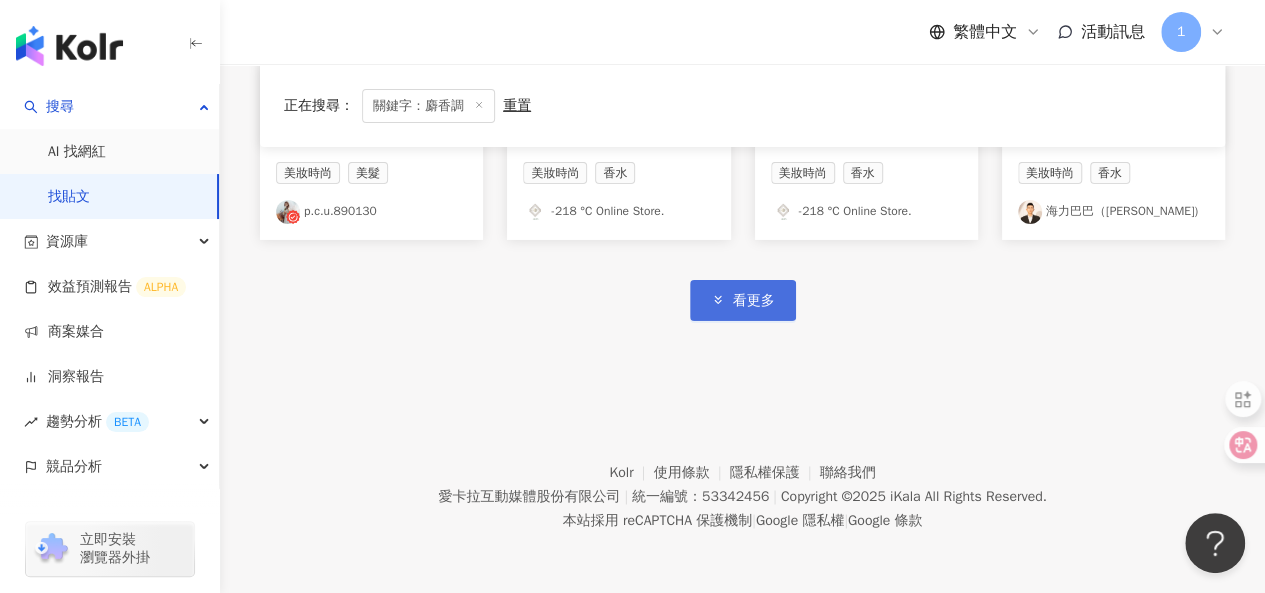 click 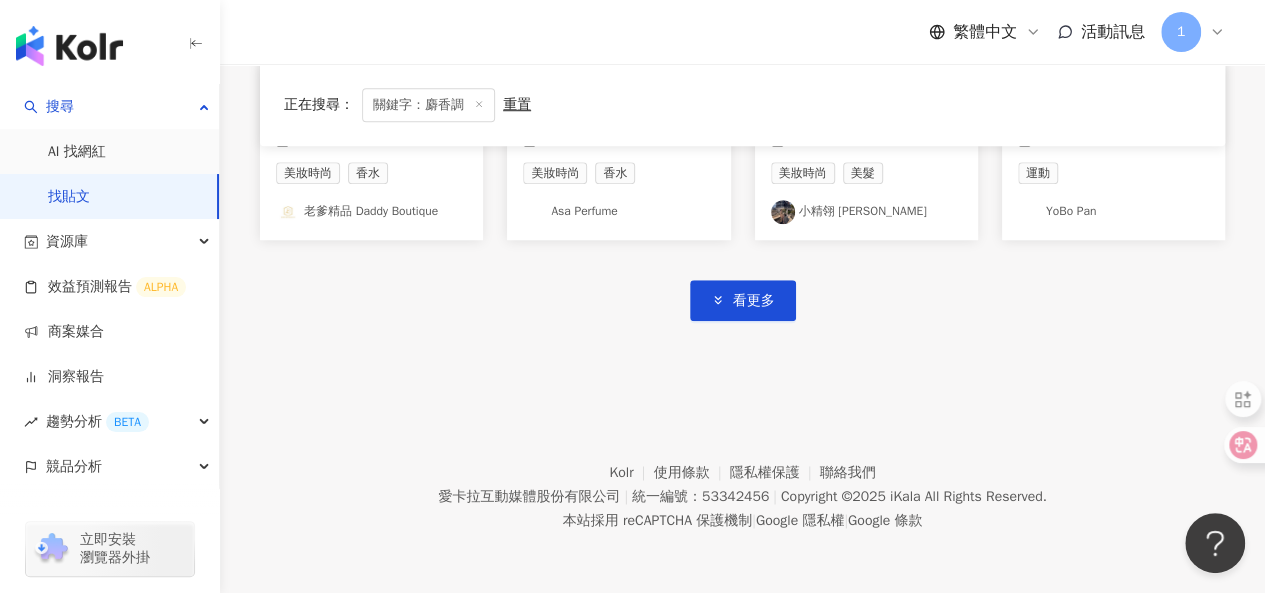 scroll, scrollTop: 23521, scrollLeft: 0, axis: vertical 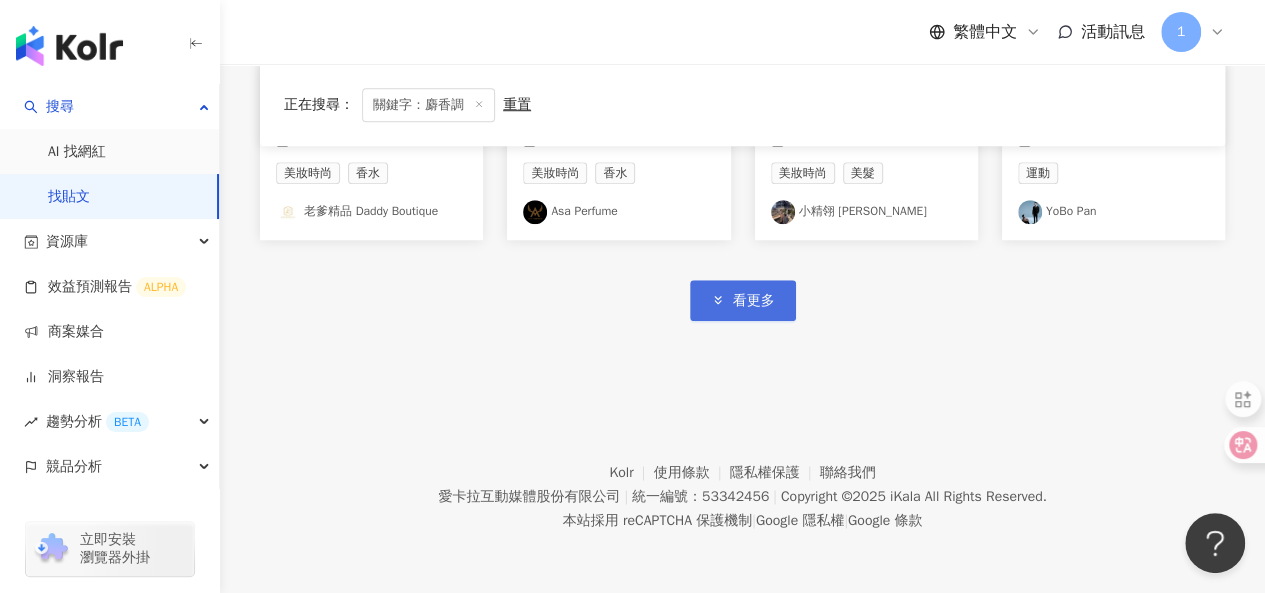 click on "看更多" at bounding box center (754, 301) 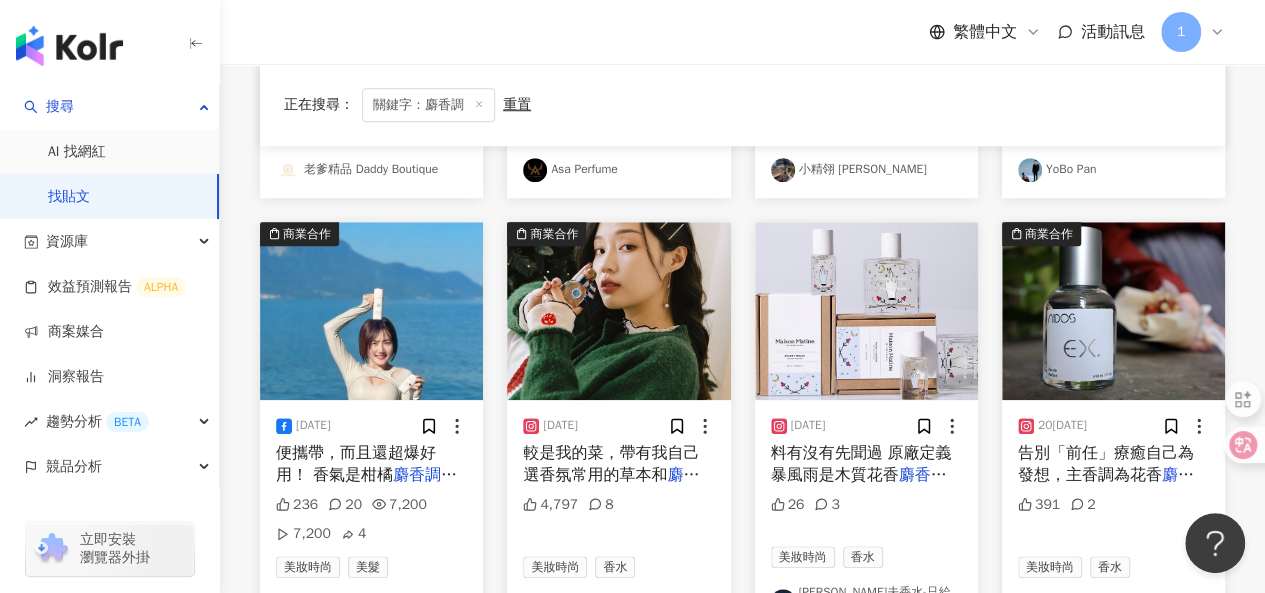 click on "商業合作 2023/9/2 able
【味別介紹】
✨Home-花香 麝香調
前調：茴香、鼠尾草
中調：玫瑰、 0 美妝時尚 香水 日本代買代購-阿卡將/婦嬰用品/包包/雜貨 商業合作 2023/11/14 �HOUSEHOLD
CLOSET｜皂香 麝香調
SOFA｜清新淡花調
BED｜花 2 美妝時尚 香水 WUZ屋子 商業合作 2024/11/17 克什米爾木、岩蘭草
#32 車震 【 麝香調 】 車用擴香
香調：水仙花、琥珀、 807 7 美妝時尚 香水 董仔 商業合作 2023/9/12
✔️Pet-Woody Musk 木質 麝香調
前調：青蘋果、天竺葵
中調：茉莉 1 美妝時尚 香水 日本代買代購-阿卡將/婦嬰用品/包包/雜貨 商業合作 2024/7/23 n
Petit Matin晨曦
柑橘－ 麝香調
Grand Soir深宵
琥珀－ 152 2 美妝時尚 香水 Chiang's channel 商業合作 2024/11/12 CLOSET｜Sabon Musk 皂香 麝香調
SOFA｜Floral Blos 隱藏 4 香水 美妝時尚 爆Q｜白柴 商業合作 2025/3/1 【一起來感受無法自拔的寶寶 麝香調 麝香調 麝香調" at bounding box center [742, -10865] 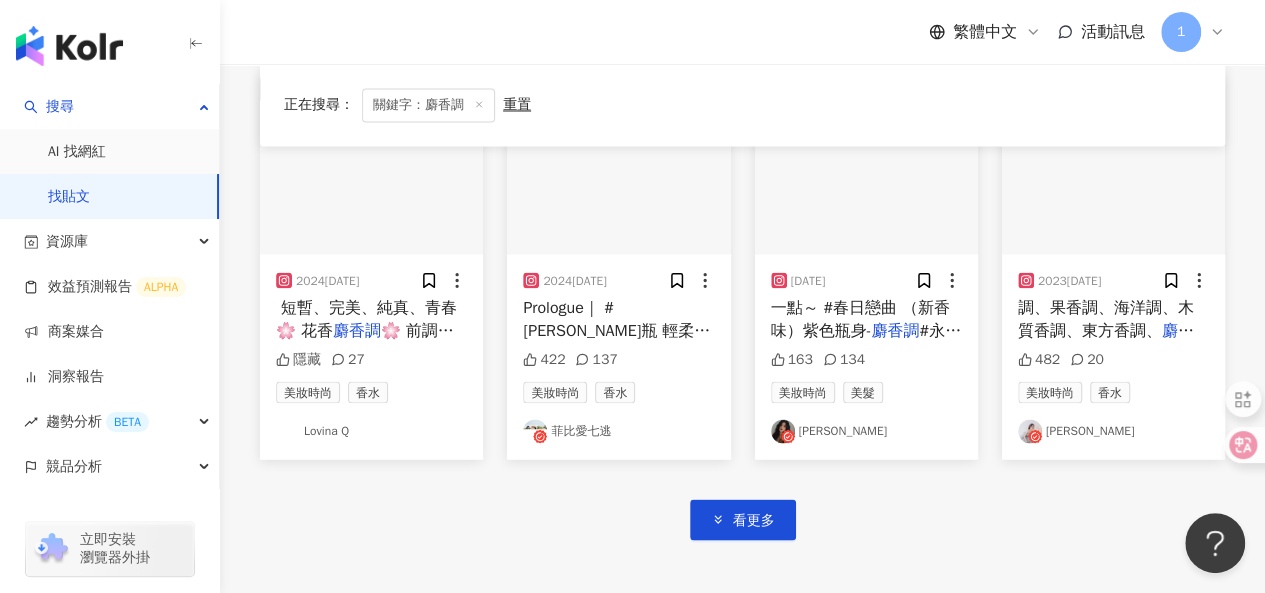 scroll, scrollTop: 24521, scrollLeft: 0, axis: vertical 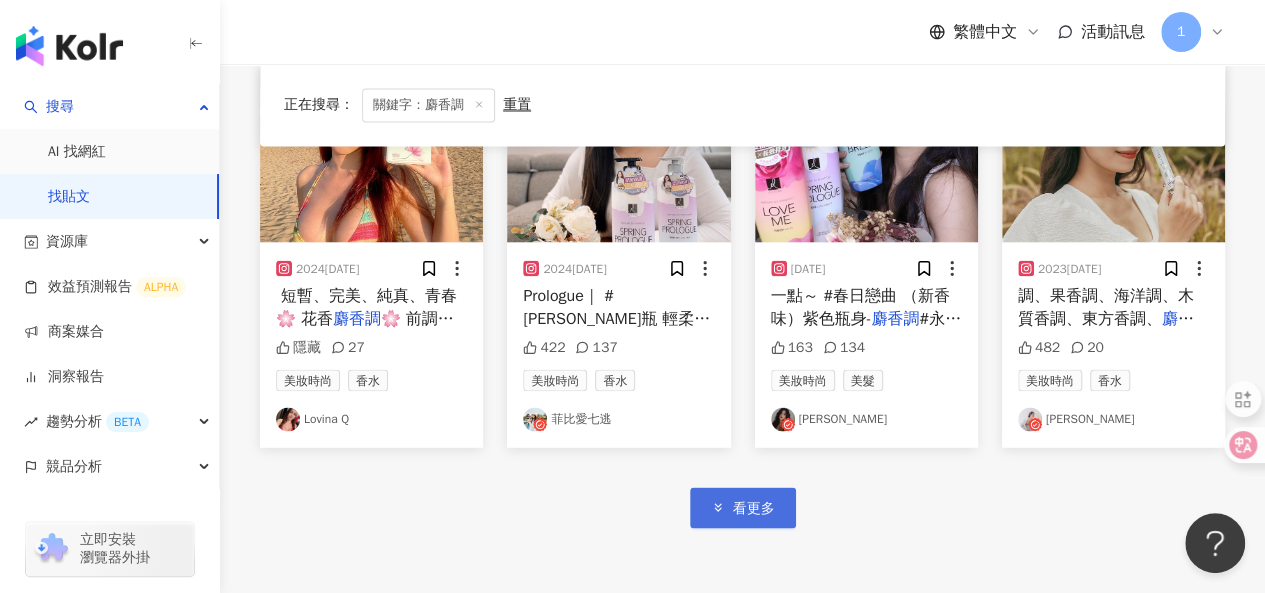 click on "看更多" at bounding box center (754, 508) 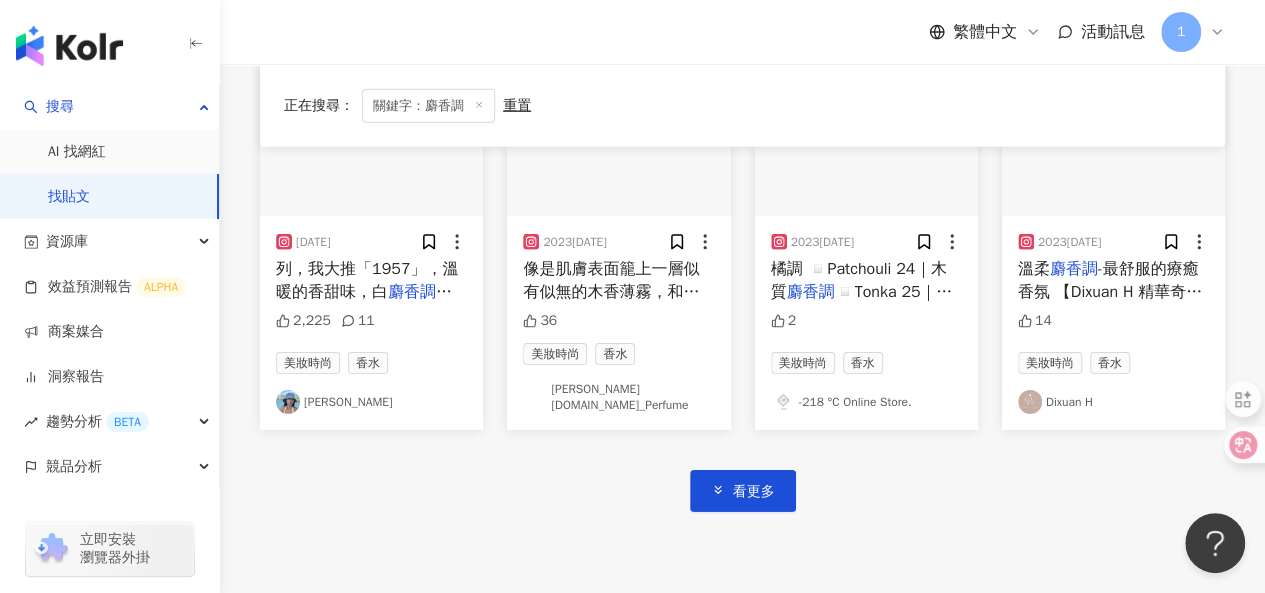 scroll, scrollTop: 25768, scrollLeft: 0, axis: vertical 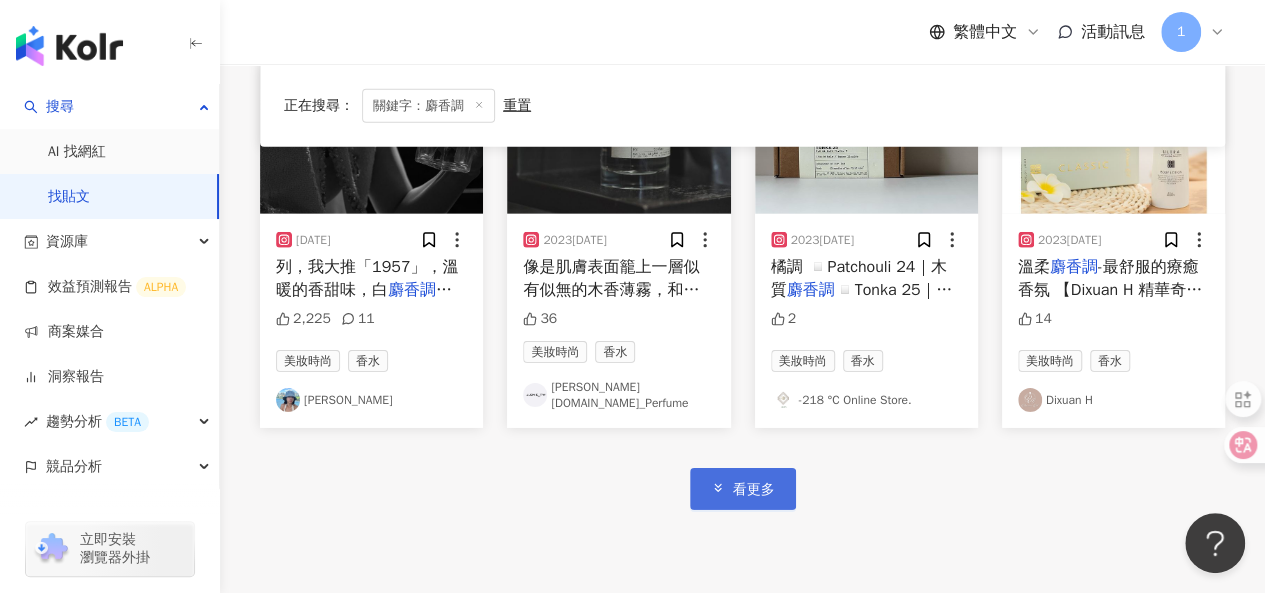 click on "看更多" at bounding box center (754, 490) 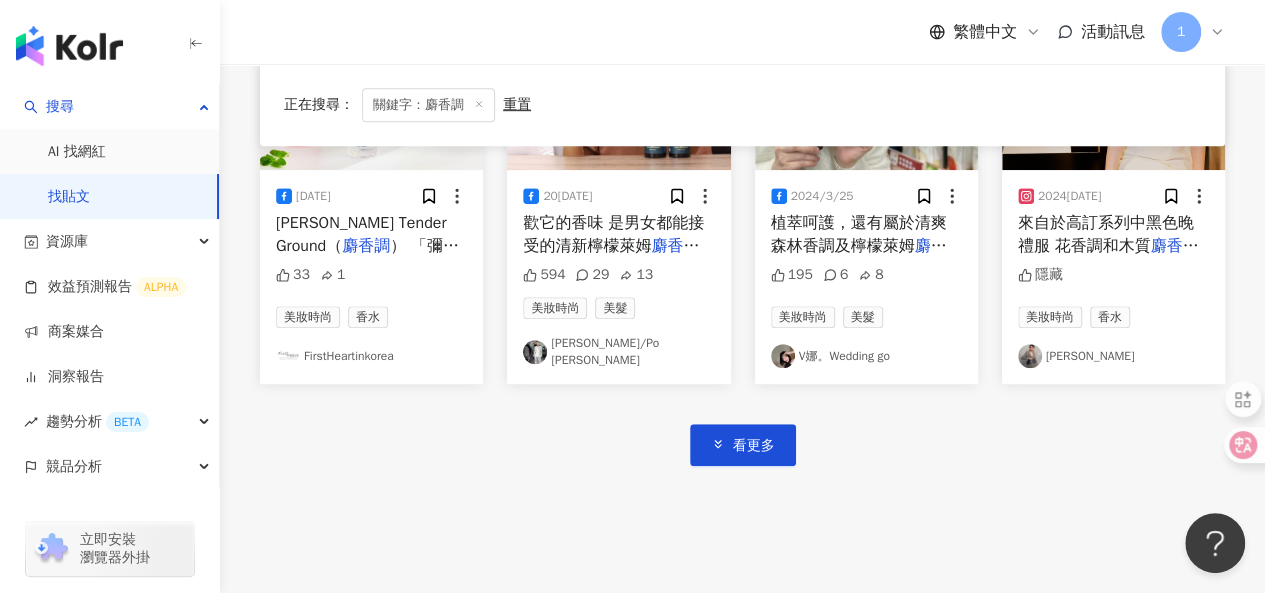 scroll, scrollTop: 27068, scrollLeft: 0, axis: vertical 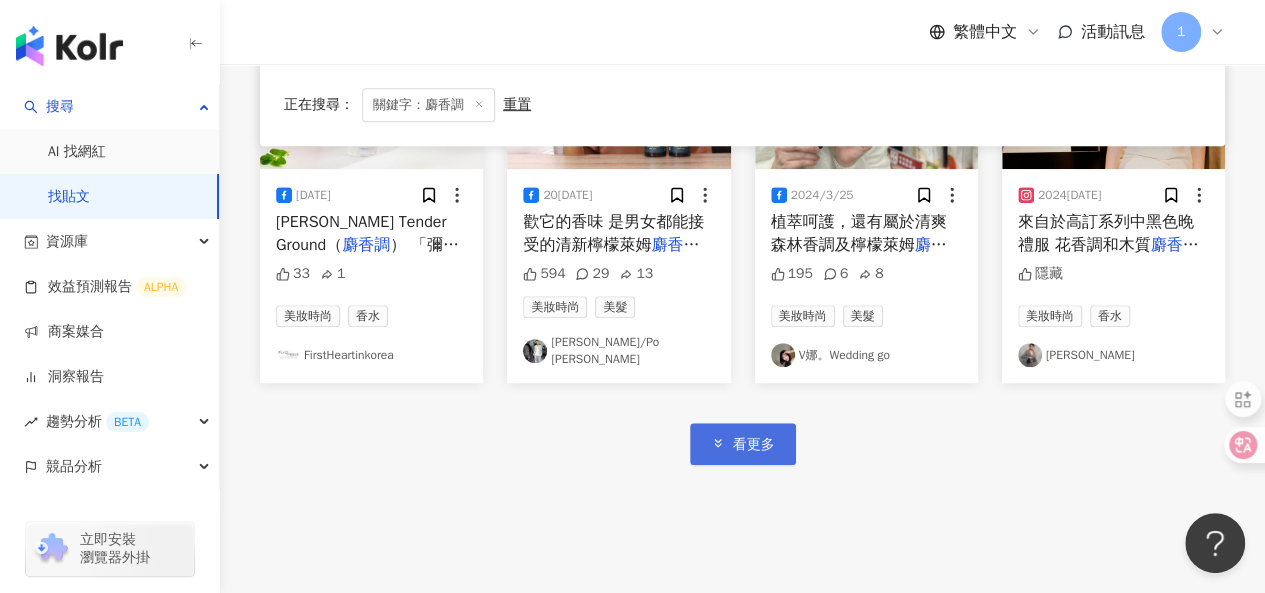 click on "看更多" at bounding box center (743, 443) 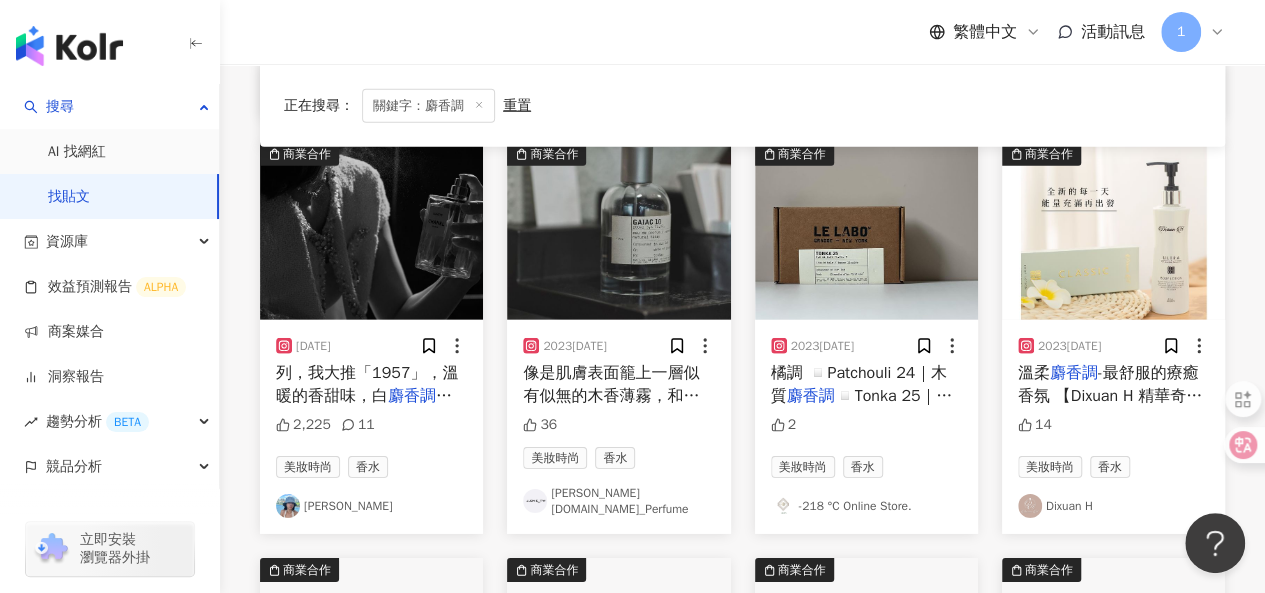 scroll, scrollTop: 25668, scrollLeft: 0, axis: vertical 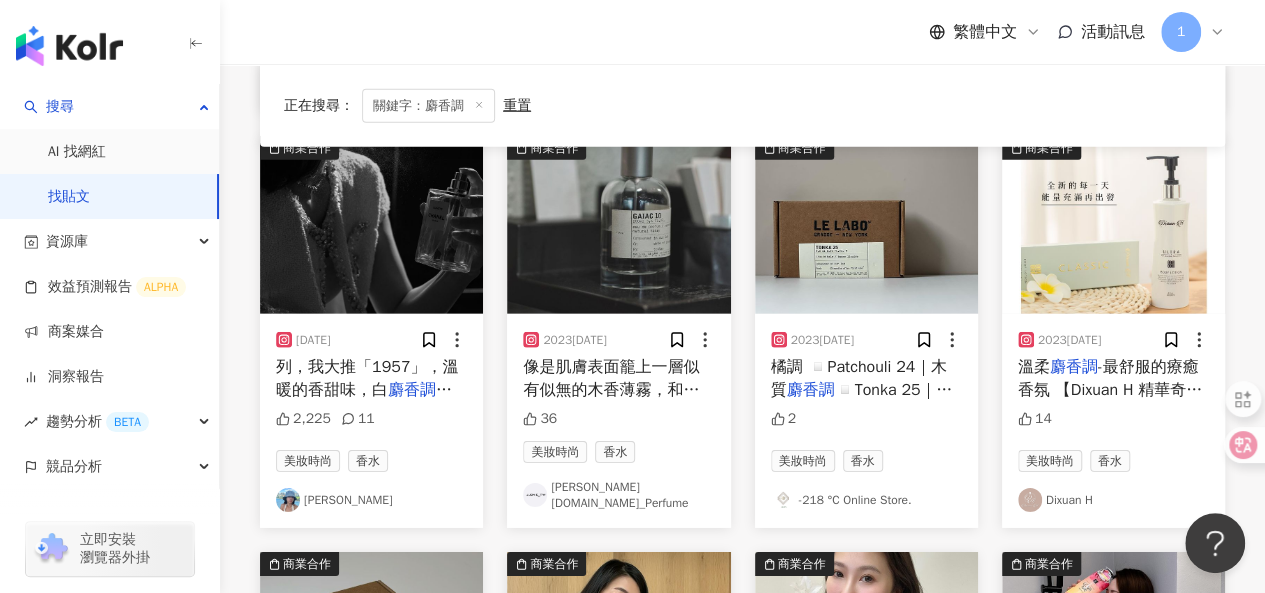 click on "列，我大推「1957」，溫暖的香甜味，白" at bounding box center (367, 378) 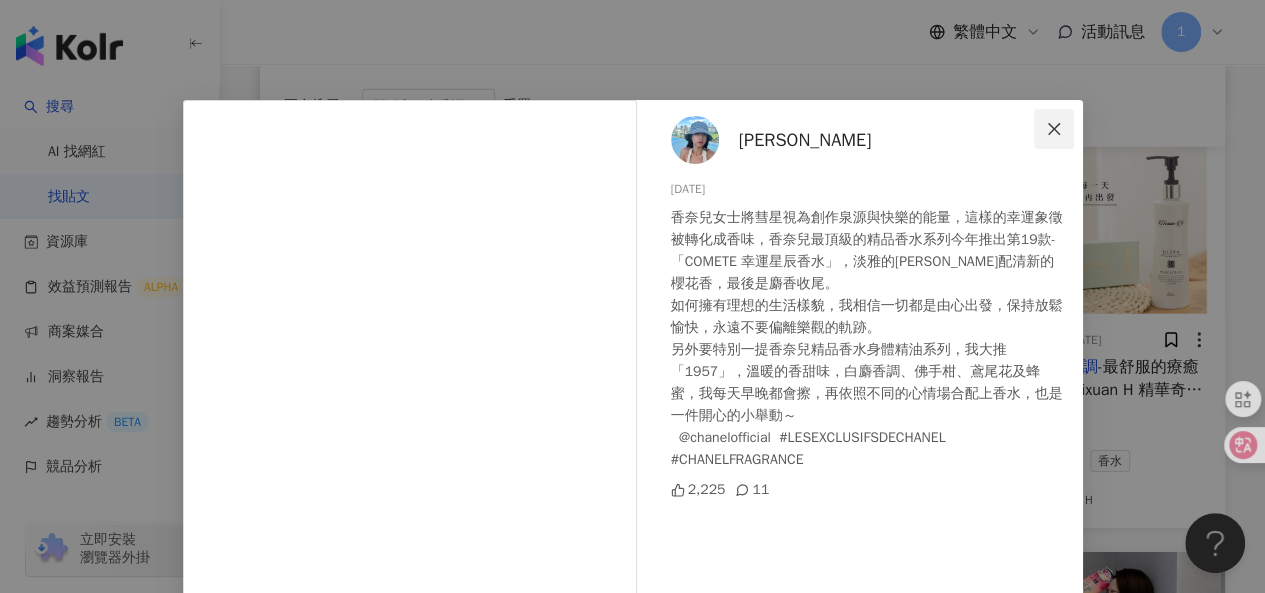 click 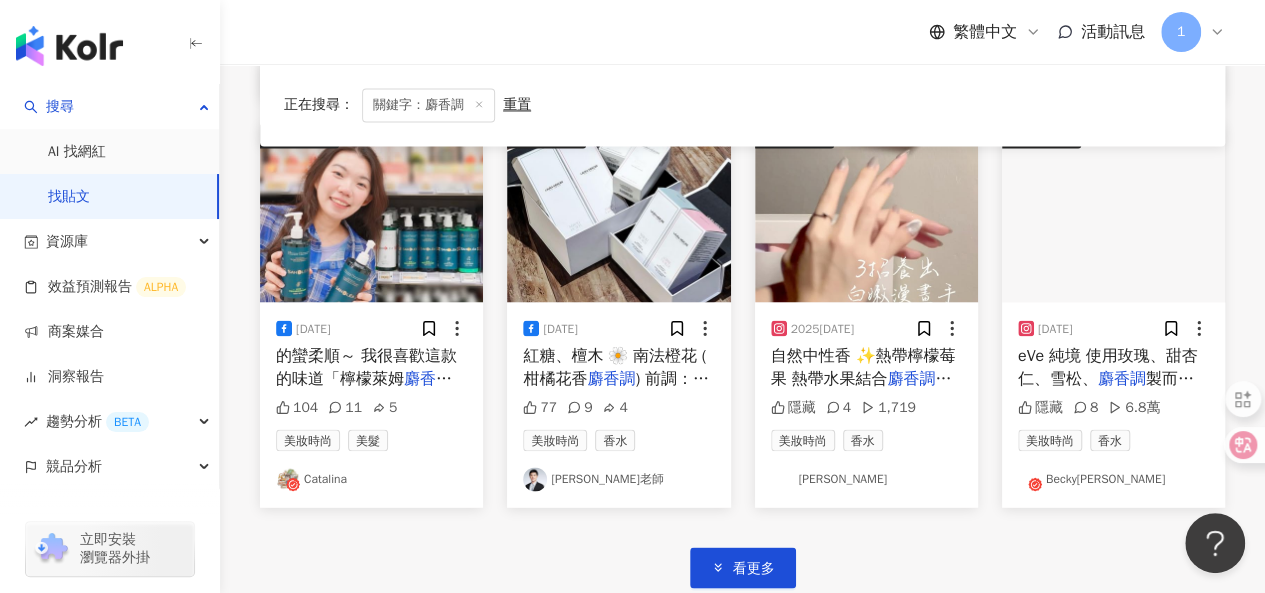 scroll, scrollTop: 28168, scrollLeft: 0, axis: vertical 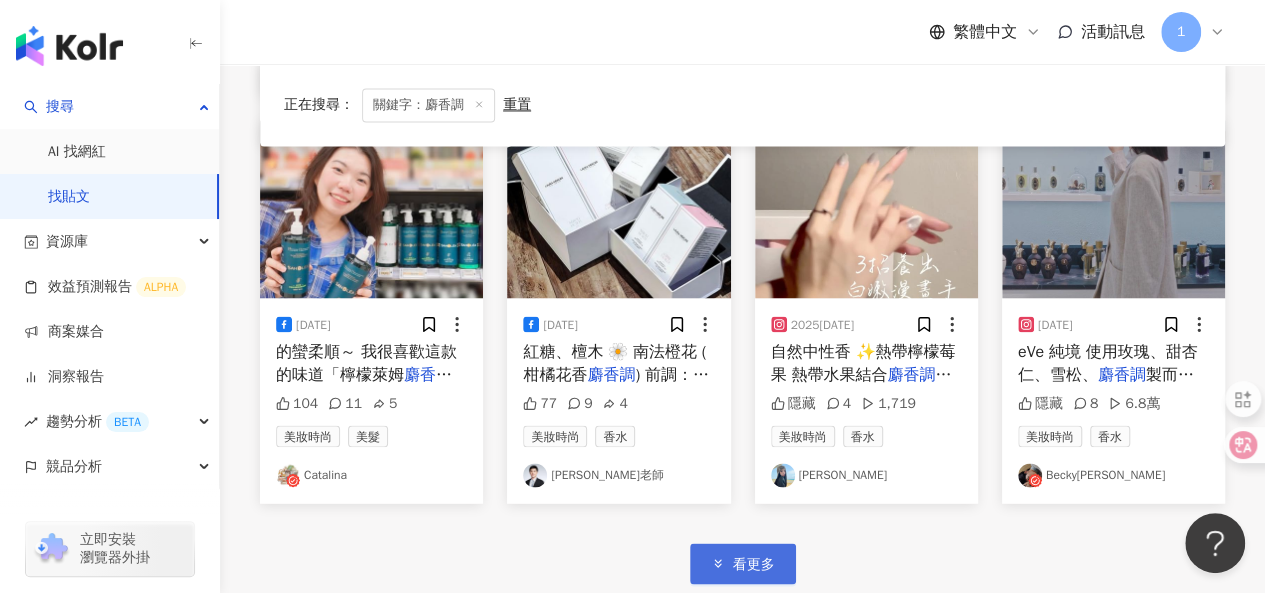 click on "看更多" at bounding box center [743, 563] 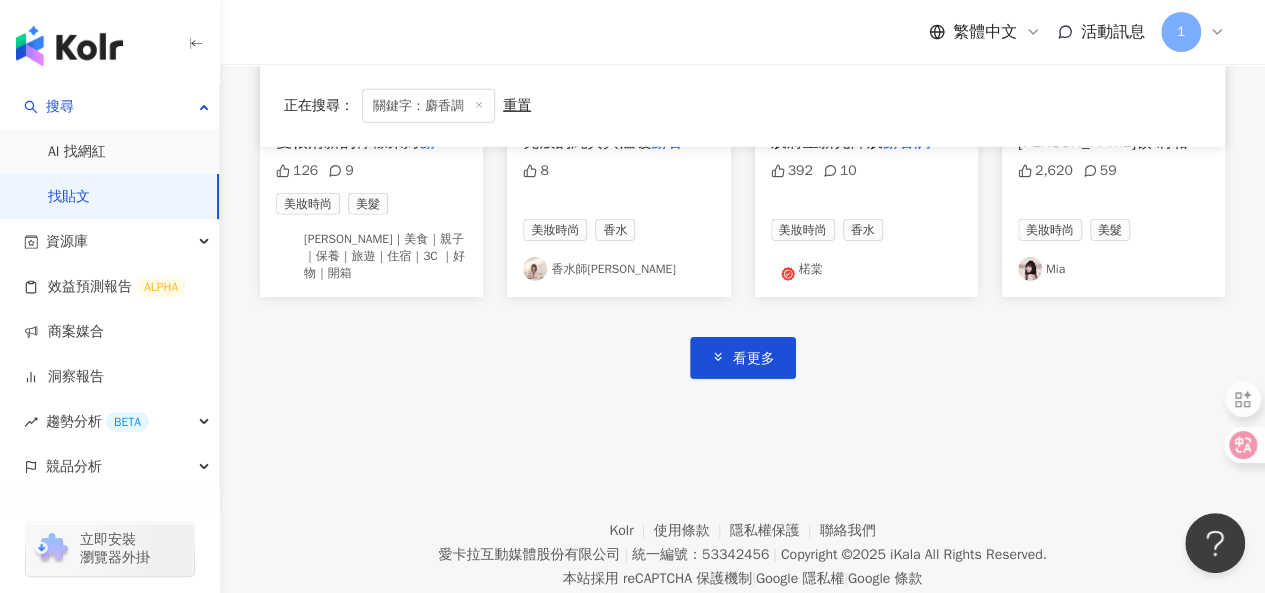 scroll, scrollTop: 29680, scrollLeft: 0, axis: vertical 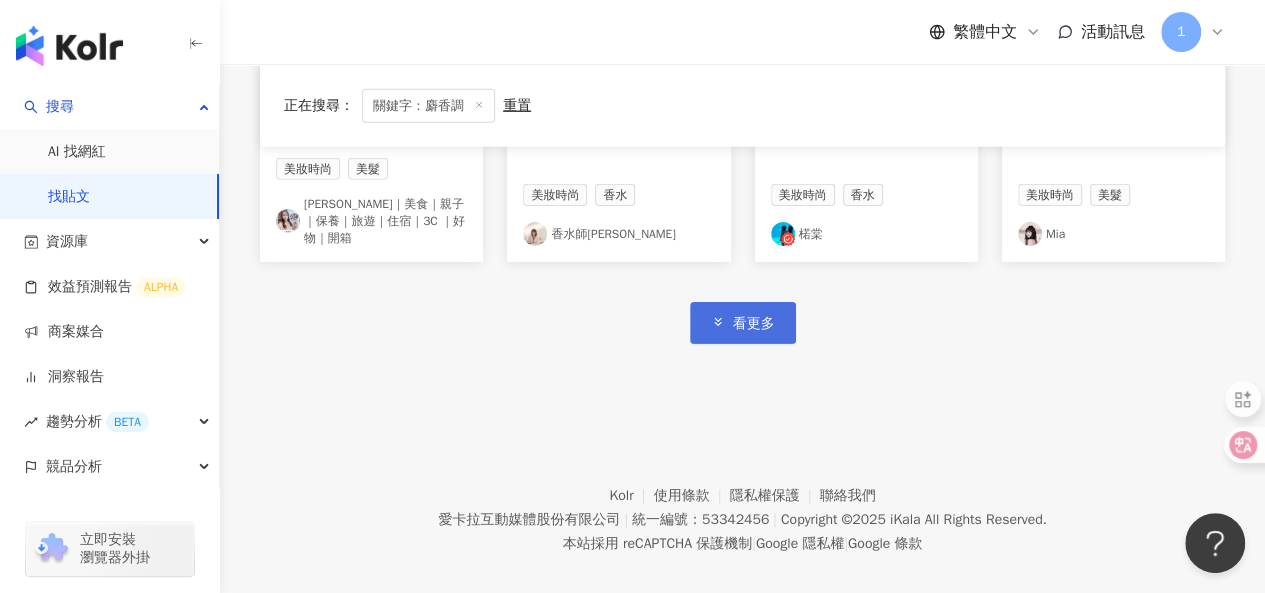 click on "看更多" at bounding box center (754, 324) 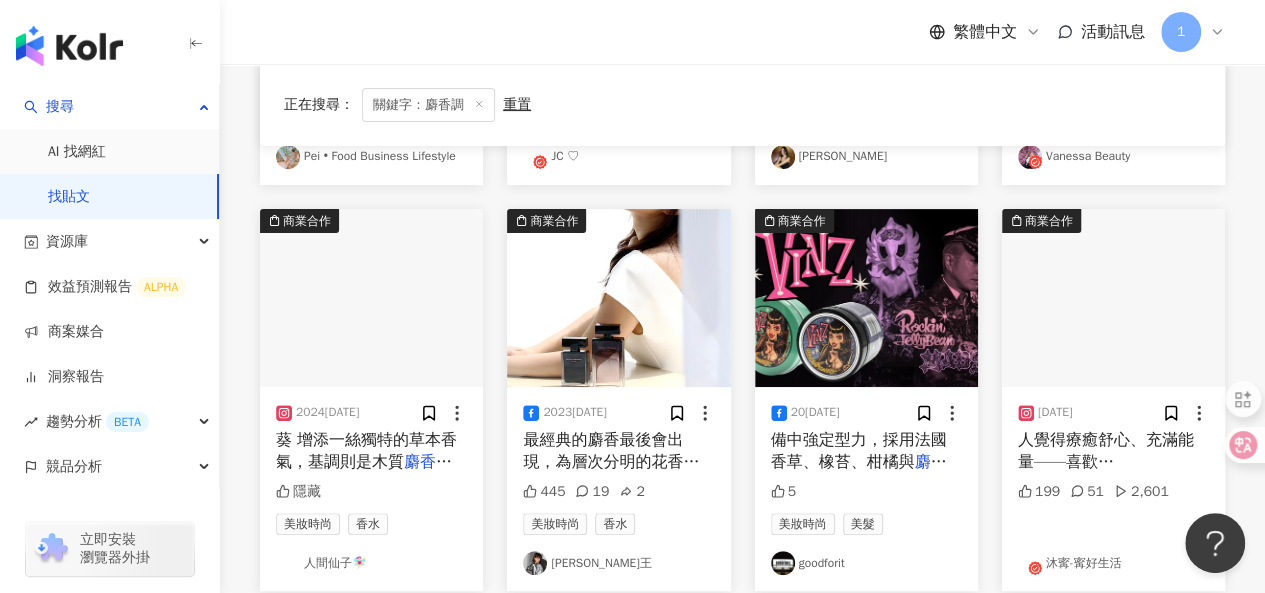 scroll, scrollTop: 30680, scrollLeft: 0, axis: vertical 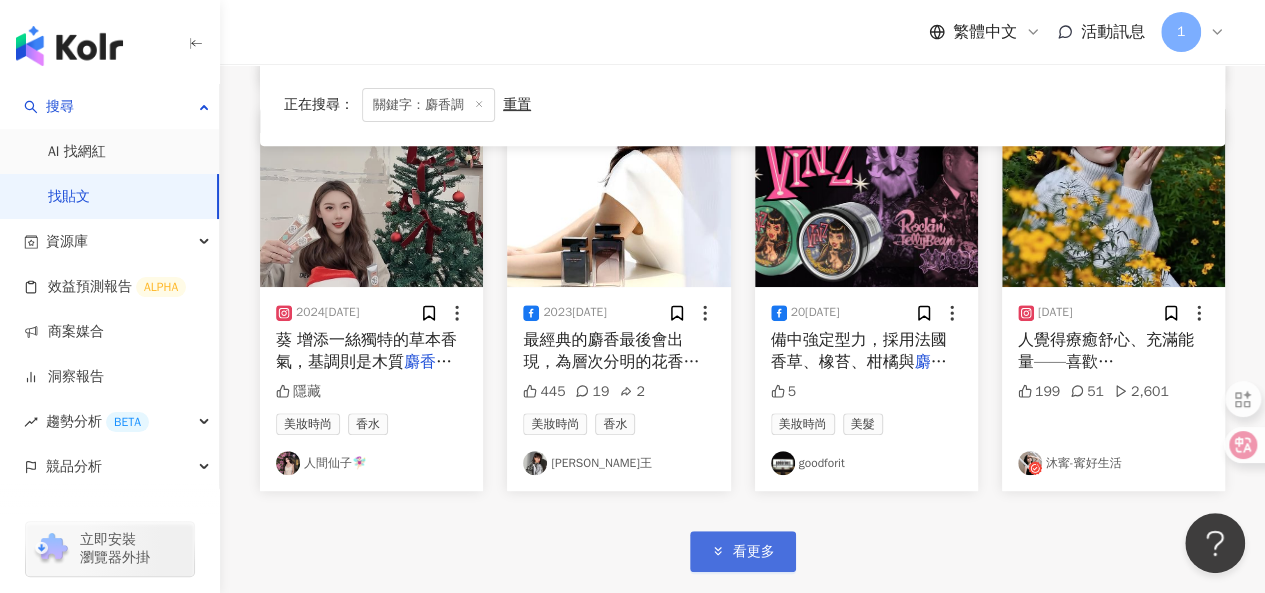 click 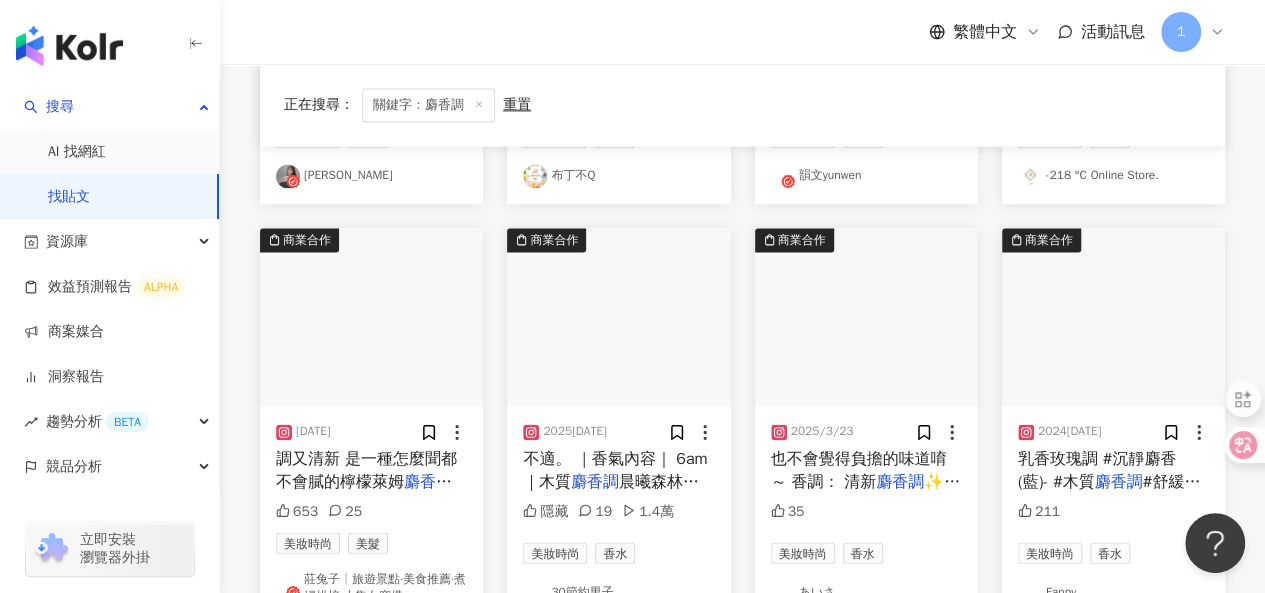 scroll, scrollTop: 31880, scrollLeft: 0, axis: vertical 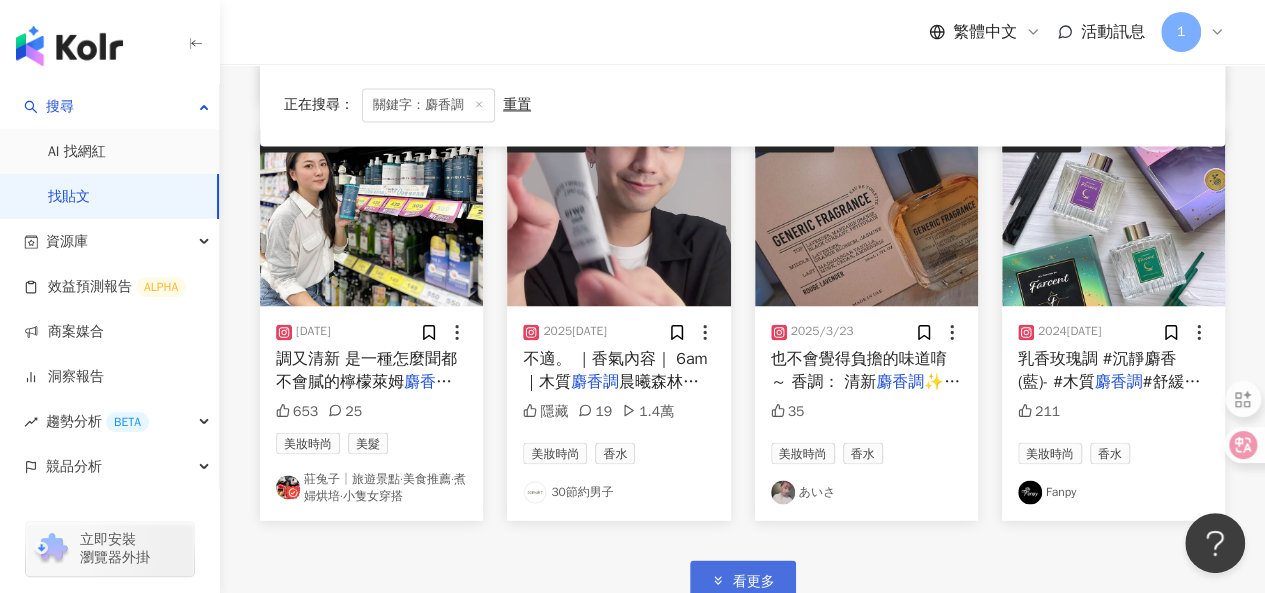 click on "看更多" at bounding box center (743, 580) 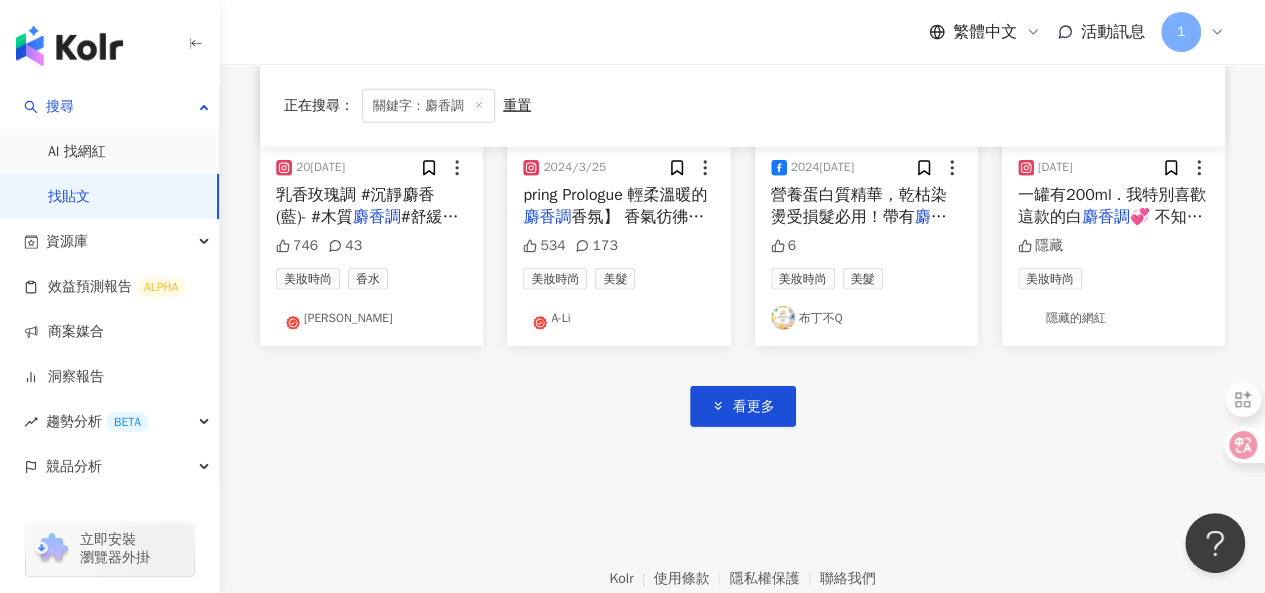 scroll, scrollTop: 33280, scrollLeft: 0, axis: vertical 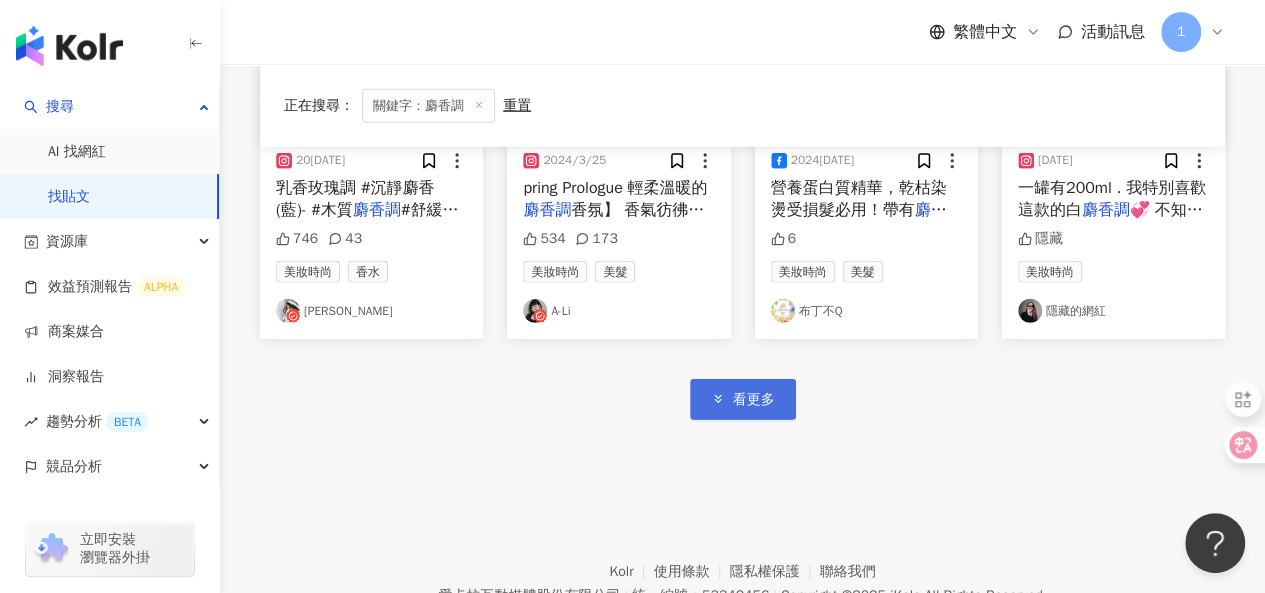 click on "看更多" at bounding box center (754, 400) 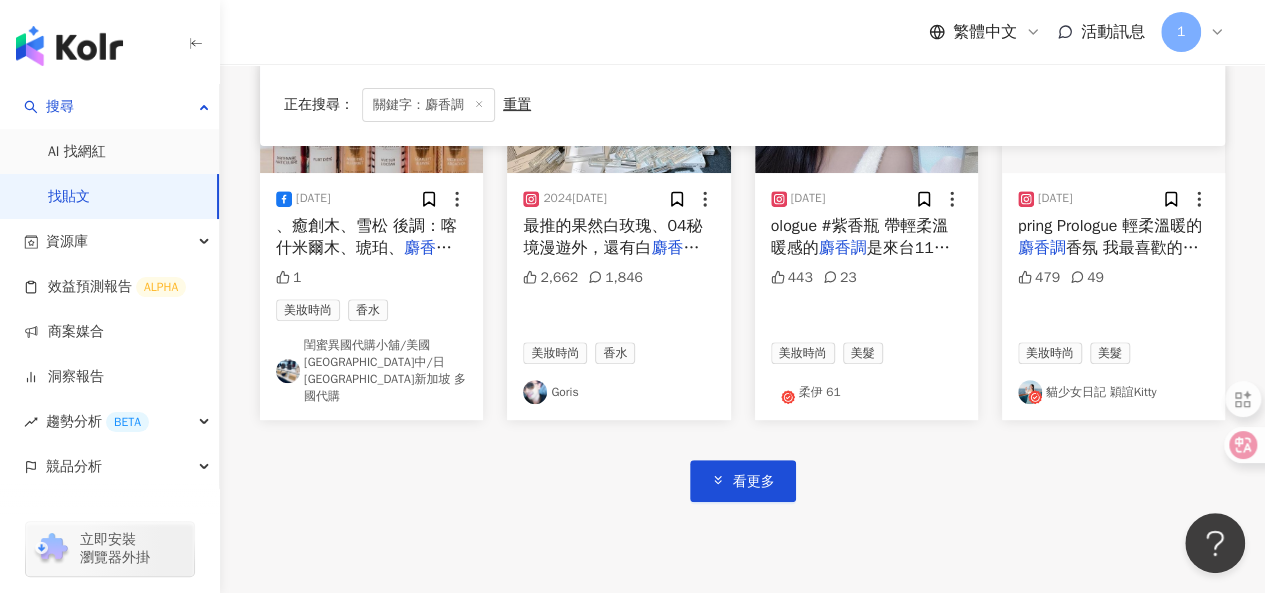 scroll, scrollTop: 34480, scrollLeft: 0, axis: vertical 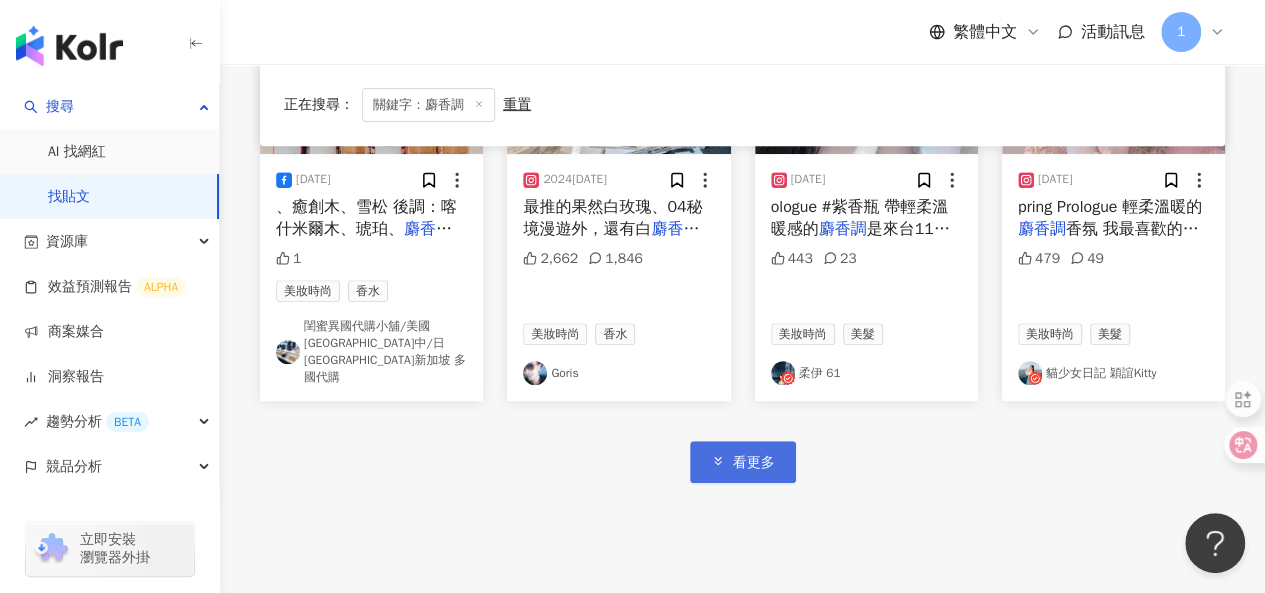 click on "看更多" at bounding box center (743, 461) 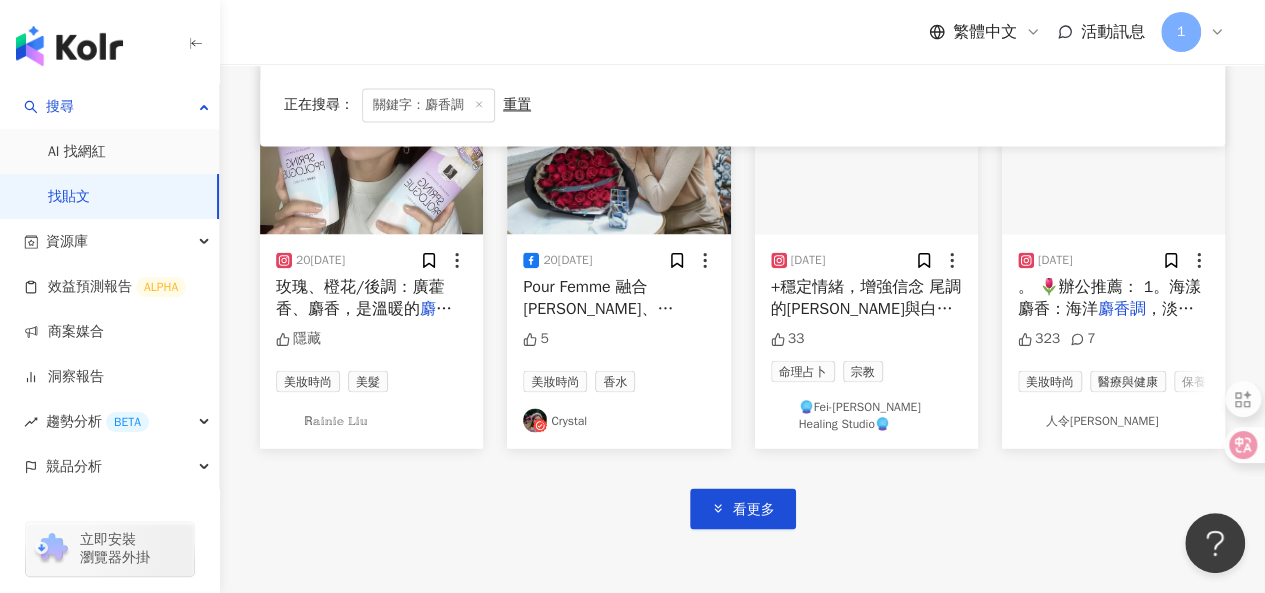 scroll, scrollTop: 35680, scrollLeft: 0, axis: vertical 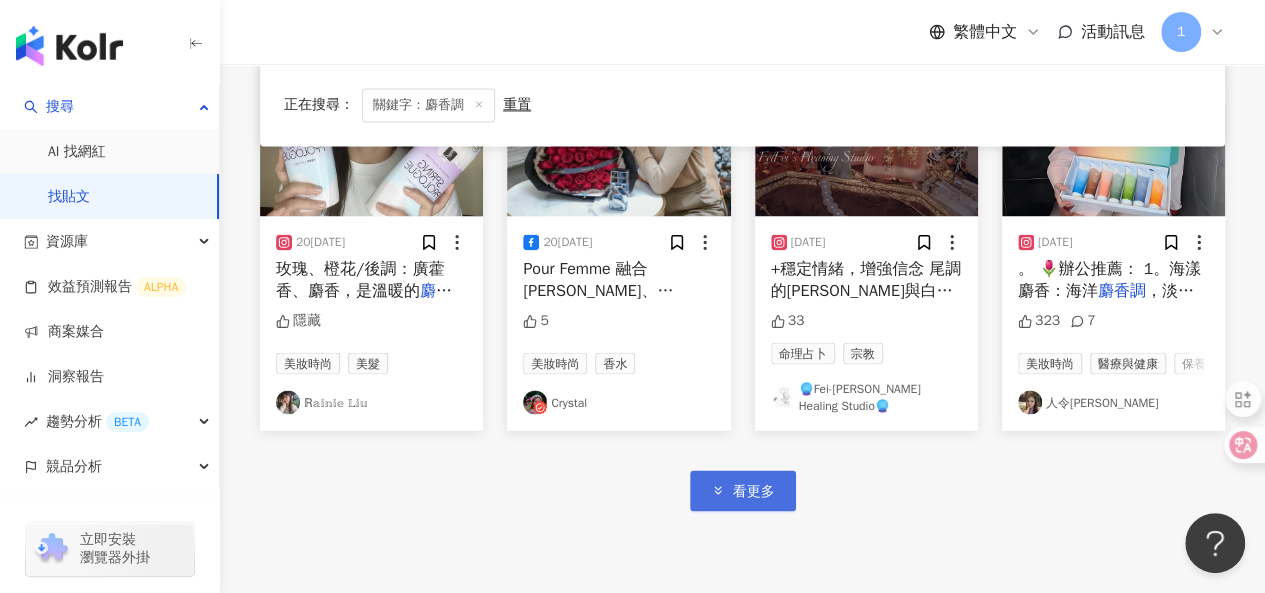 click on "看更多" at bounding box center (743, 490) 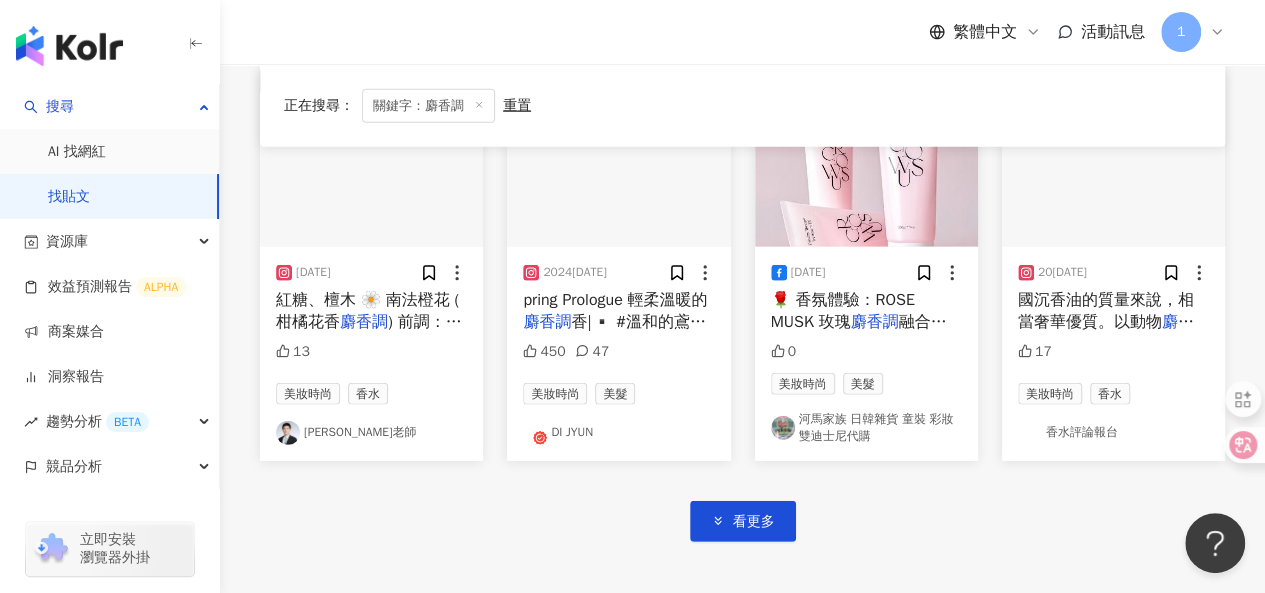 scroll, scrollTop: 36880, scrollLeft: 0, axis: vertical 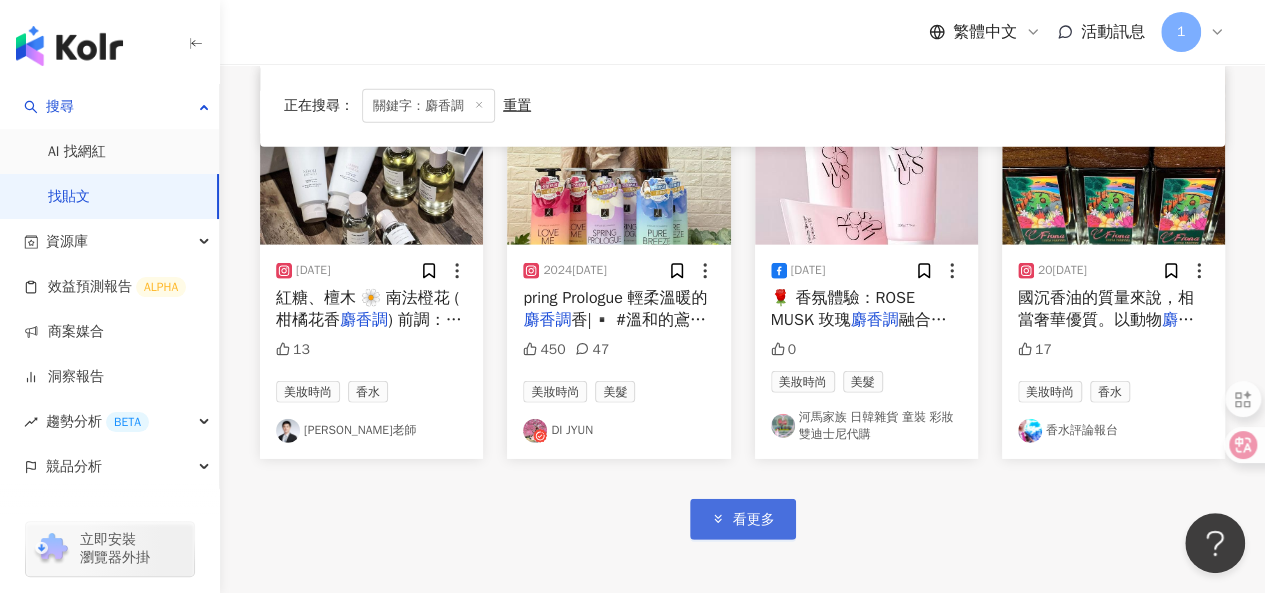 click on "看更多" at bounding box center [754, 520] 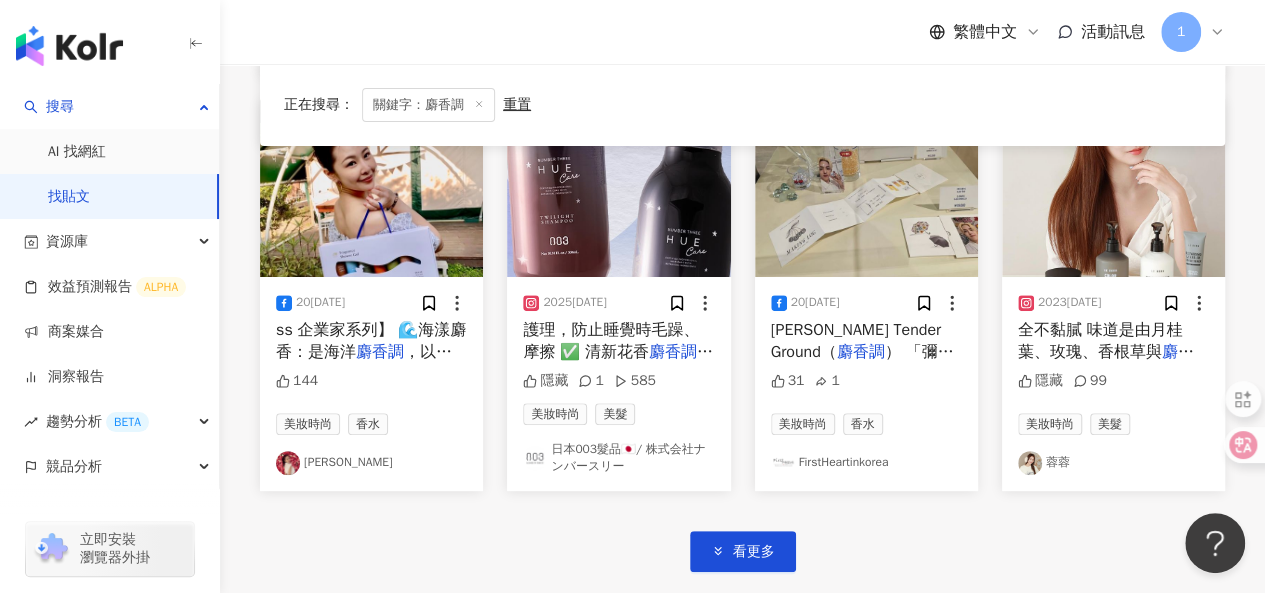scroll, scrollTop: 38274, scrollLeft: 0, axis: vertical 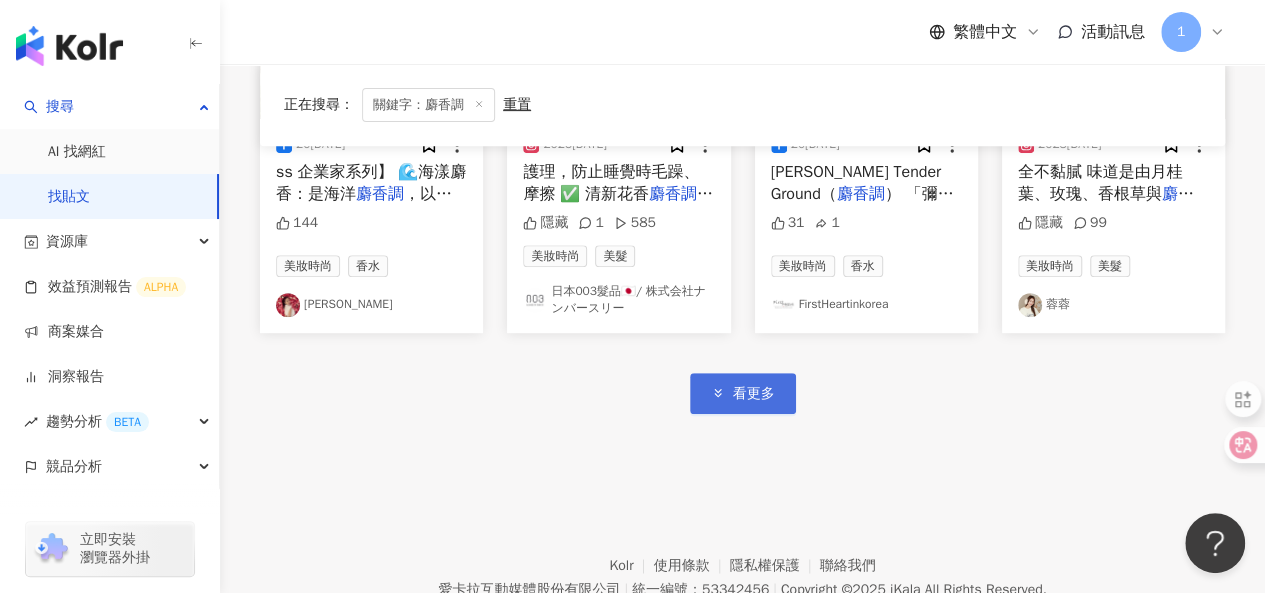 click on "看更多" at bounding box center [754, 394] 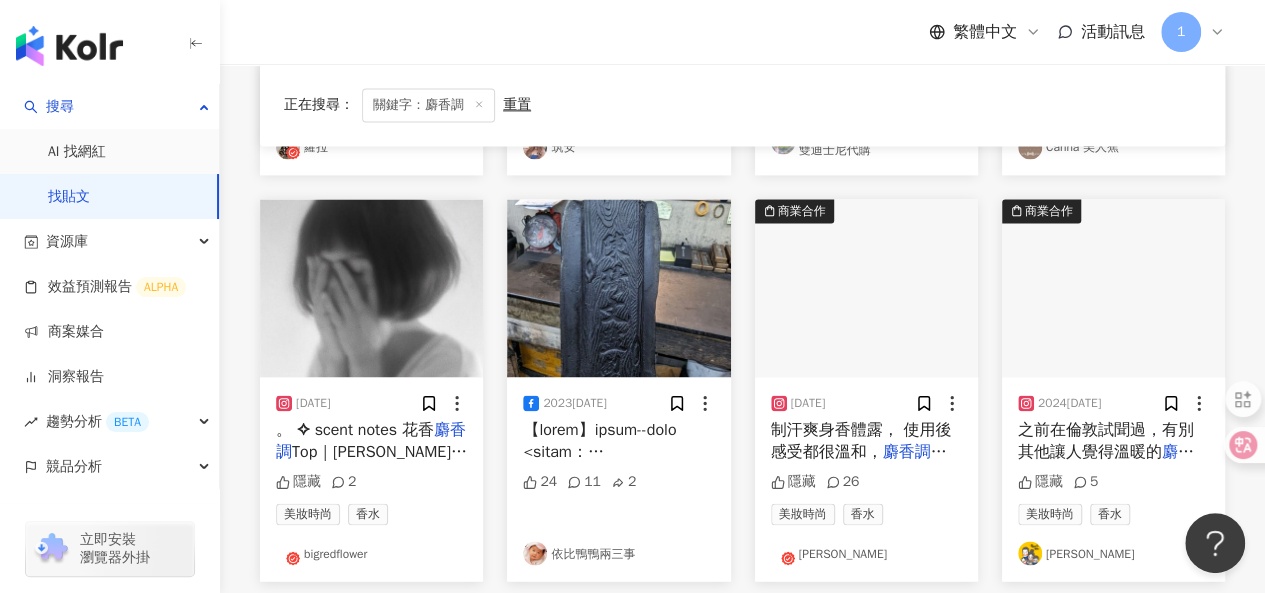 scroll, scrollTop: 39618, scrollLeft: 0, axis: vertical 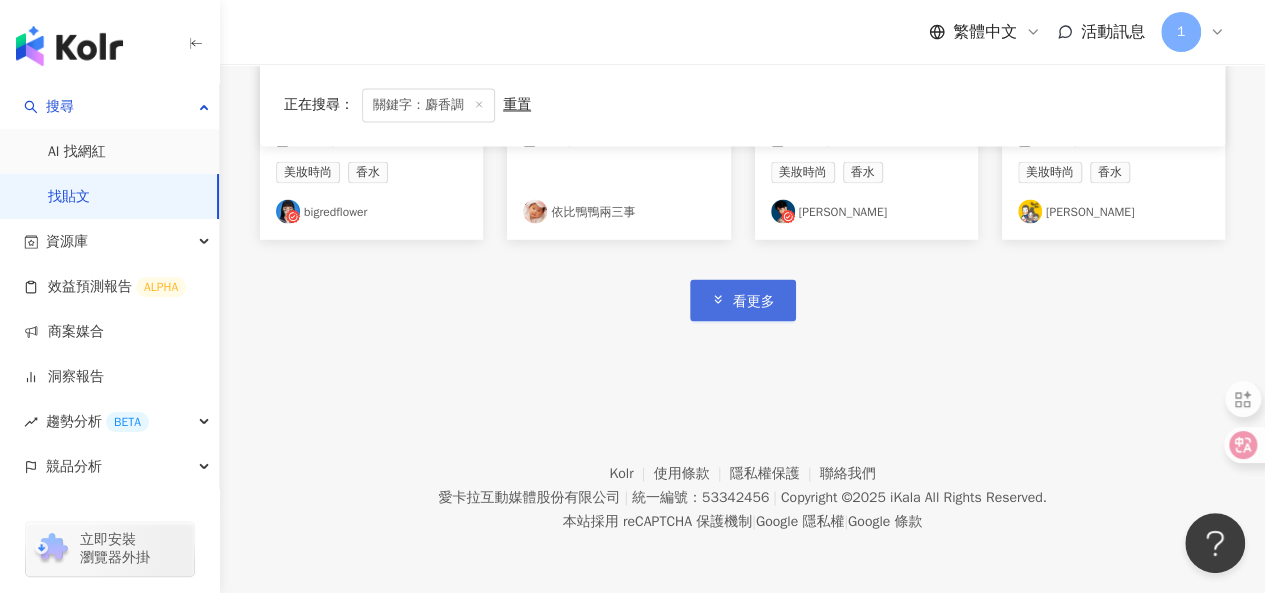 click on "看更多" at bounding box center [743, 299] 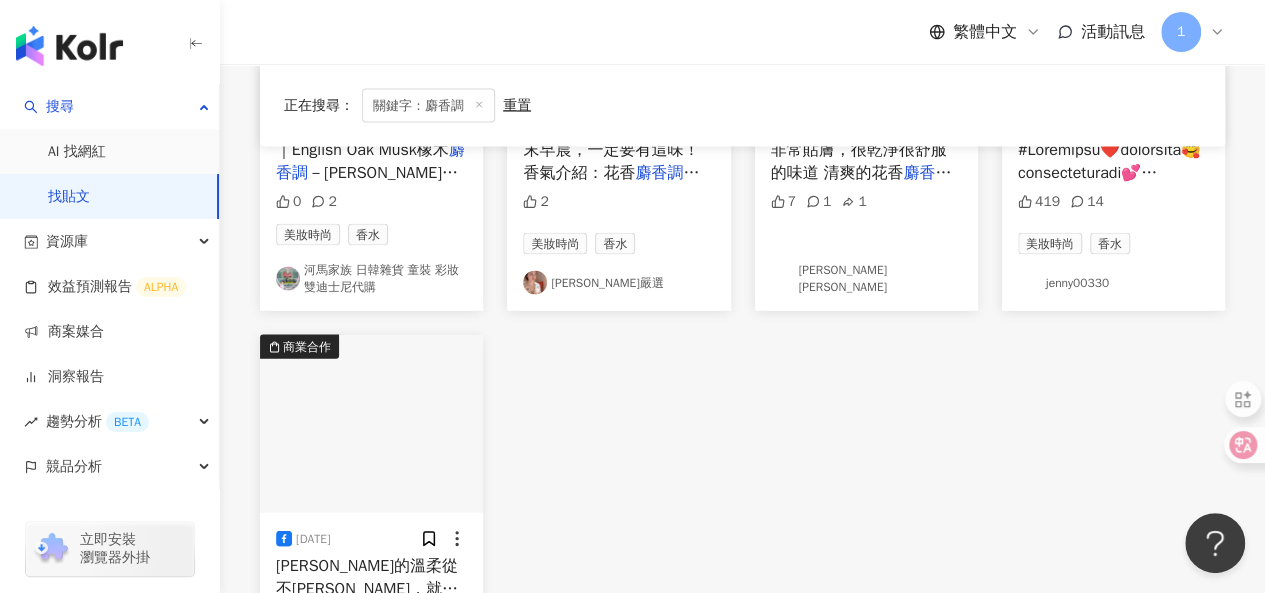 scroll, scrollTop: 40160, scrollLeft: 0, axis: vertical 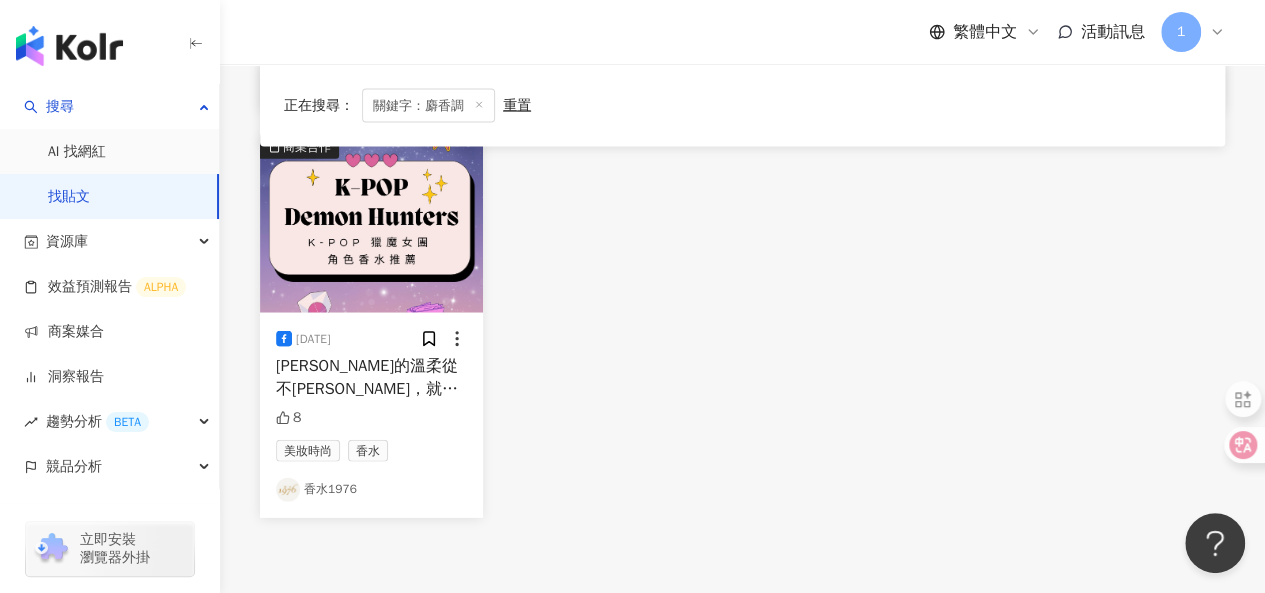 drag, startPoint x: 676, startPoint y: 367, endPoint x: 654, endPoint y: 387, distance: 29.732138 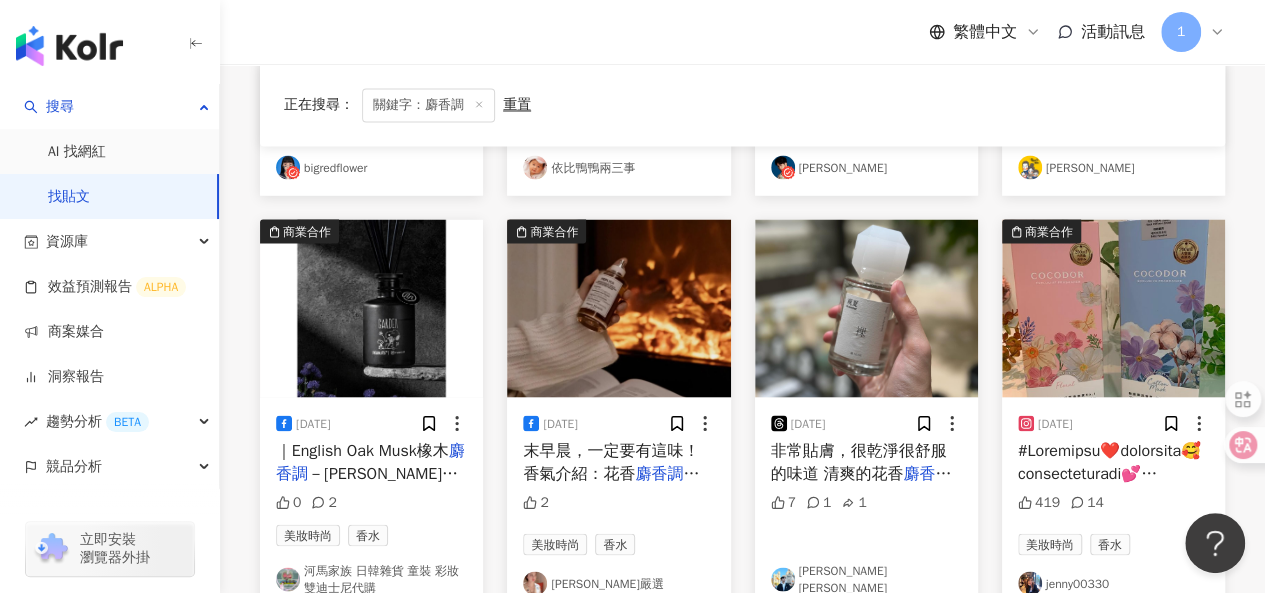 scroll, scrollTop: 0, scrollLeft: 0, axis: both 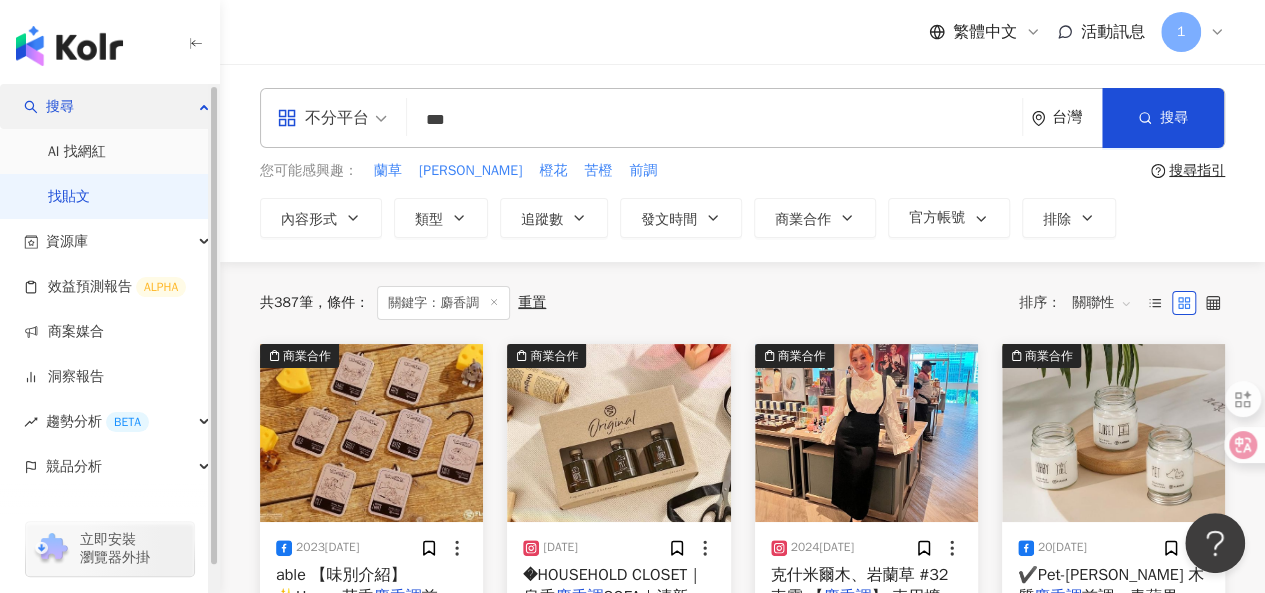 drag, startPoint x: 434, startPoint y: 121, endPoint x: 218, endPoint y: 117, distance: 216.03703 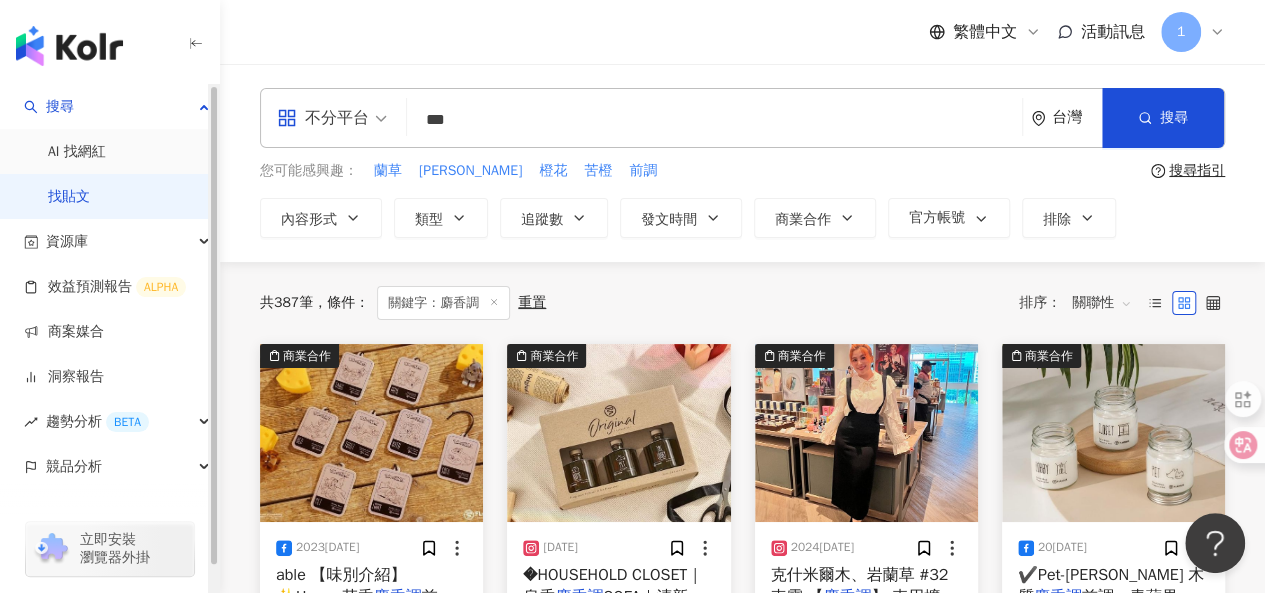 click on "***" at bounding box center [714, 119] 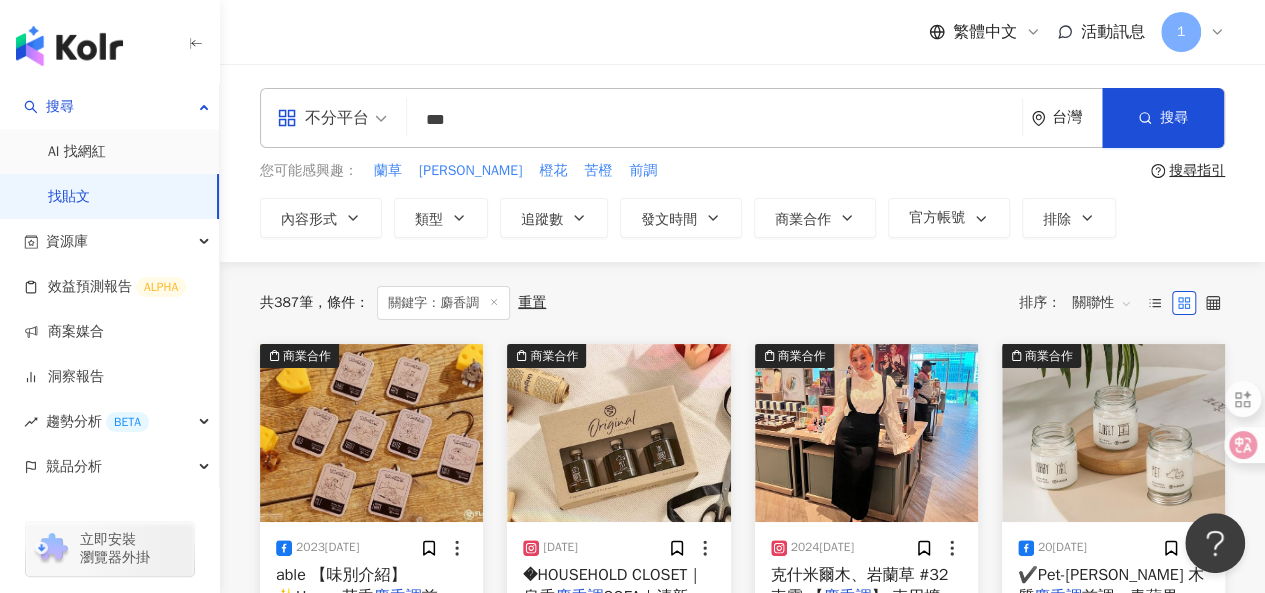 click on "***" at bounding box center [714, 119] 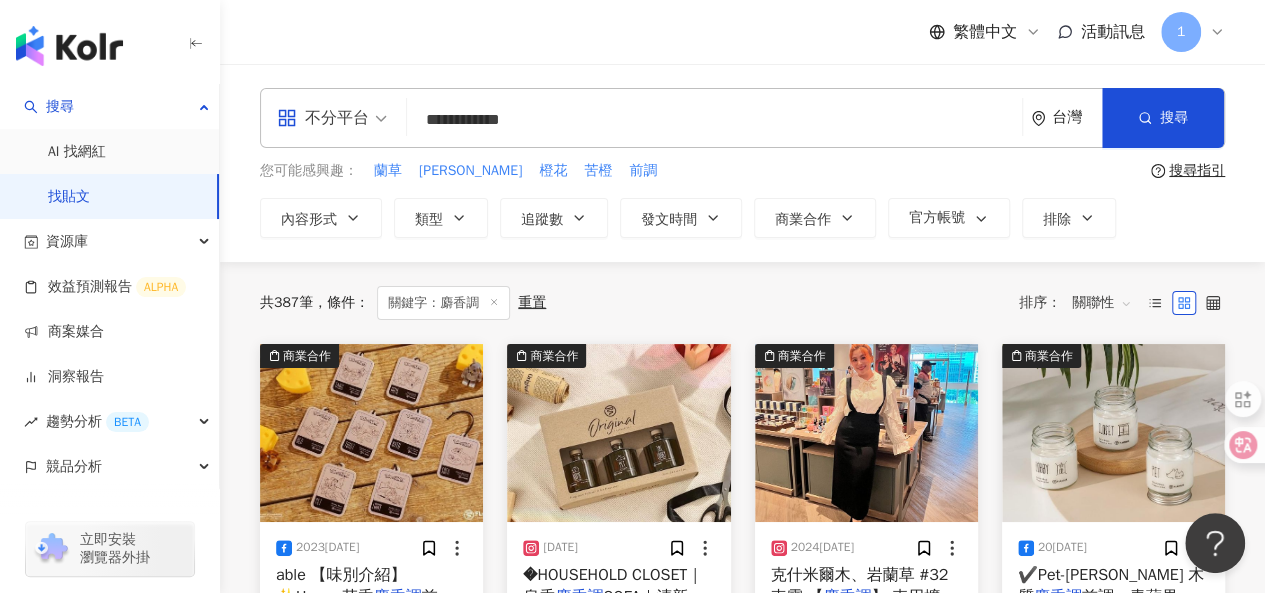 drag, startPoint x: 588, startPoint y: 123, endPoint x: 552, endPoint y: 124, distance: 36.013885 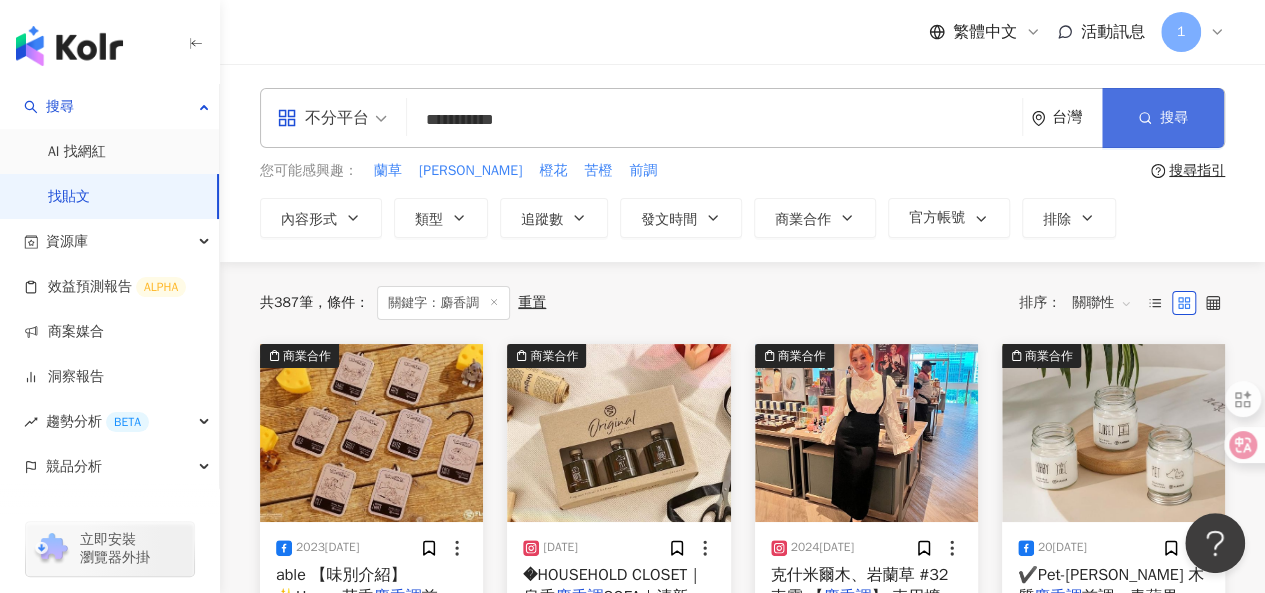 click on "搜尋" at bounding box center [1174, 118] 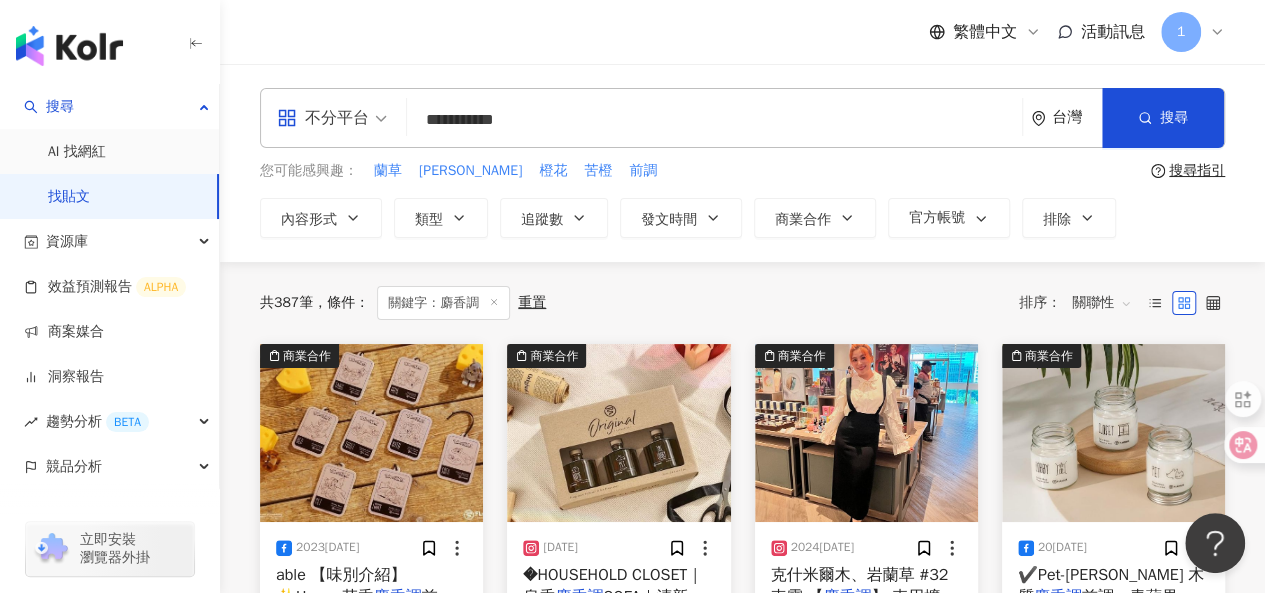 click on "**********" at bounding box center (714, 119) 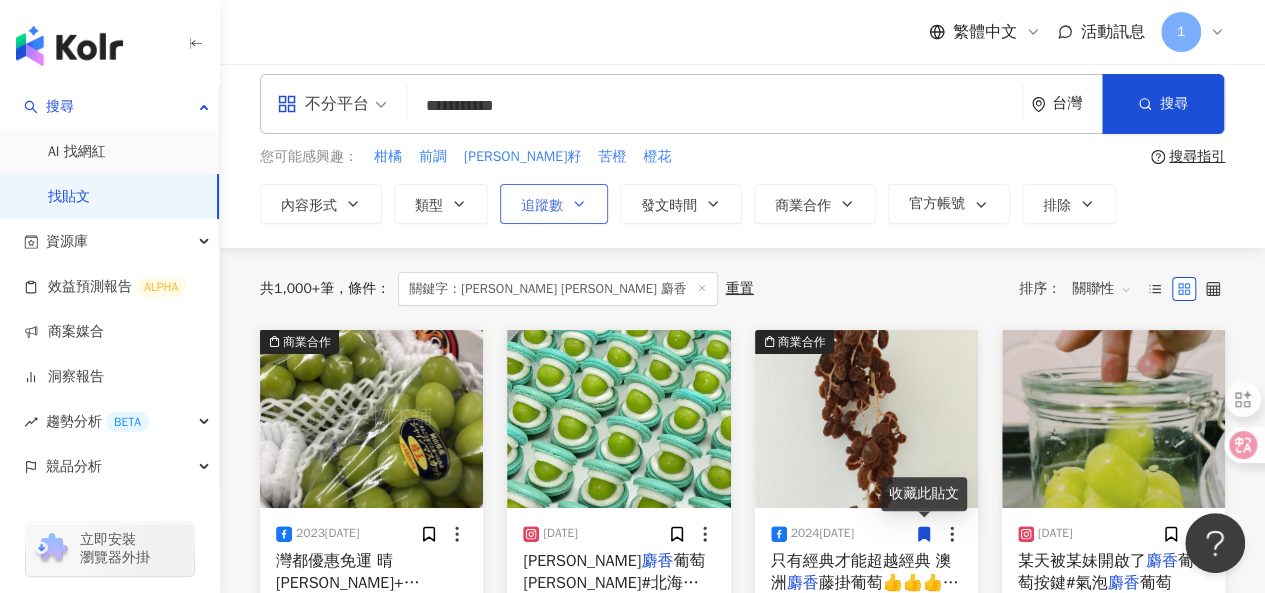 scroll, scrollTop: 0, scrollLeft: 0, axis: both 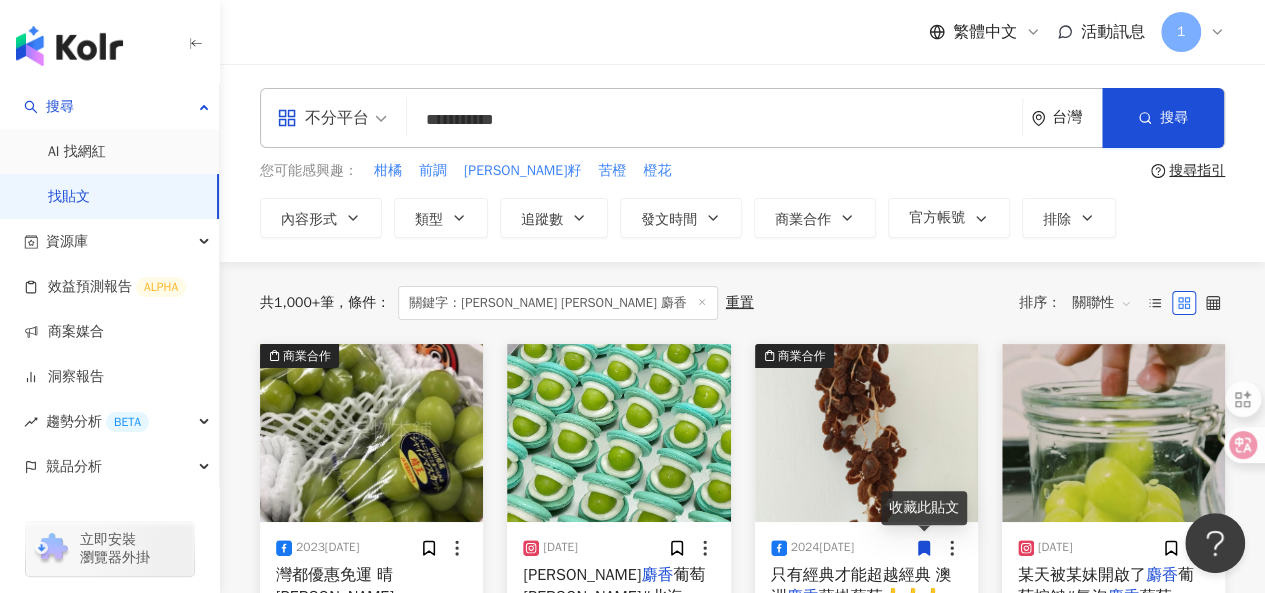 click on "**********" at bounding box center (714, 119) 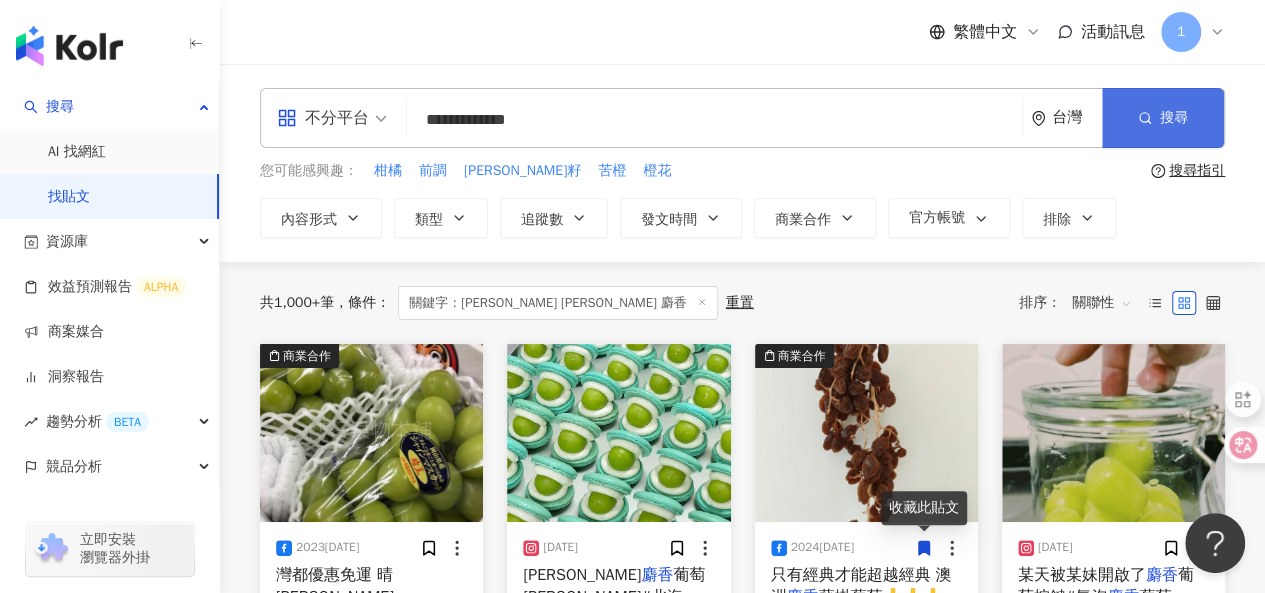click on "搜尋" at bounding box center (1163, 118) 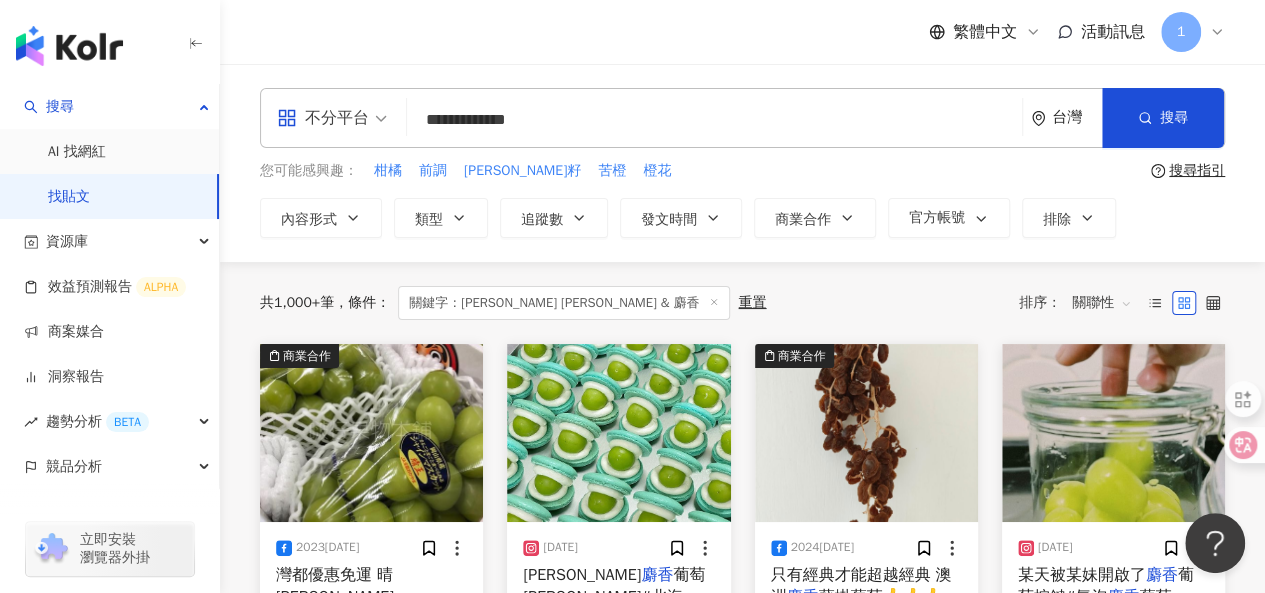 click on "**********" at bounding box center [714, 119] 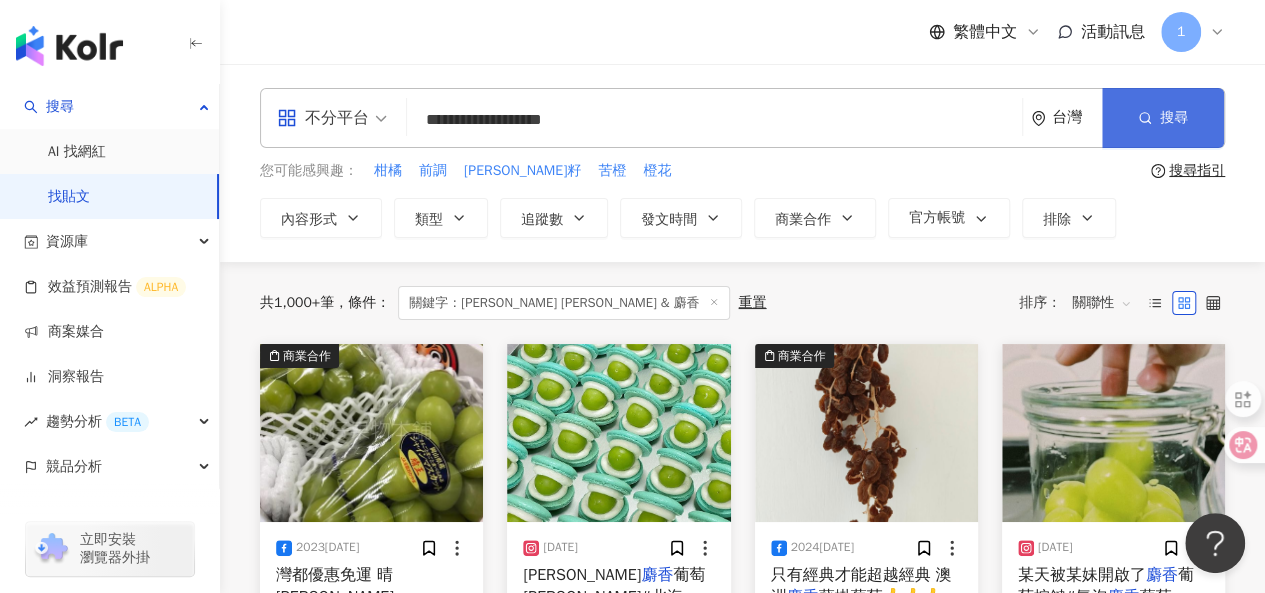 type on "**********" 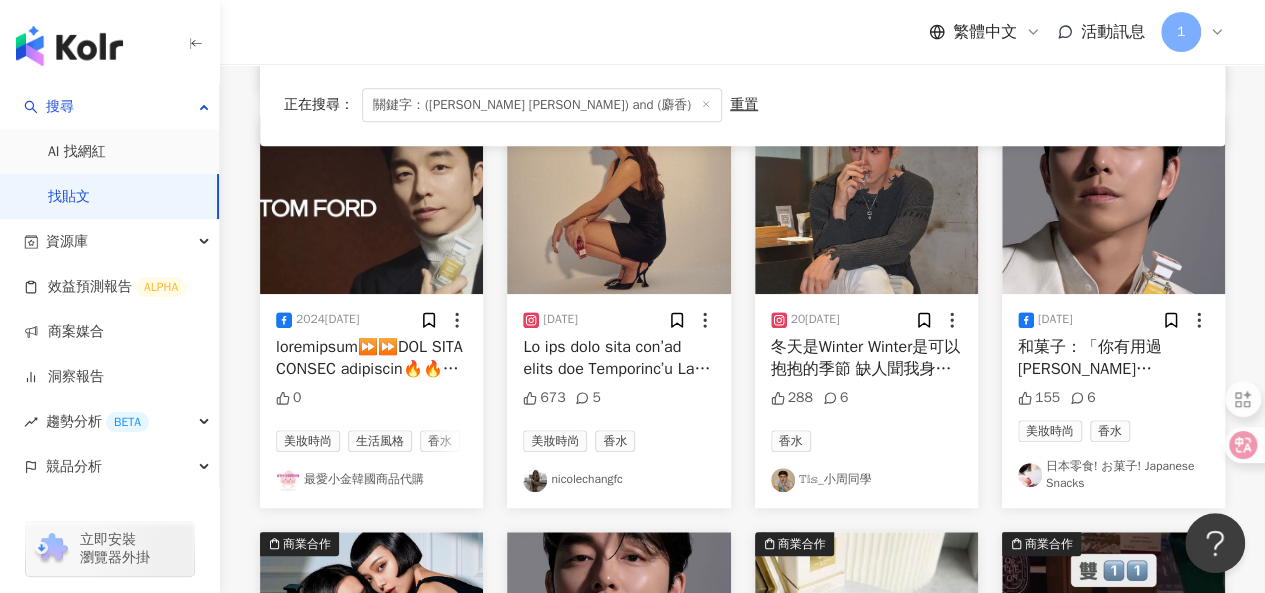 scroll, scrollTop: 600, scrollLeft: 0, axis: vertical 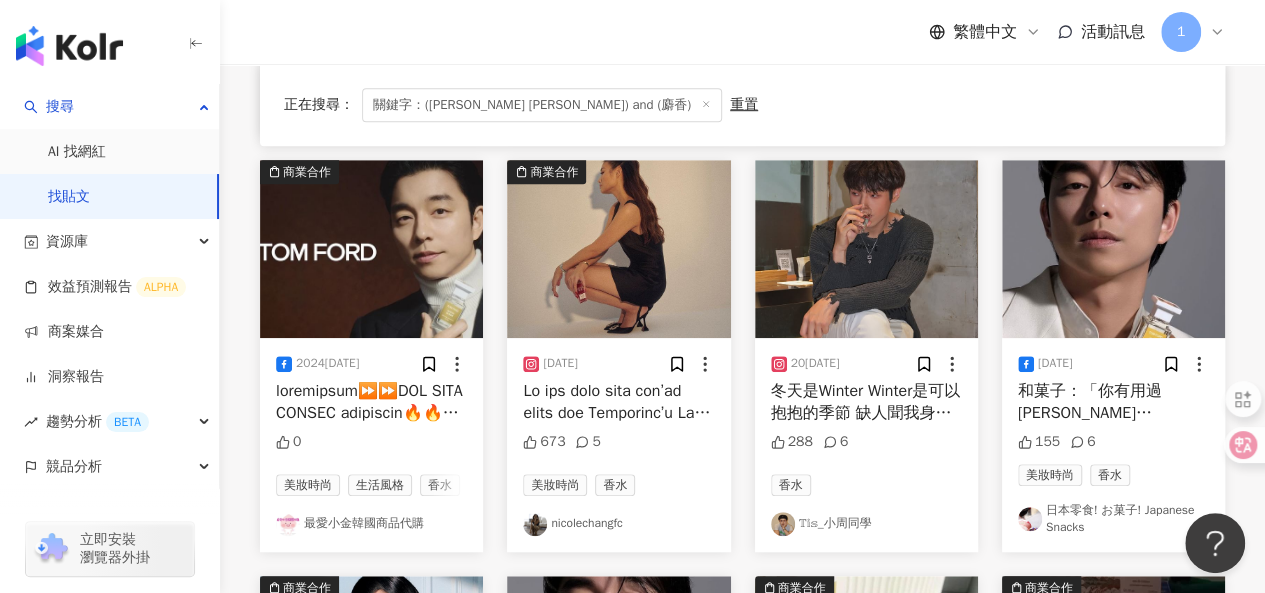 click on "冬天是Winter
Winter是可以抱抱的季節
缺人聞我身上的Tom ford白麝香味
😞
-
@aniki.cl 漢堡好吃" at bounding box center [866, 447] 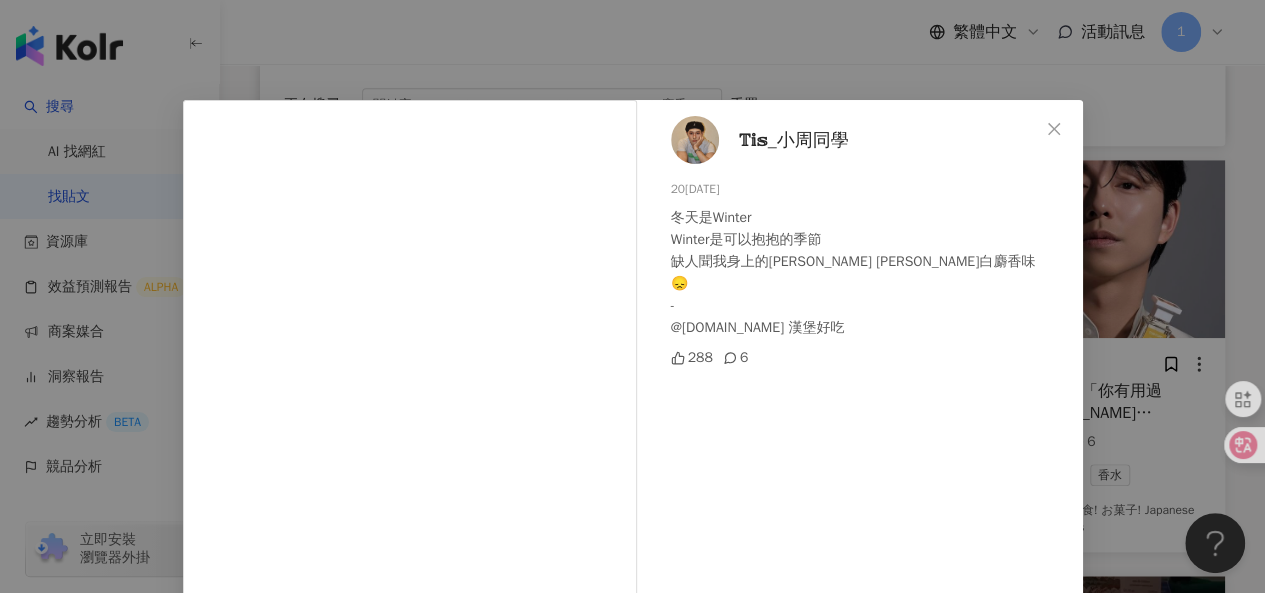 click on "𝕋𝕚𝕤_小周同學" at bounding box center [794, 140] 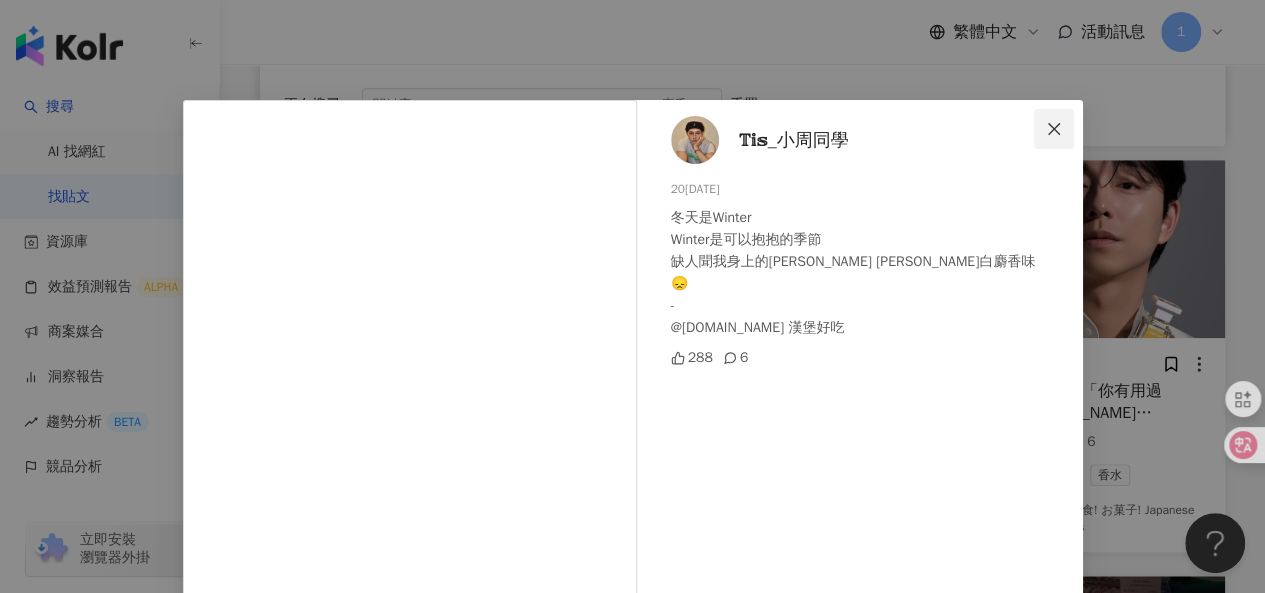 click 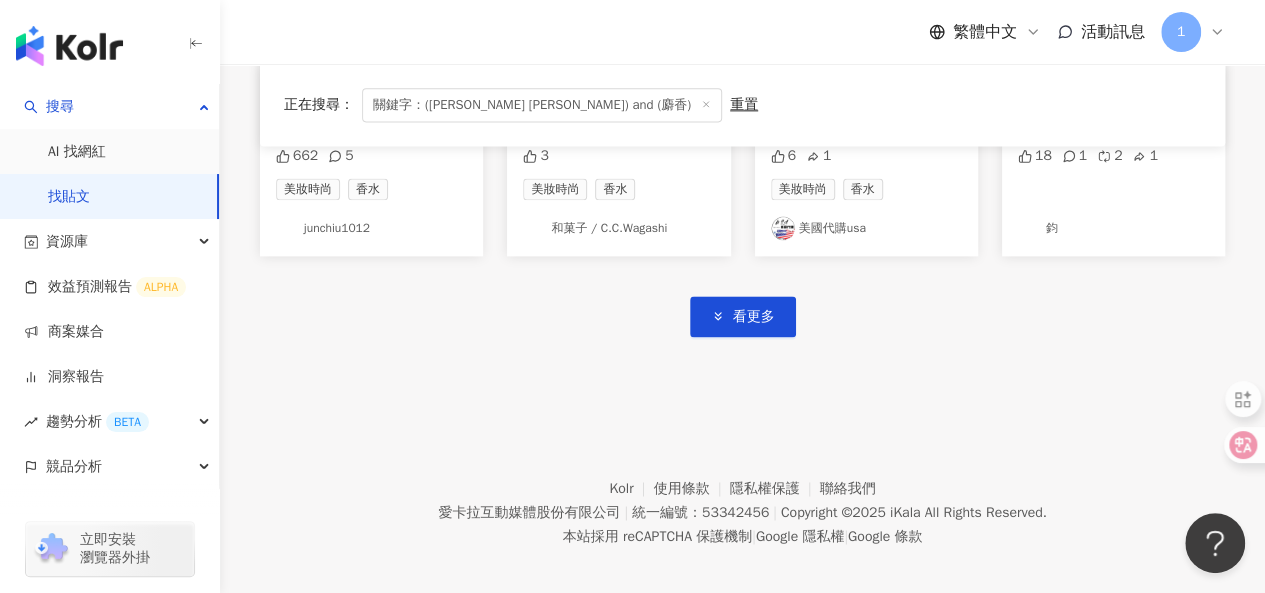 scroll, scrollTop: 1312, scrollLeft: 0, axis: vertical 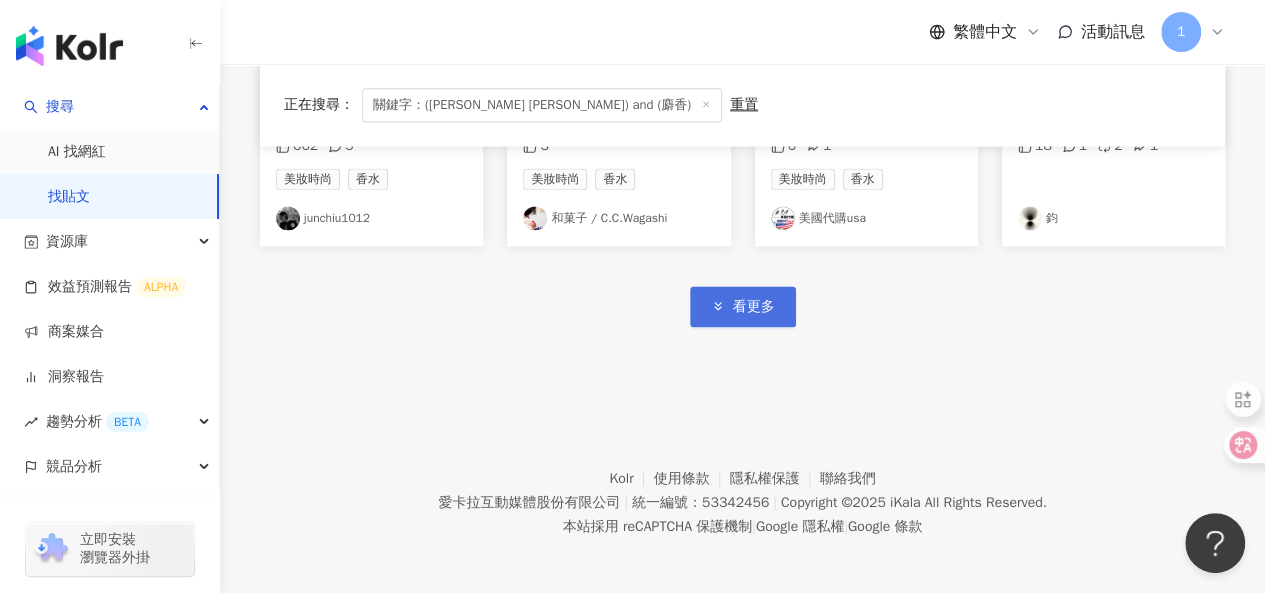 click on "看更多" at bounding box center (743, 306) 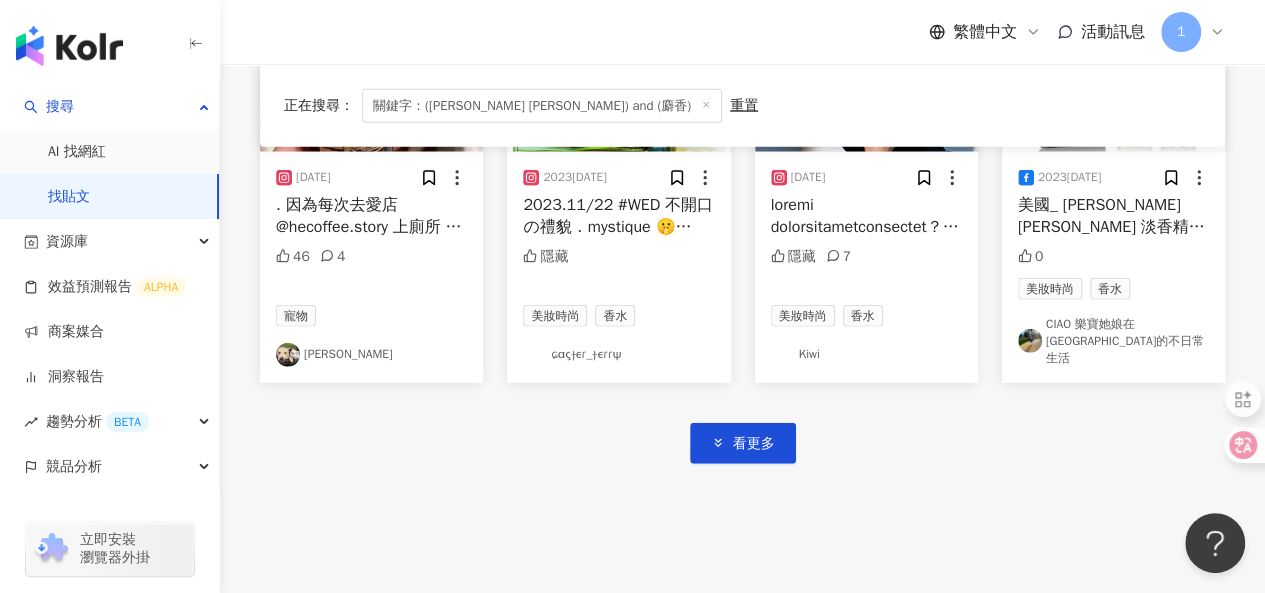 scroll, scrollTop: 2549, scrollLeft: 0, axis: vertical 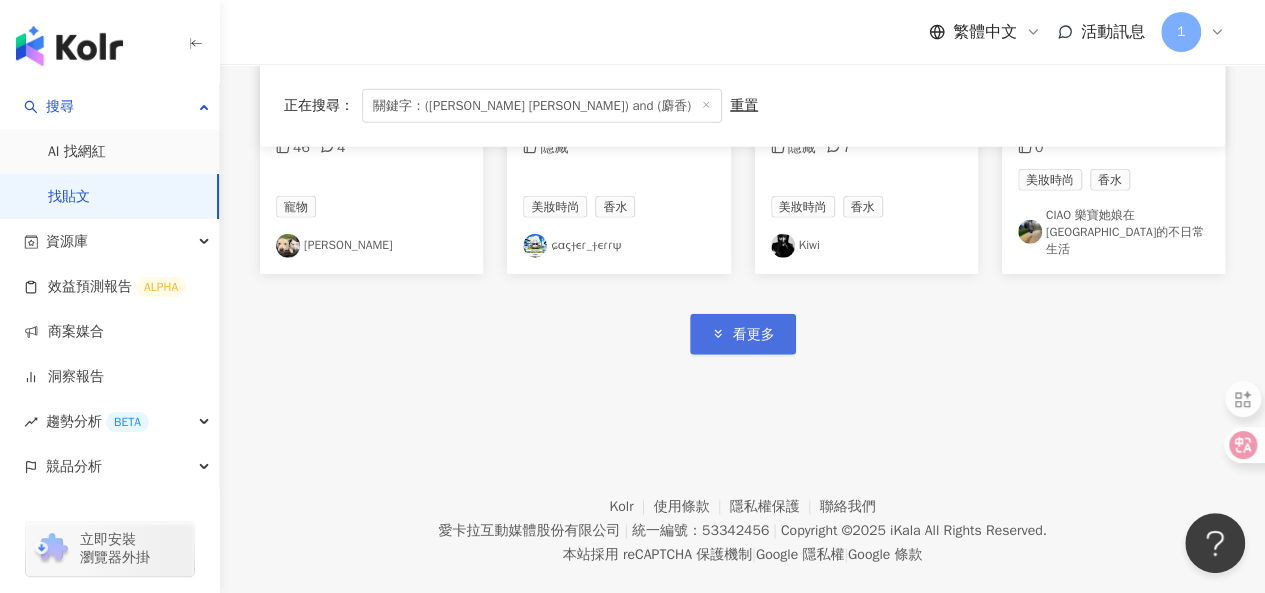 click on "看更多" at bounding box center (743, 334) 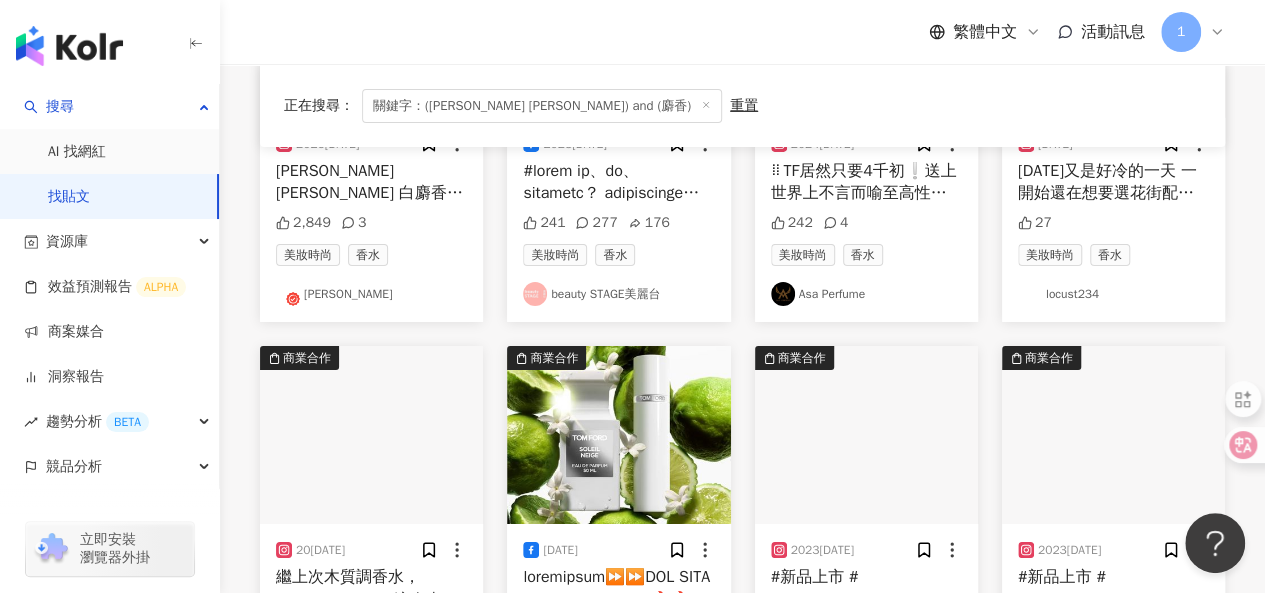 scroll, scrollTop: 3449, scrollLeft: 0, axis: vertical 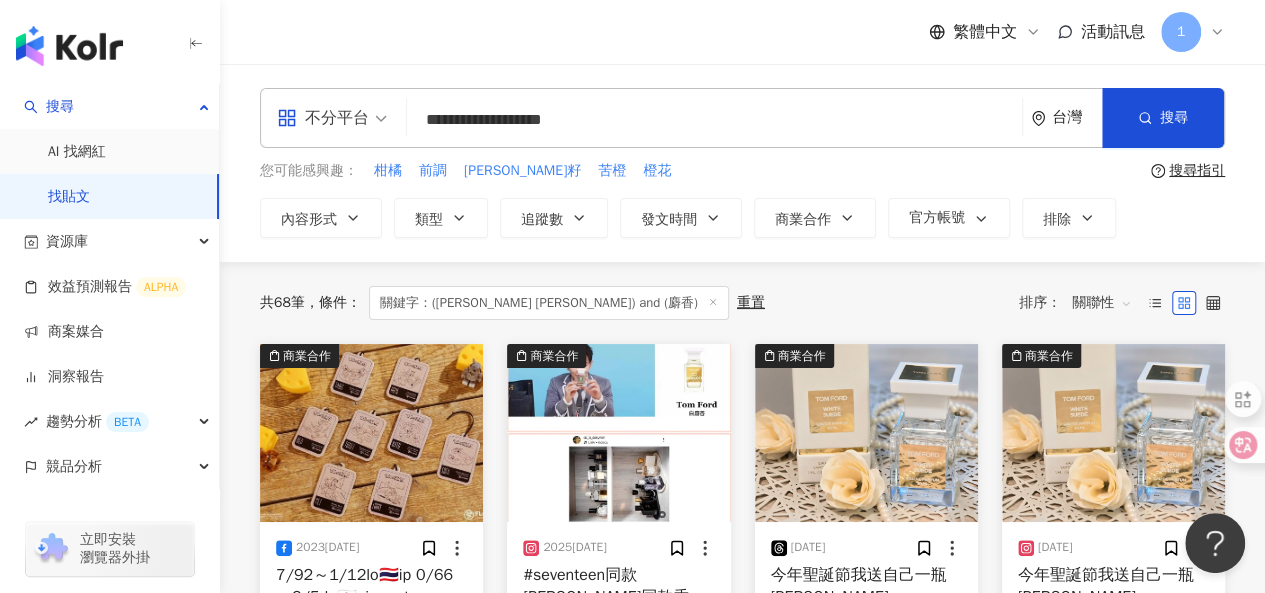 drag, startPoint x: 599, startPoint y: 125, endPoint x: 418, endPoint y: 118, distance: 181.13531 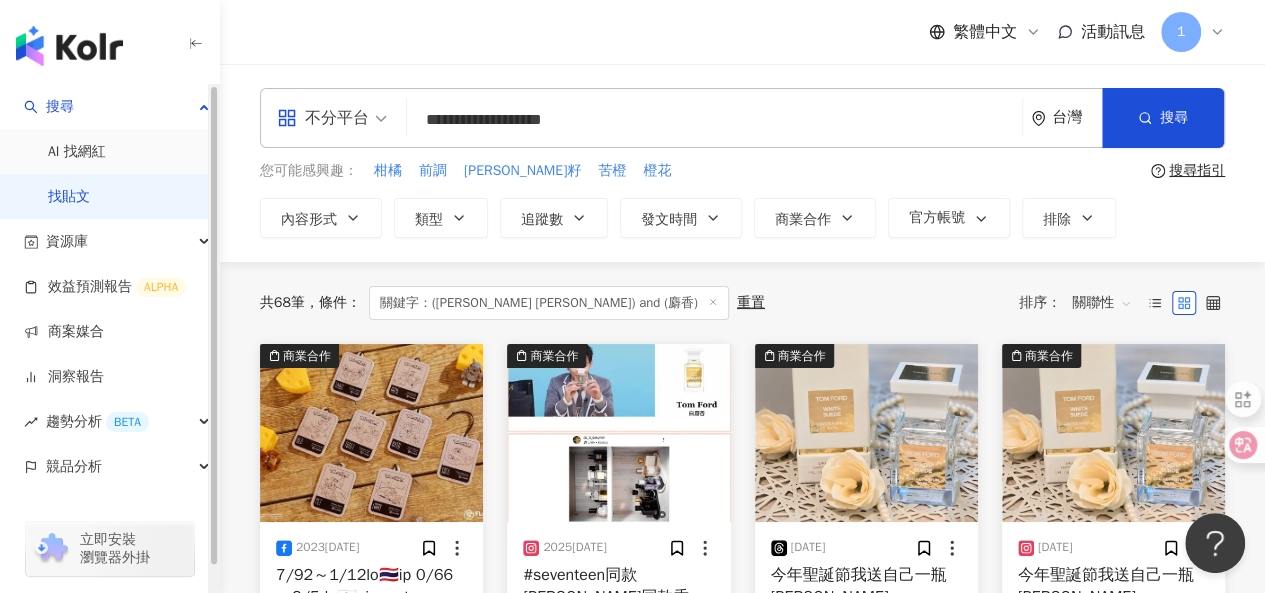 click on "共  68  筆 條件 ： 關鍵字：(TOM FORD) and (麝香) 重置 排序： 關聯性 商業合作 2023/9/2 0 美妝時尚 香水 日本代買代購-阿卡將/婦嬰用品/包包/雜貨 商業合作 2025/3/8 #seventeen同款
知秀 碩珉同款香水
TOM FORD 白麝香淡香精 100ml
香調：木質花香調
前味：茶葉、百里香
中味：玫瑰、藏紅花、鈴蘭
後味：乳香、琥珀、檀香木、麝香、絨面革
專櫃價$13300
現在特價活動$5600
賣場
https://myship.7-11.com.tw/general/detail/GM2503084020051 290 美妝時尚 香水 Embe_shop 韓國專業代購 代匯，embe_shop 商業合作 2024/12/24 2 大隻媽媽的感酮身瘦 ｜ 商業合作 2024/12/24 25 7 美妝時尚 香水 大隻媽媽的感酮身瘦 ｜ 商業合作 2024/4/25 0 美妝時尚 生活風格 香水 最愛小金韓國商品代購 商業合作 2023/8/22 673 5 美妝時尚 香水 nicolechangfc 2024/11/22 288 6 香水 𝕋𝕚𝕤_小周同學 2024/9/26 155 6 美妝時尚 香水 商業合作 2023/8/11 662 5 3 6" at bounding box center [742, 2217] 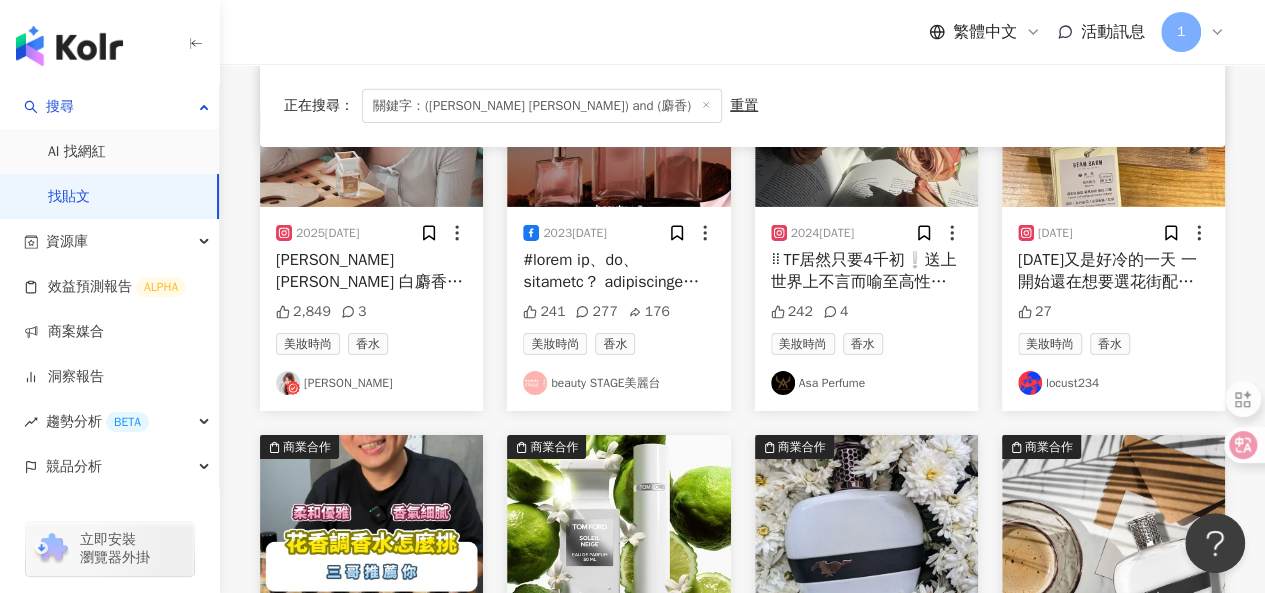 scroll, scrollTop: 3500, scrollLeft: 0, axis: vertical 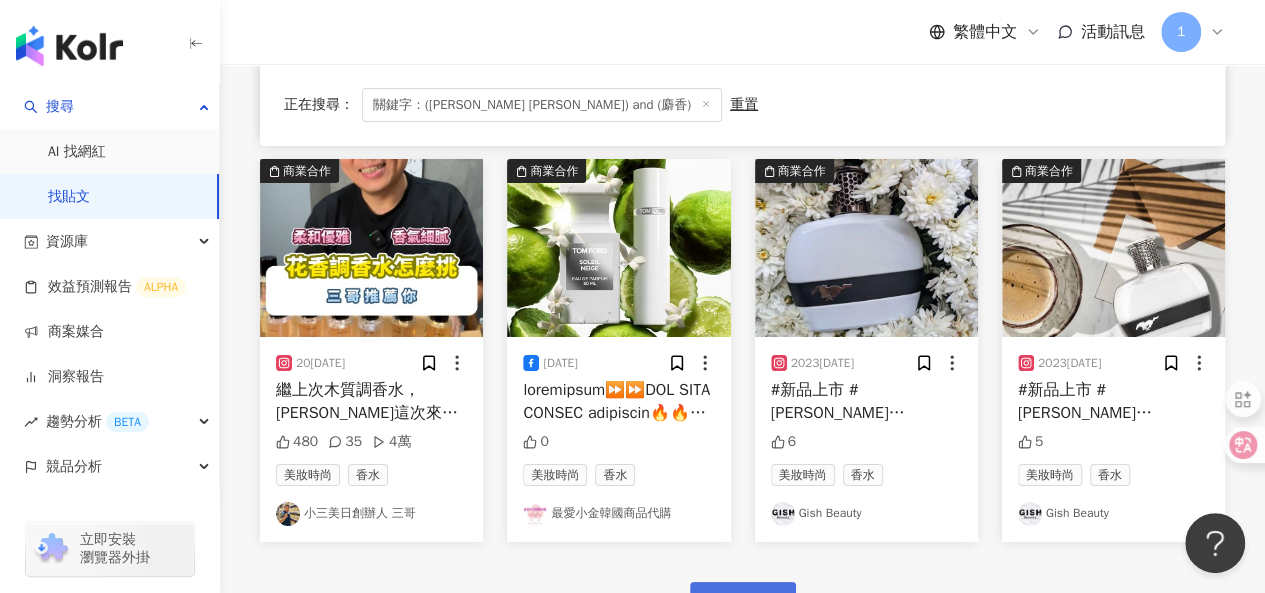 click on "看更多" at bounding box center [754, 603] 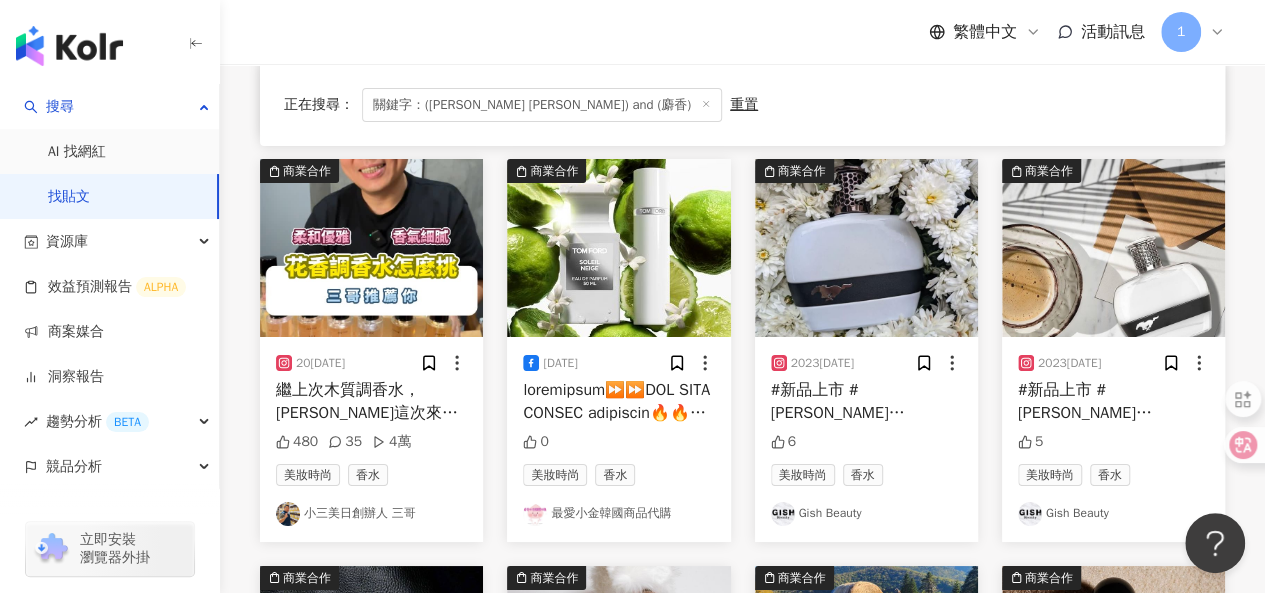 click on "正在搜尋 ： 關鍵字：(TOM FORD) and (麝香) 重置 排序： 關聯性 商業合作 2023/9/2 0 美妝時尚 香水 日本代買代購-阿卡將/婦嬰用品/包包/雜貨 商業合作 2025/3/8 #seventeen同款
知秀 碩珉同款香水
TOM FORD 白麝香淡香精 100ml
香調：木質花香調
前味：茶葉、百里香
中味：玫瑰、藏紅花、鈴蘭
後味：乳香、琥珀、檀香木、麝香、絨面革
專櫃價$13300
現在特價活動$5600
賣場
https://myship.7-11.com.tw/general/detail/GM2503084020051 290 美妝時尚 香水 Embe_shop 韓國專業代購 代匯，embe_shop 商業合作 2024/12/24 2 大隻媽媽的感酮身瘦 ｜ 商業合作 2024/12/24 25 7 美妝時尚 香水 大隻媽媽的感酮身瘦 ｜ 商業合作 2024/4/25 0 美妝時尚 生活風格 香水 最愛小金韓國商品代購 商業合作 2023/8/22 673 5 美妝時尚 香水 nicolechangfc 2024/11/22 288 6 香水 𝕋𝕚𝕤_小周同學 2024/9/26 155 6 美妝時尚 香水 商業合作 2023/8/11 662 5 香水 3 6" at bounding box center (742, -668) 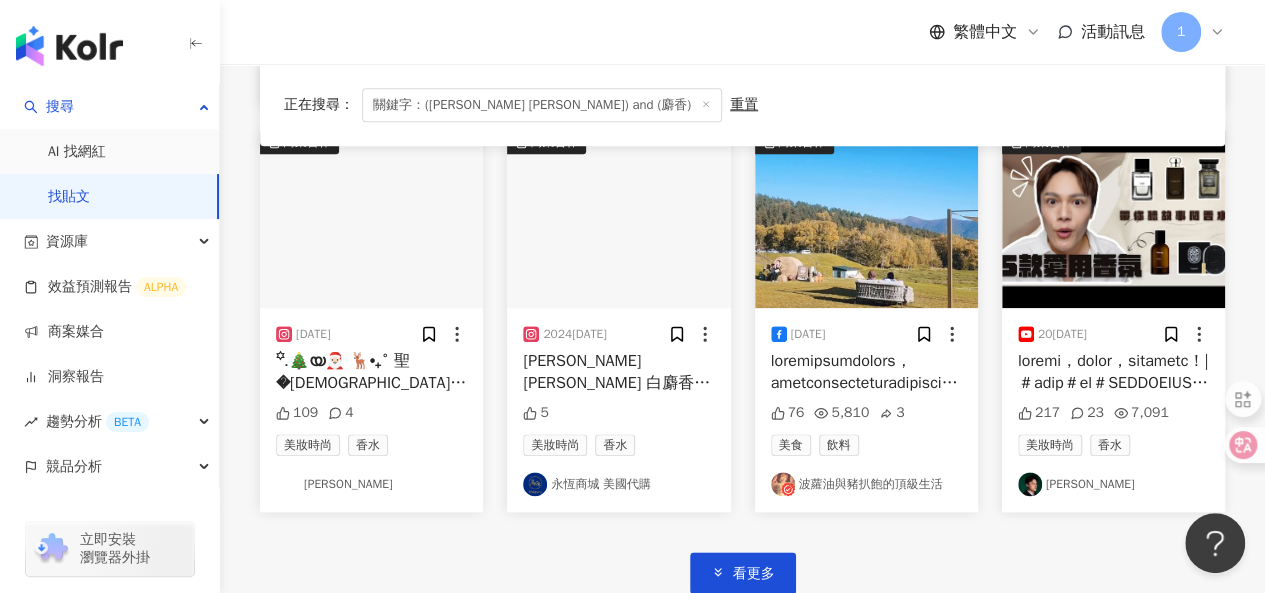 scroll, scrollTop: 4800, scrollLeft: 0, axis: vertical 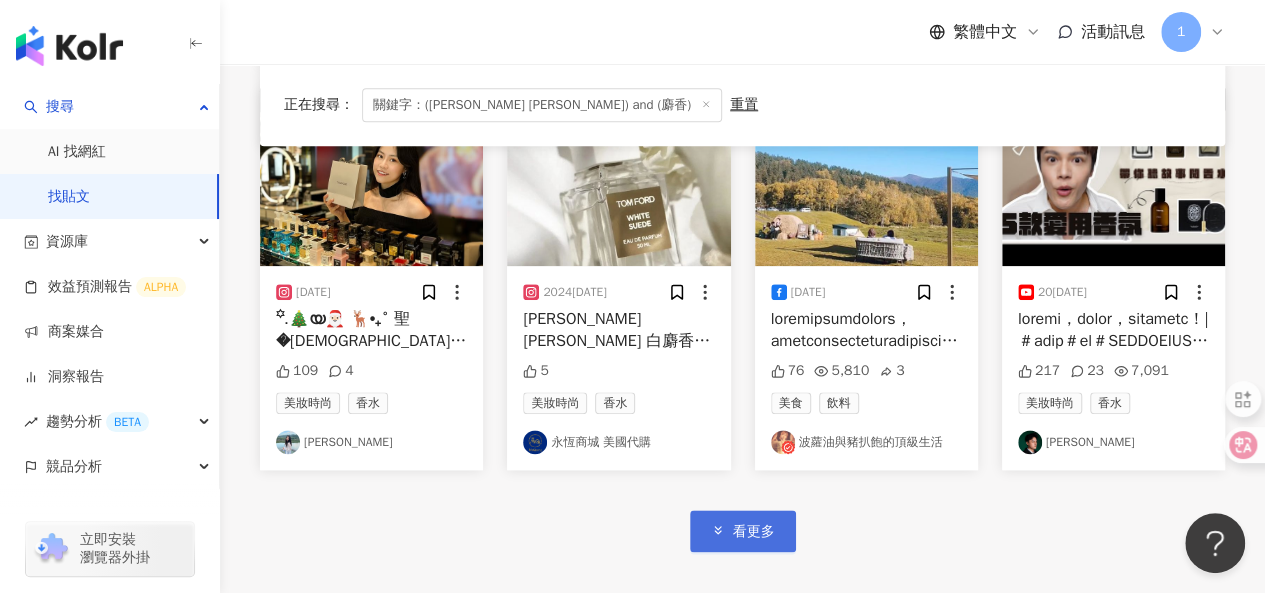 click on "看更多" at bounding box center (743, 530) 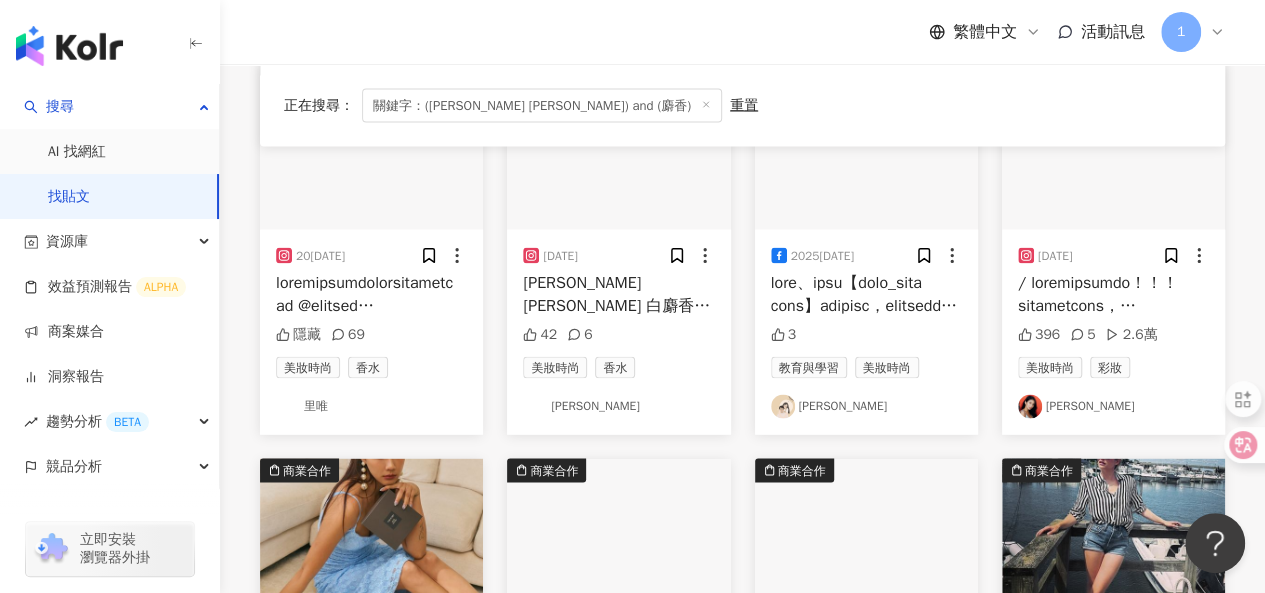 scroll, scrollTop: 5900, scrollLeft: 0, axis: vertical 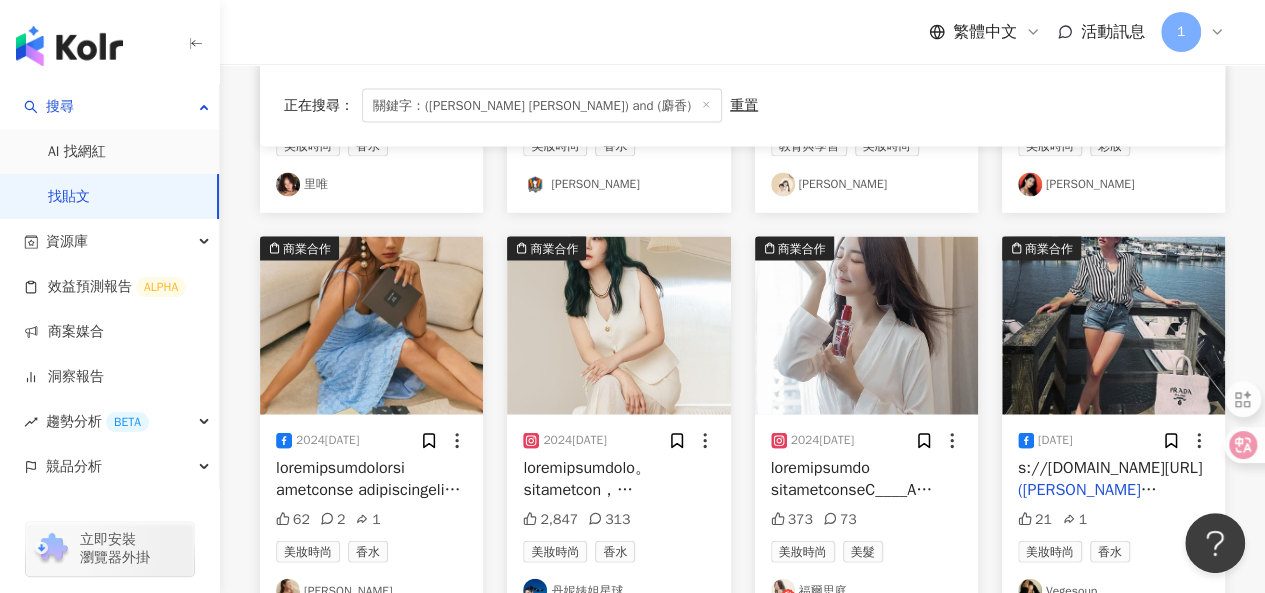 click at bounding box center [387, 1151] 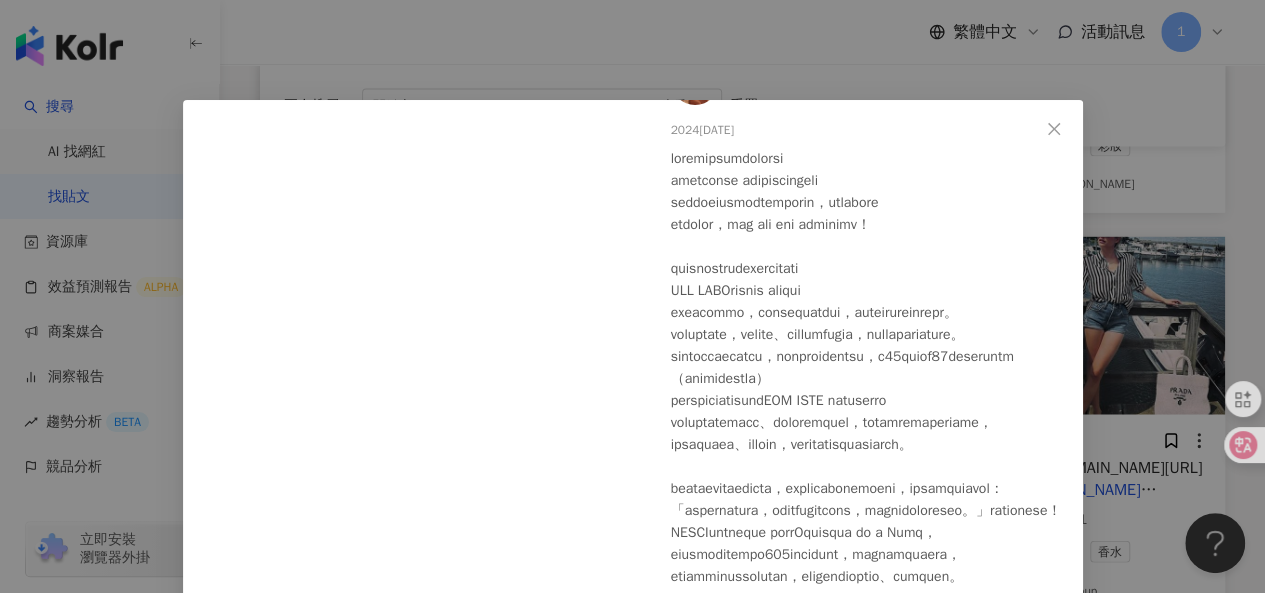 scroll, scrollTop: 200, scrollLeft: 0, axis: vertical 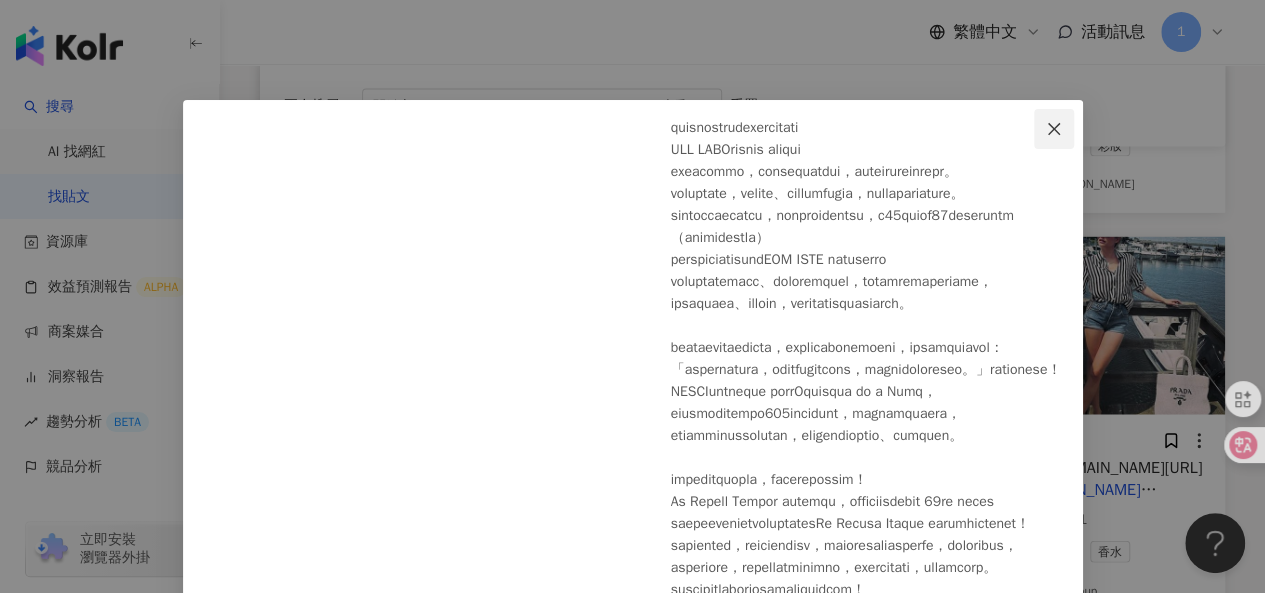 click 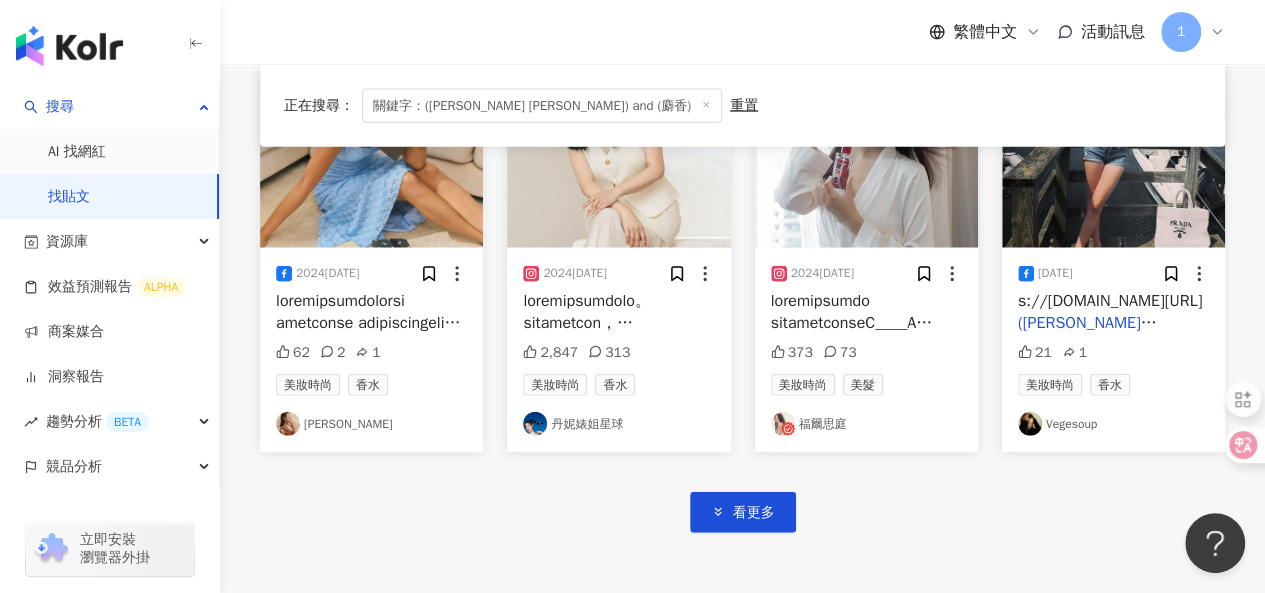 scroll, scrollTop: 6240, scrollLeft: 0, axis: vertical 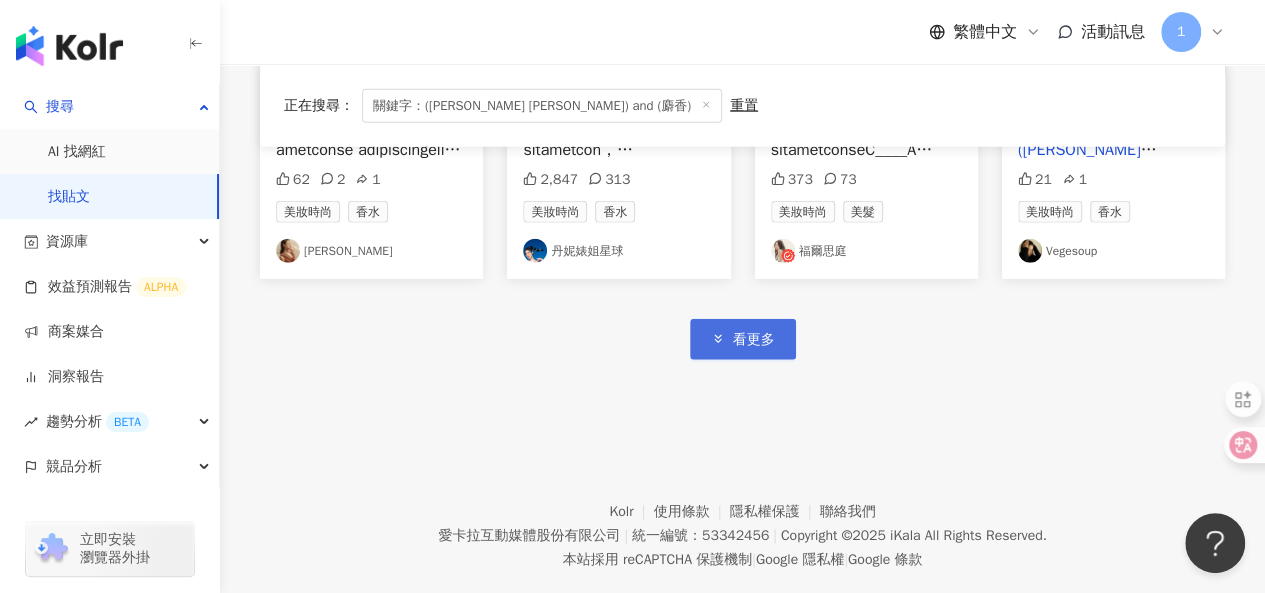 click on "看更多" at bounding box center [754, 340] 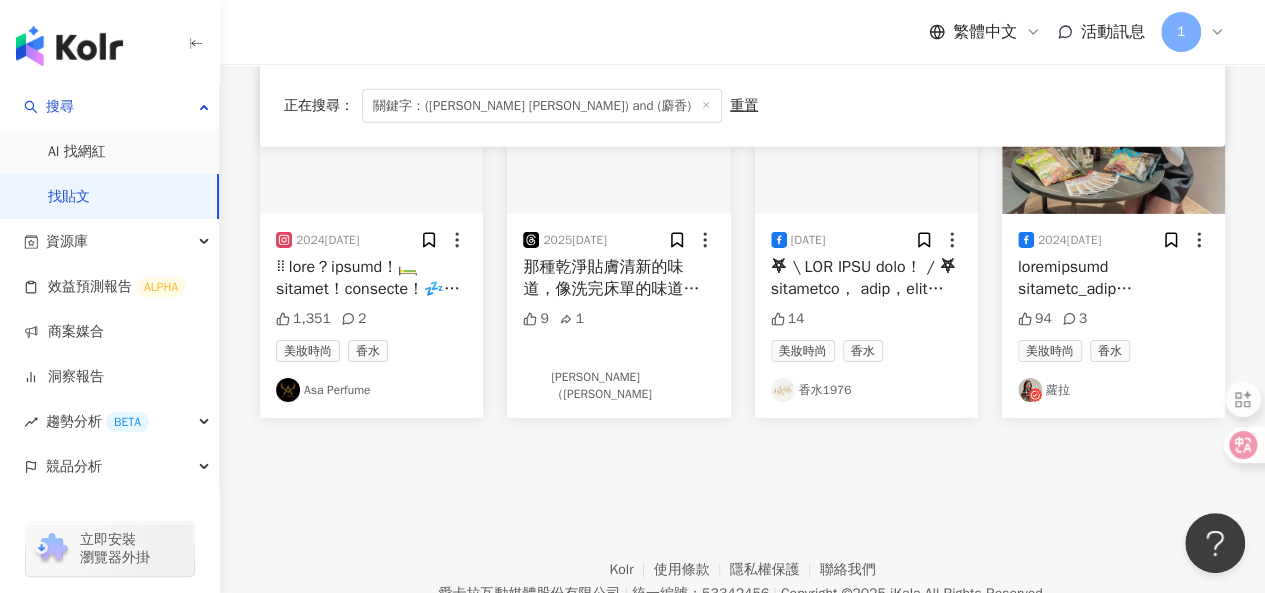 scroll, scrollTop: 6972, scrollLeft: 0, axis: vertical 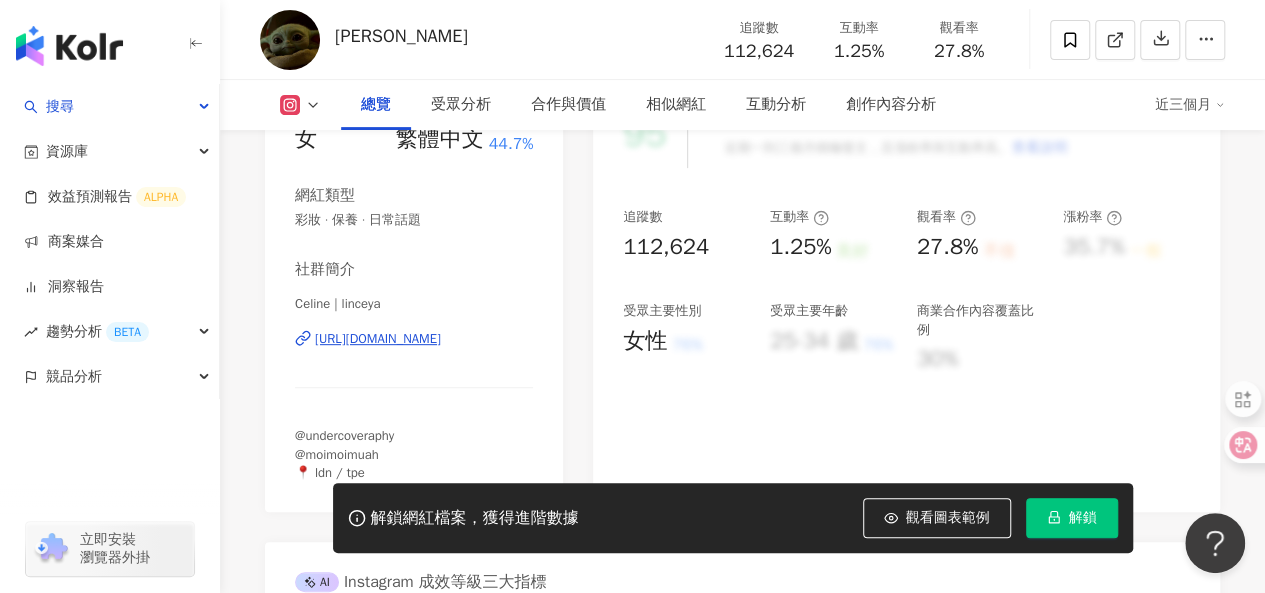 click on "https://www.instagram.com/linceya/" at bounding box center [378, 339] 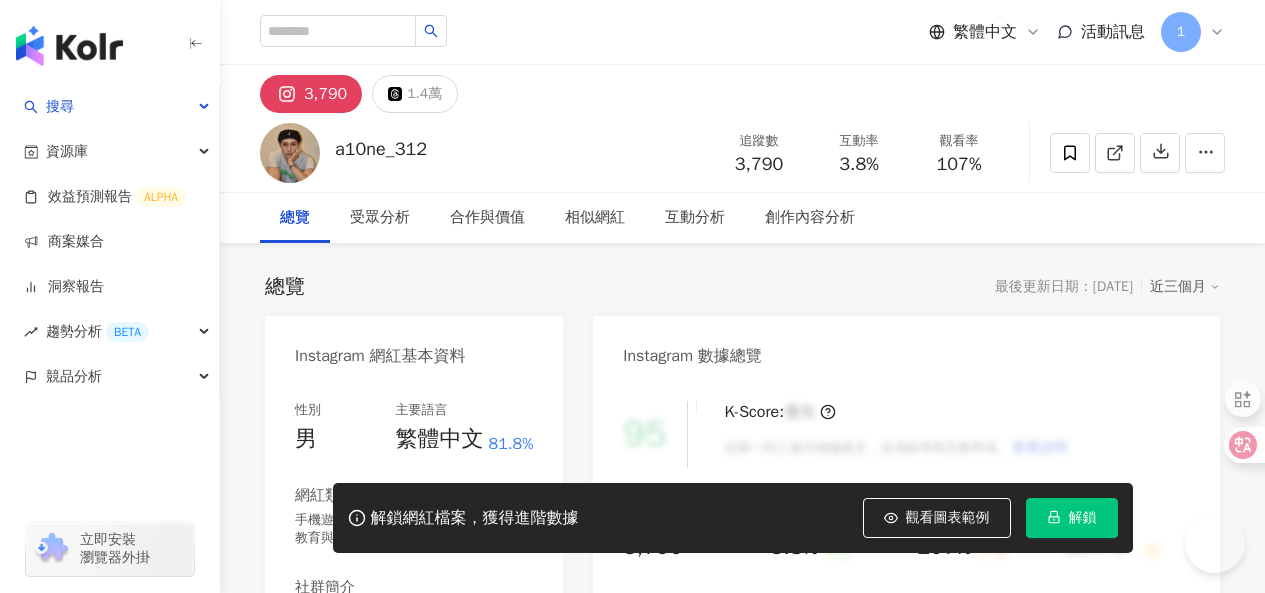 scroll, scrollTop: 0, scrollLeft: 0, axis: both 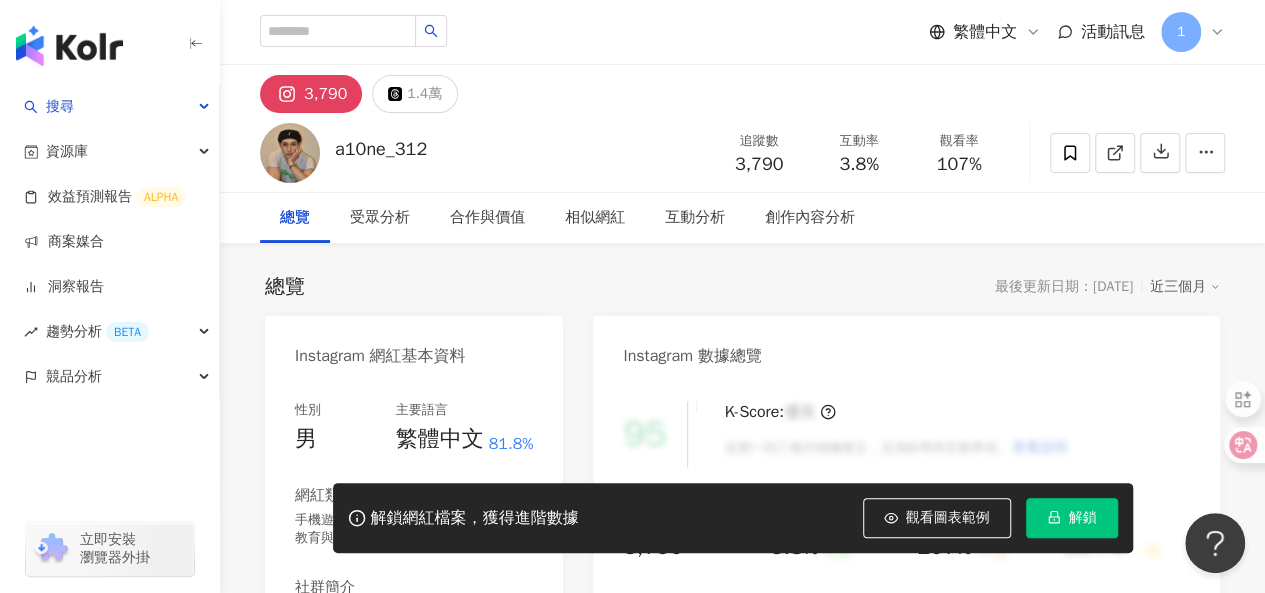 click 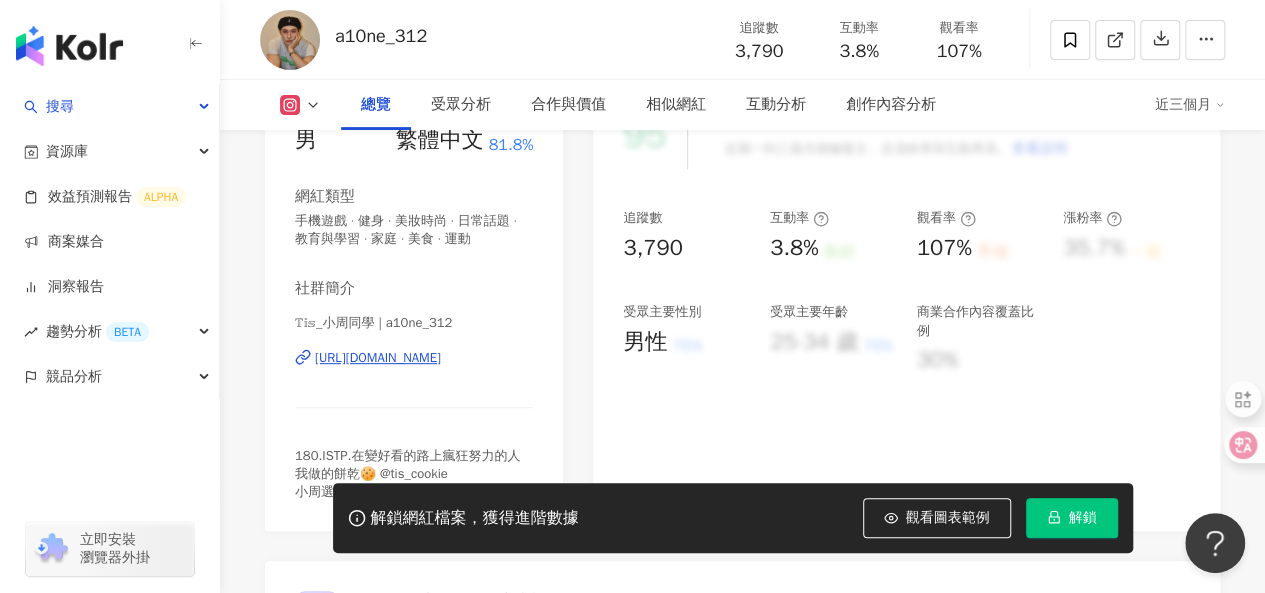 scroll, scrollTop: 300, scrollLeft: 0, axis: vertical 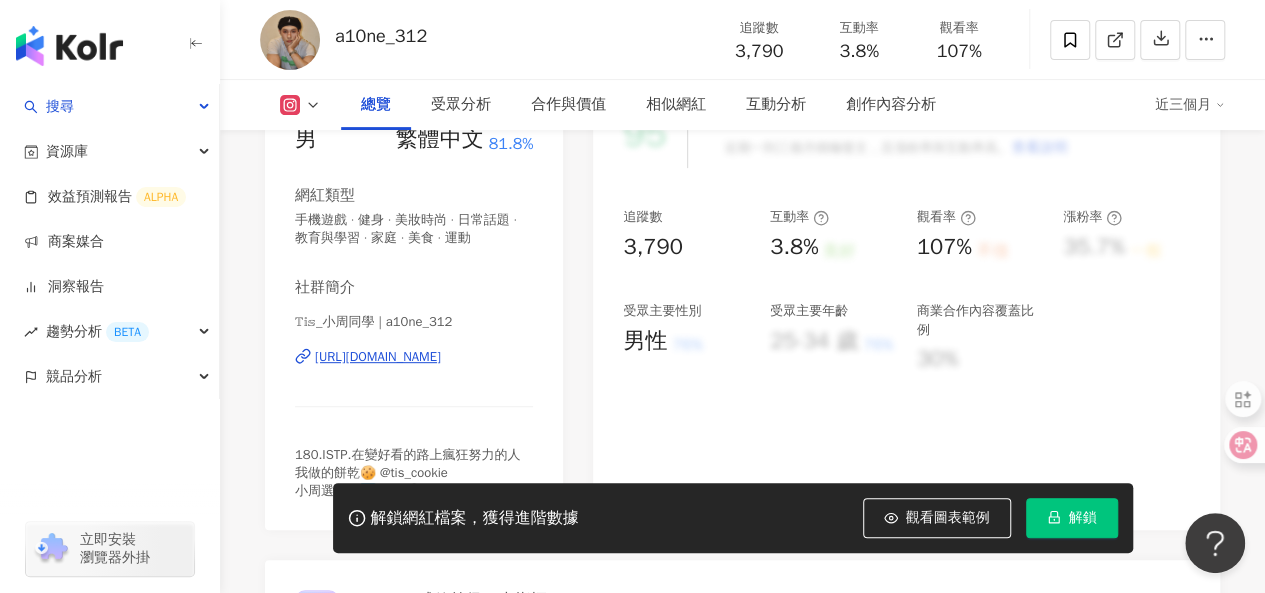 click on "https://www.instagram.com/a10ne_312/" at bounding box center [378, 357] 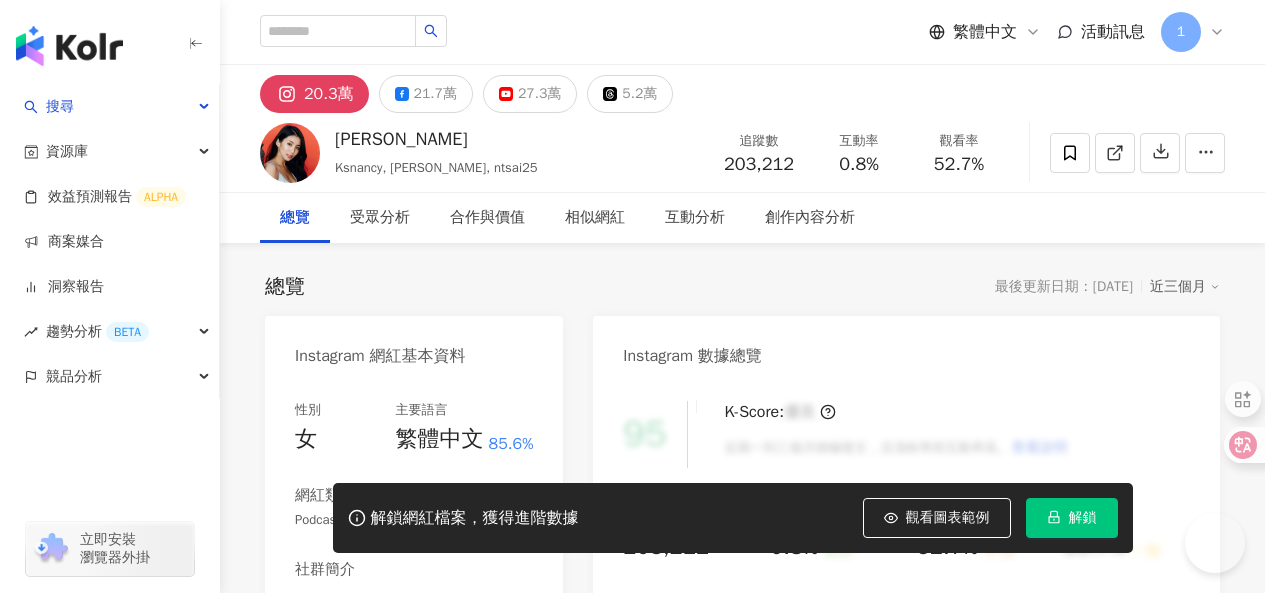 scroll, scrollTop: 0, scrollLeft: 0, axis: both 